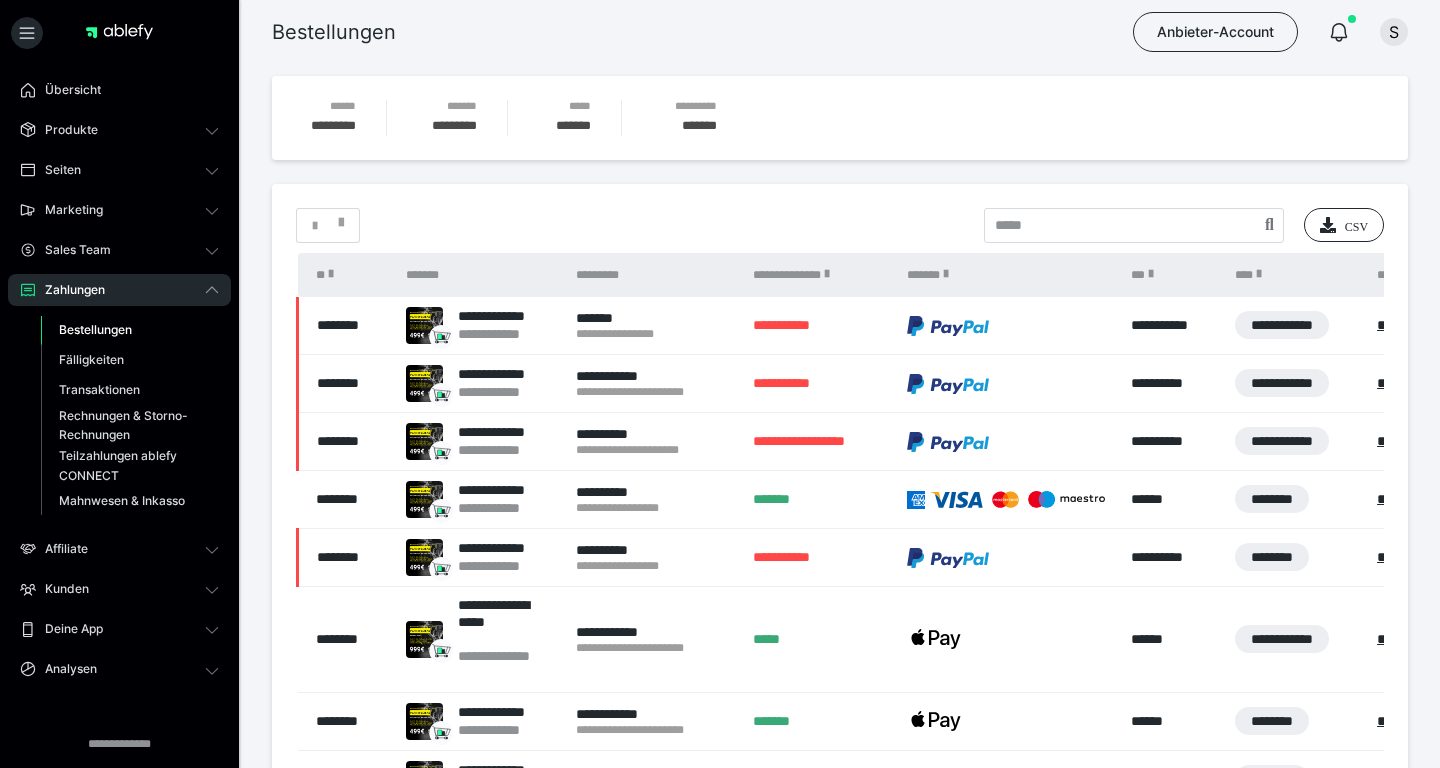 scroll, scrollTop: 0, scrollLeft: 0, axis: both 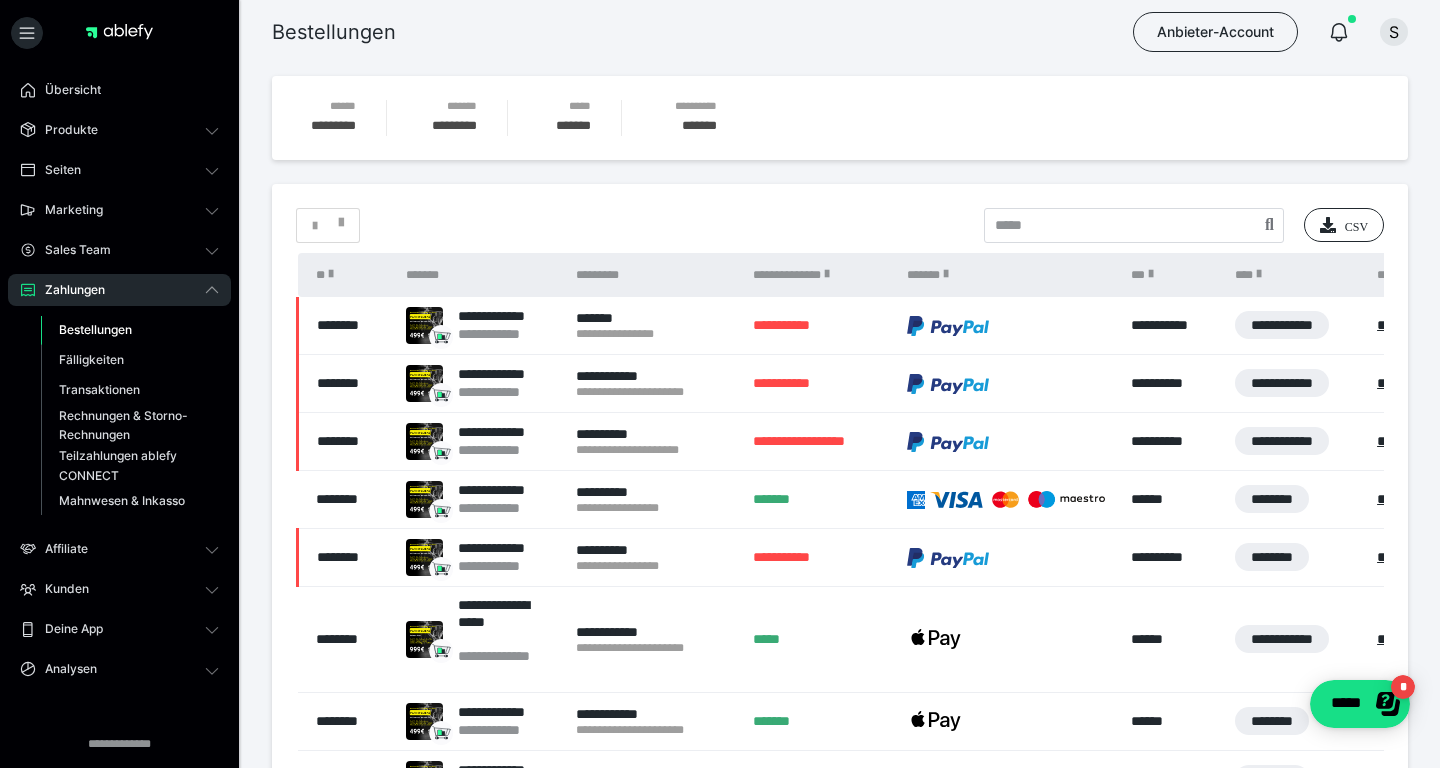 click on "**********" at bounding box center (654, 450) 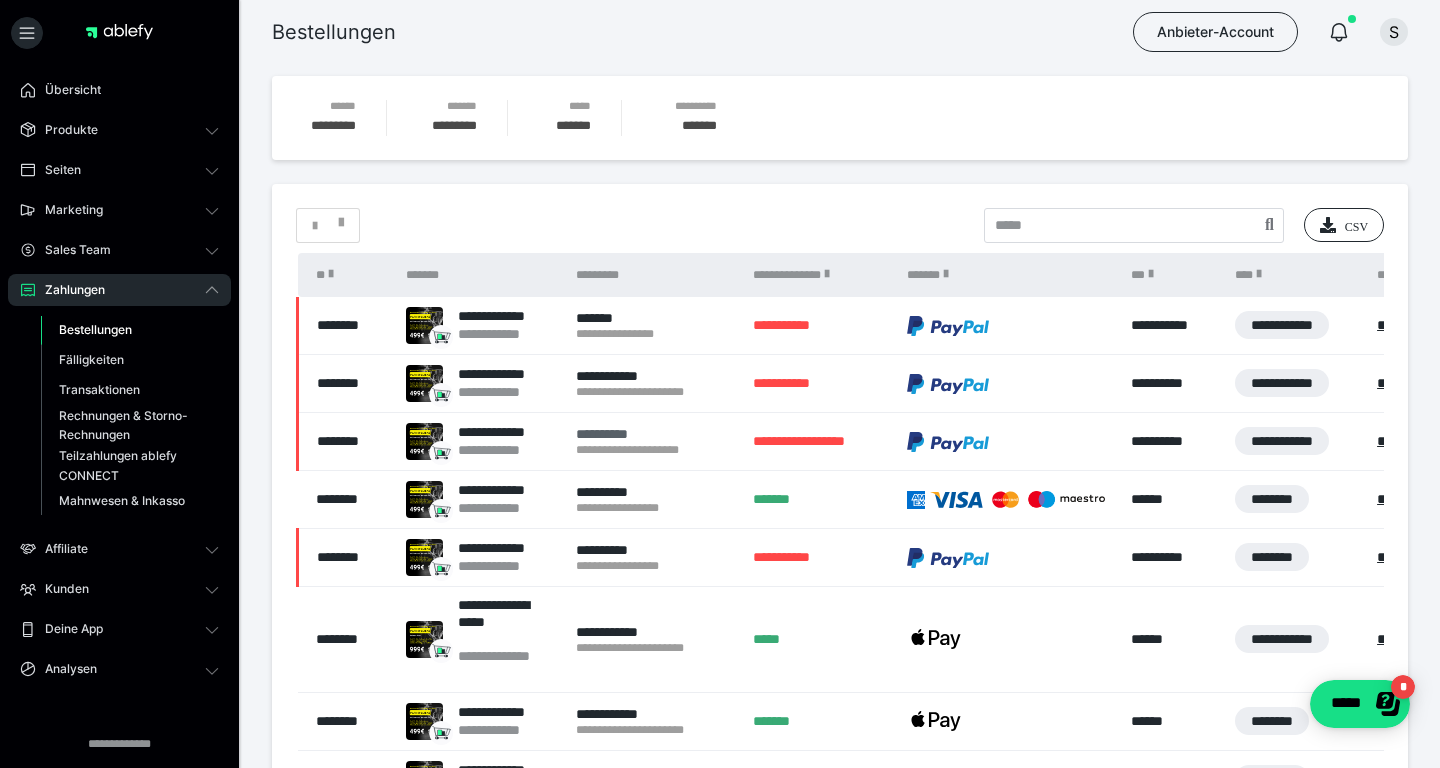 click on "**********" at bounding box center (654, 434) 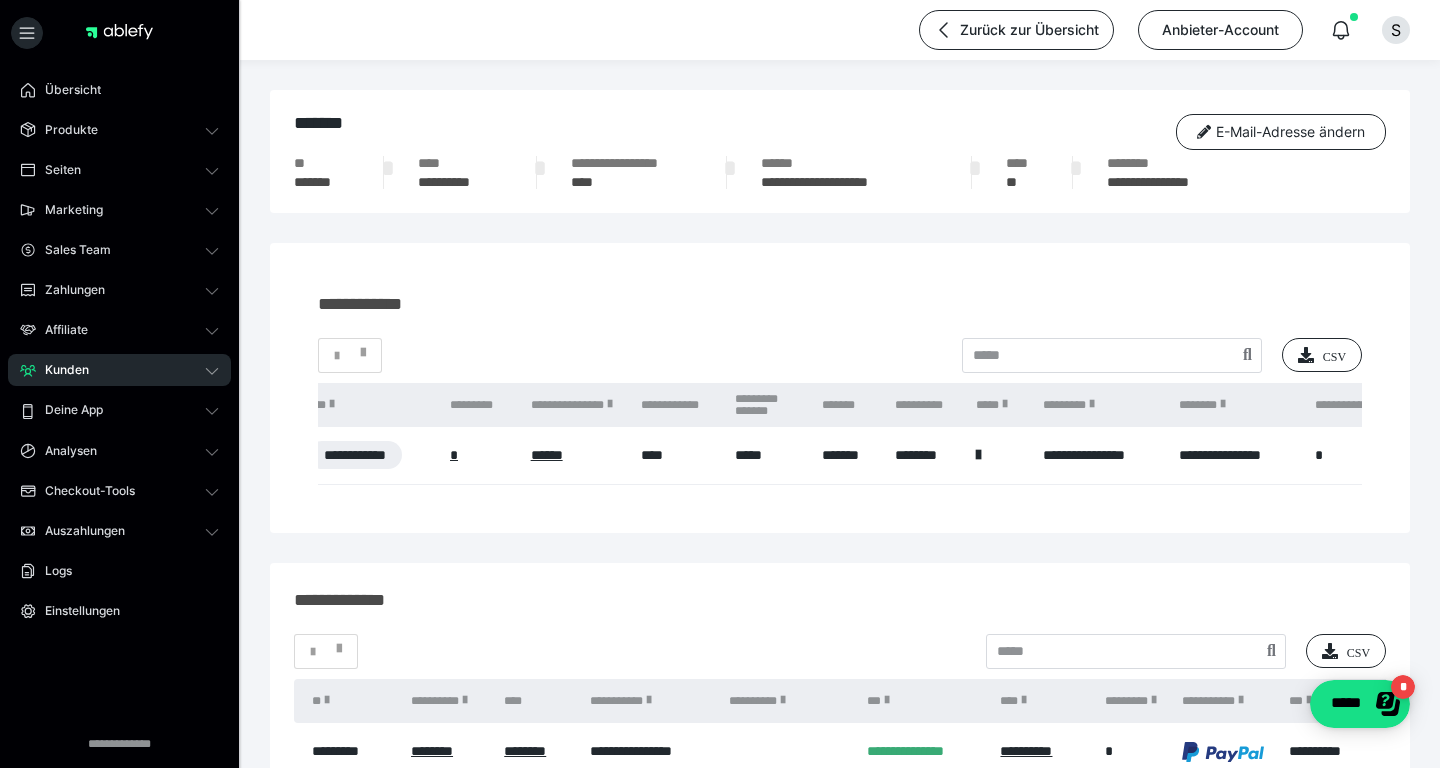 scroll, scrollTop: 0, scrollLeft: 919, axis: horizontal 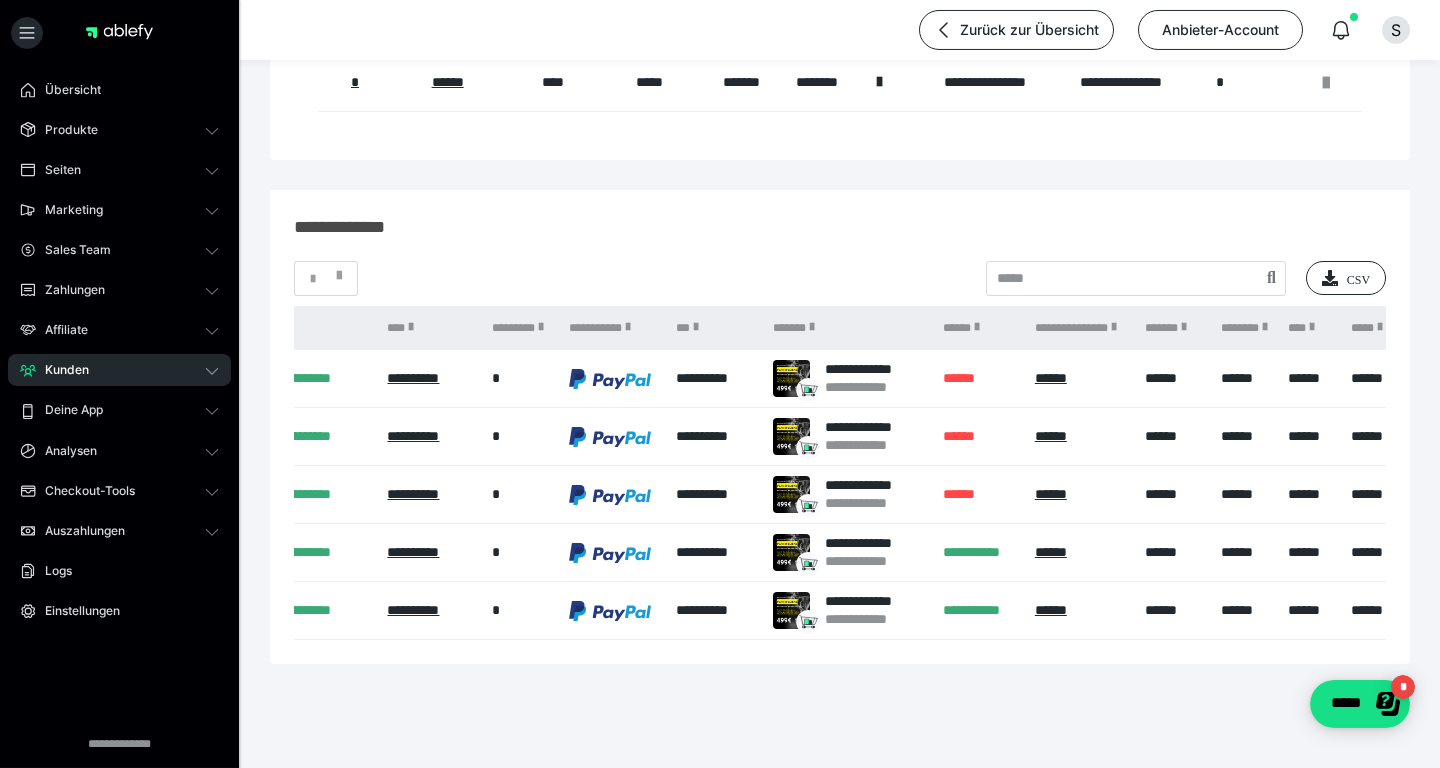 click on "******" at bounding box center (979, 495) 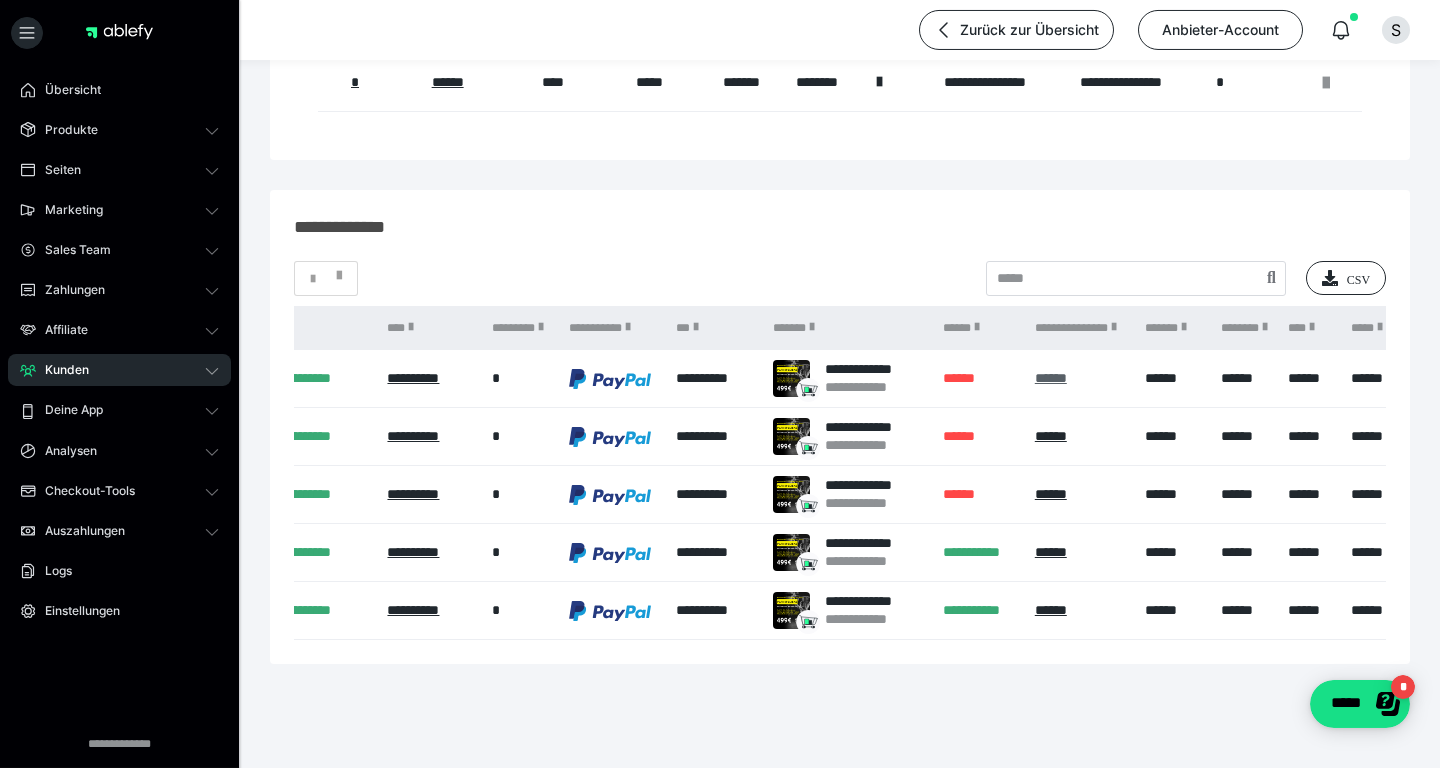 click on "******" at bounding box center (1051, 378) 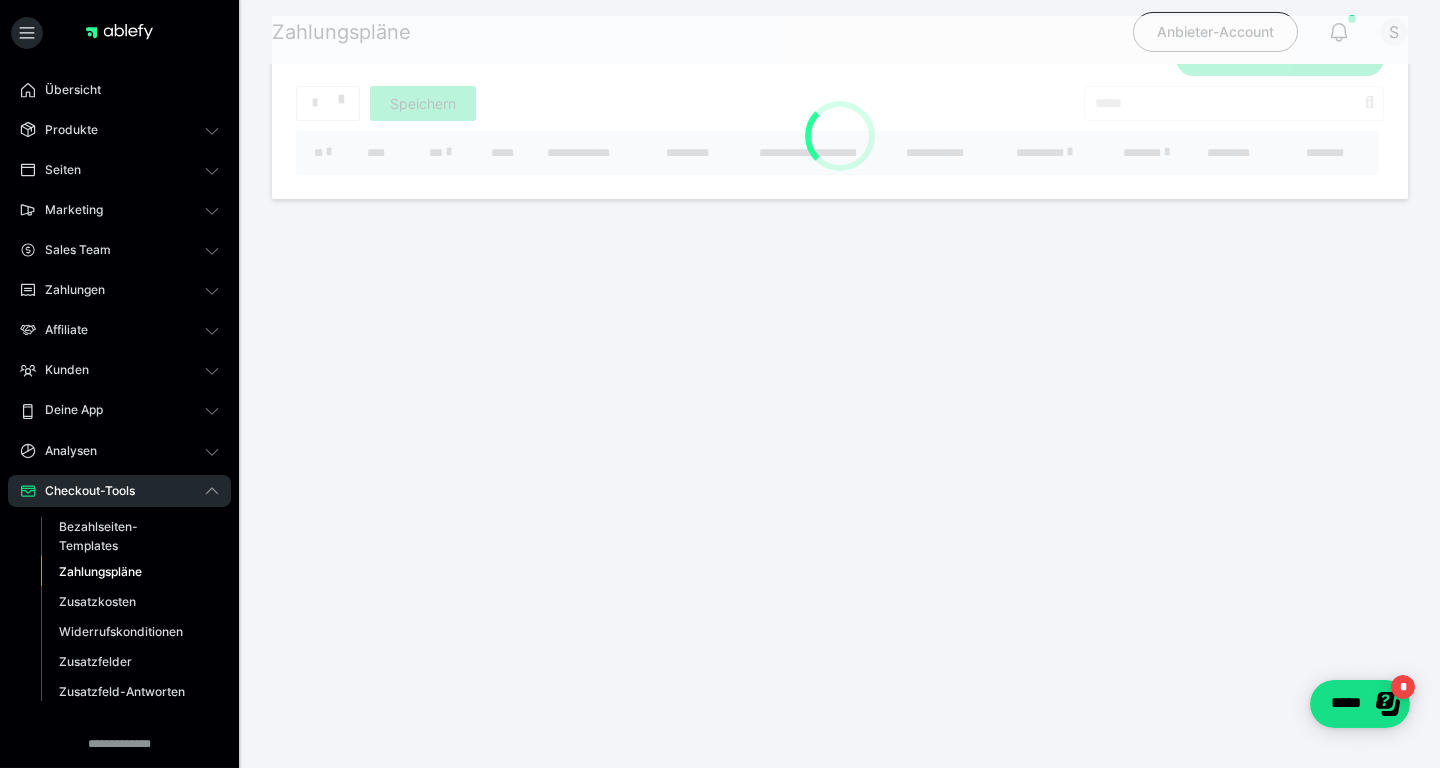scroll, scrollTop: 0, scrollLeft: 0, axis: both 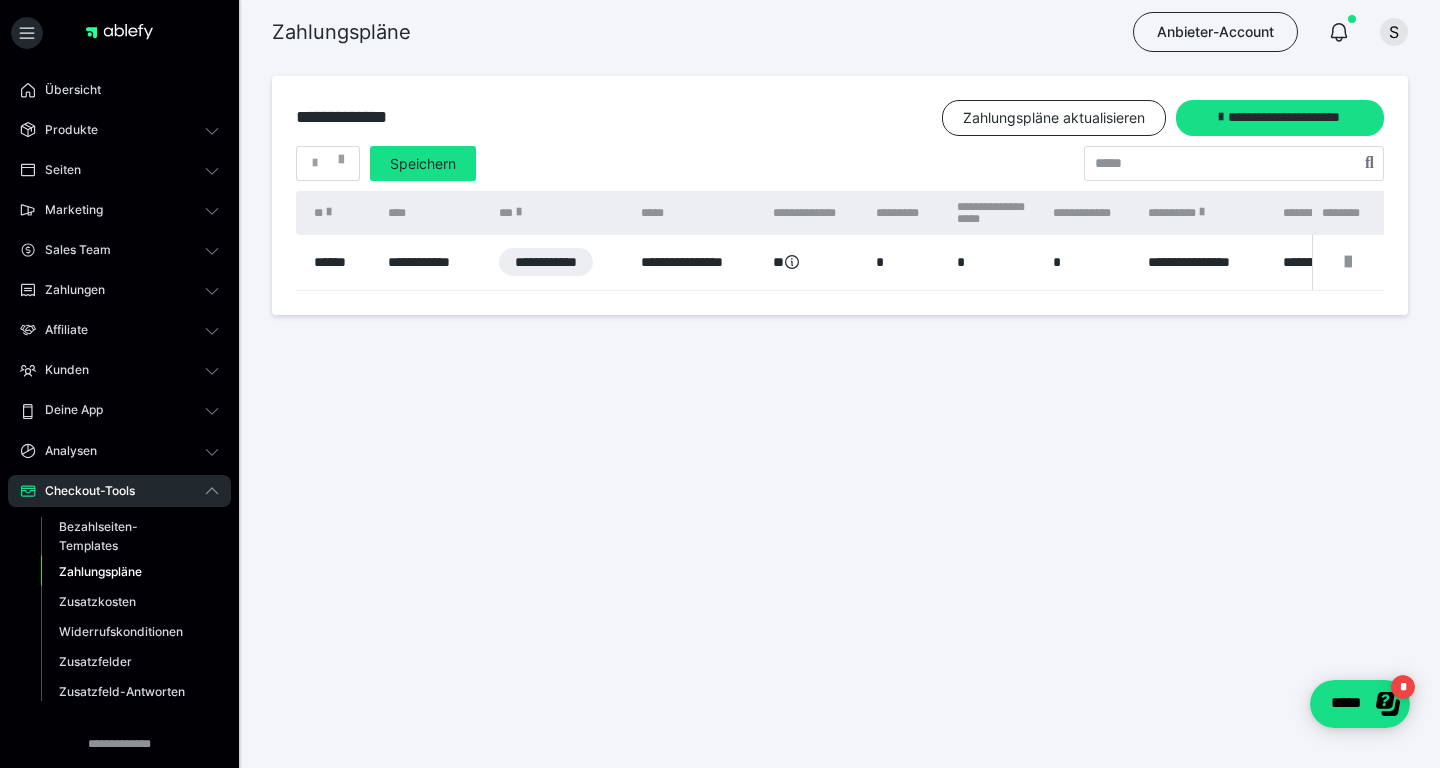 click on "**********" at bounding box center (697, 263) 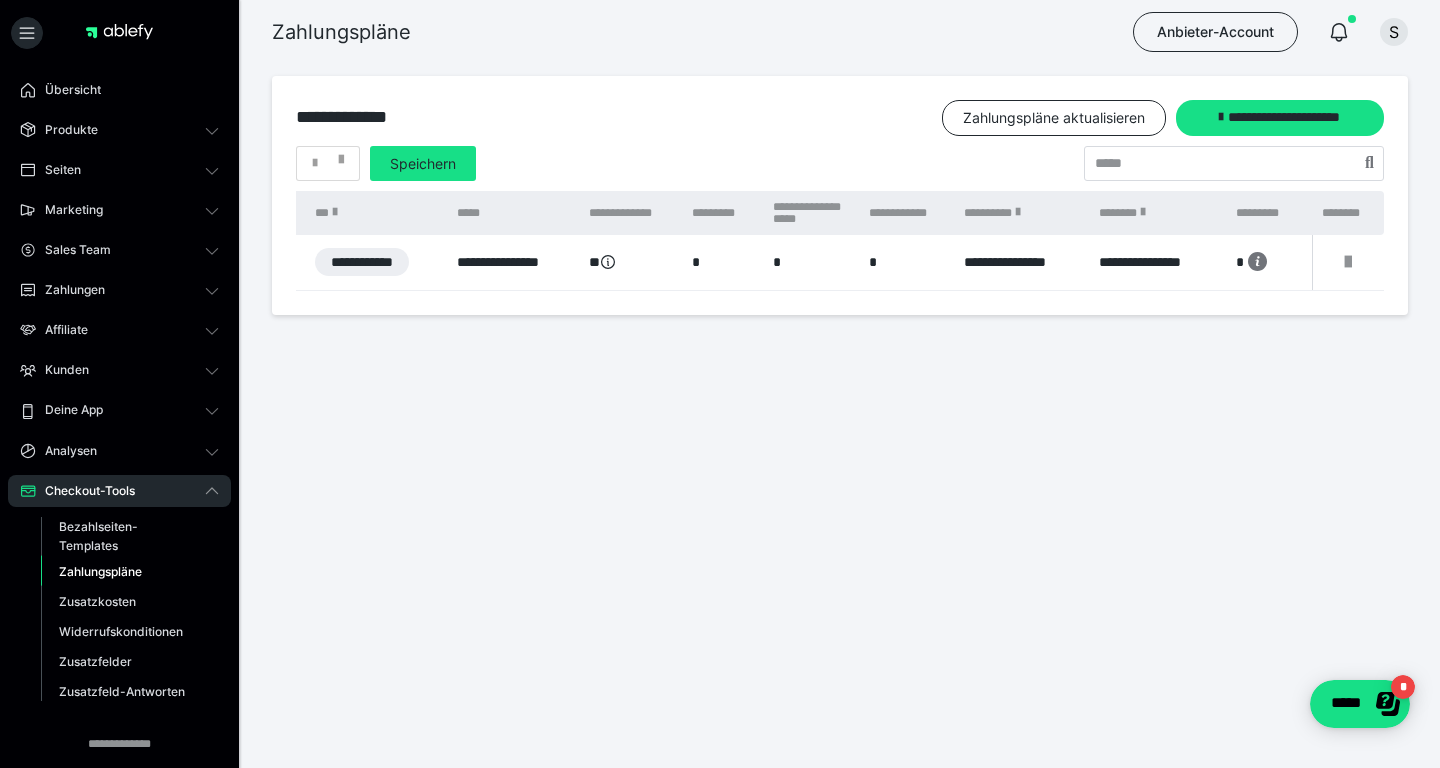 scroll, scrollTop: 0, scrollLeft: 0, axis: both 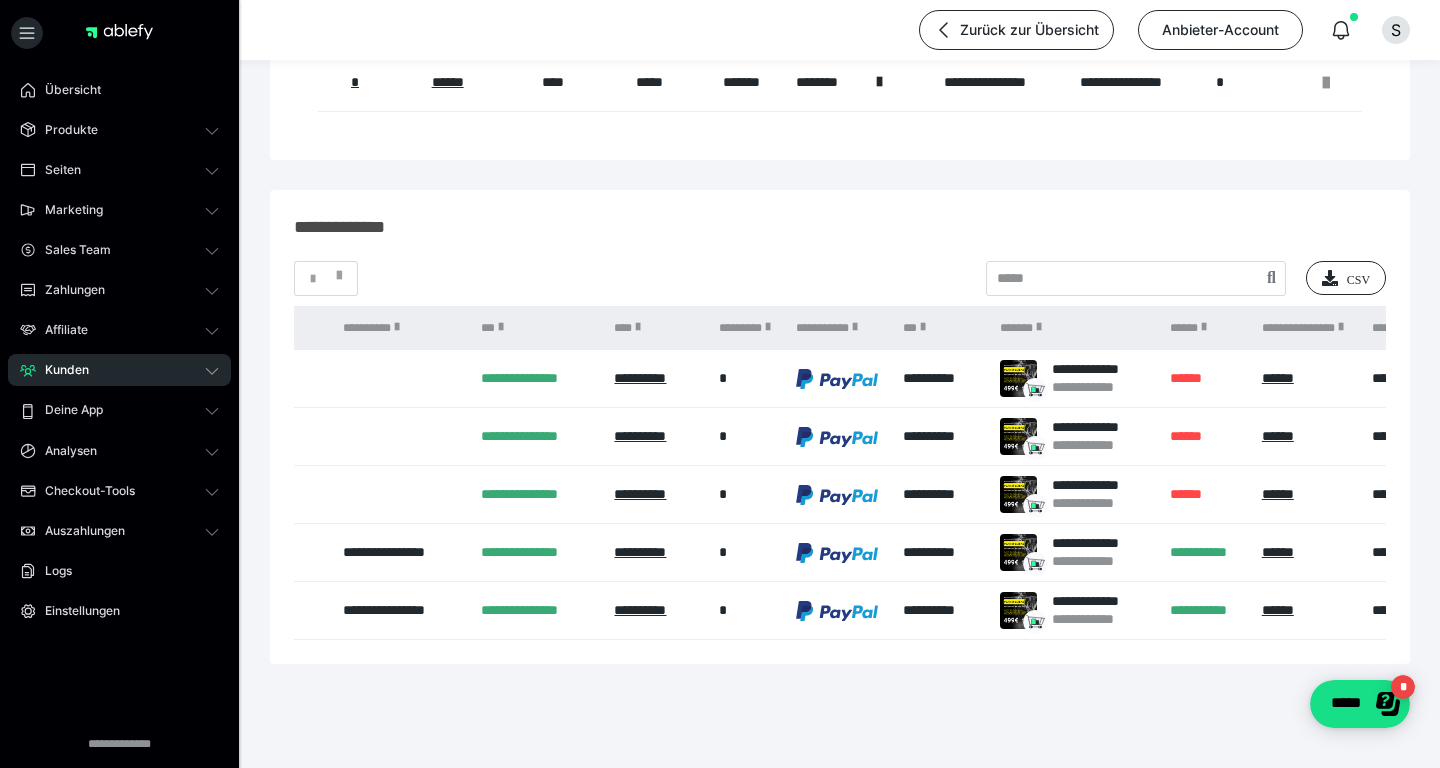 click on "**********" at bounding box center [537, 437] 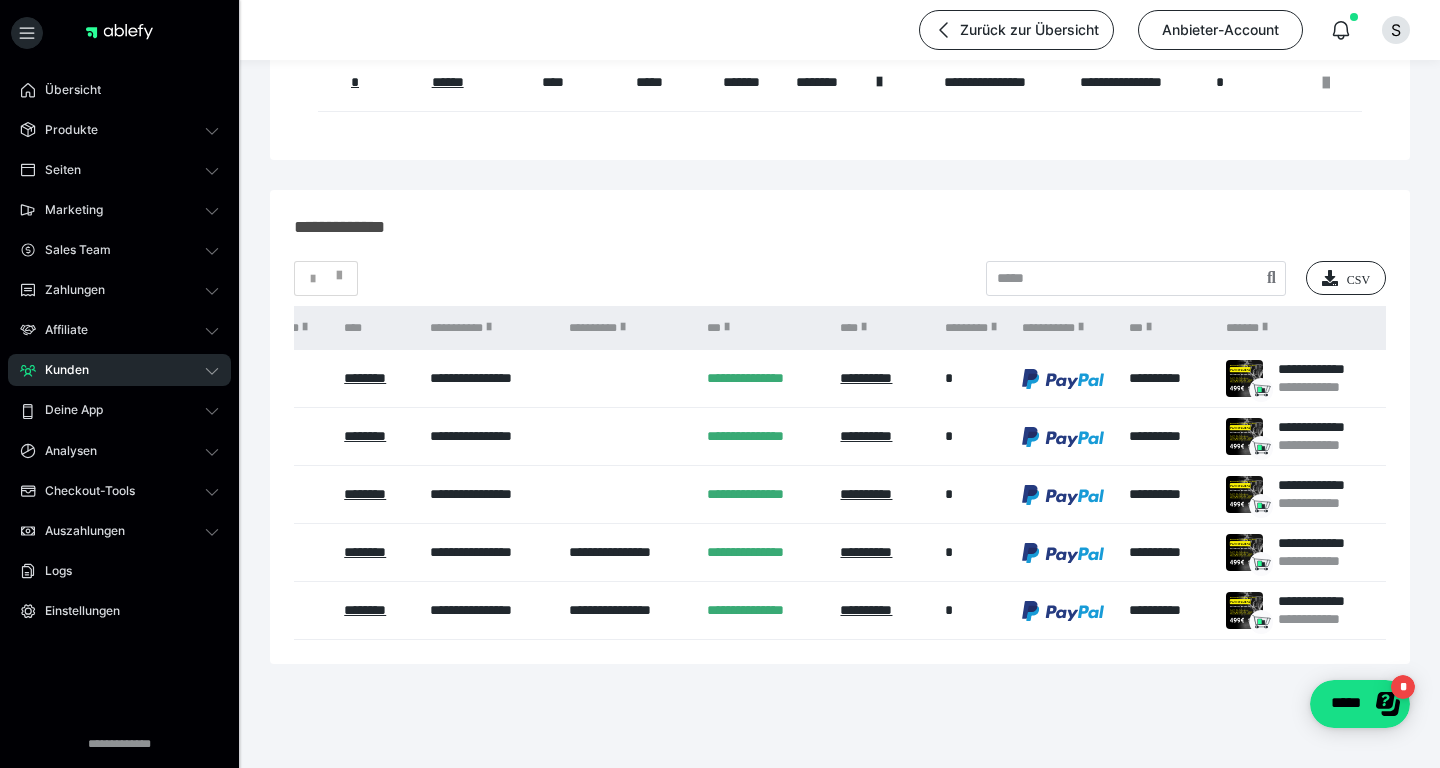 scroll, scrollTop: 0, scrollLeft: 0, axis: both 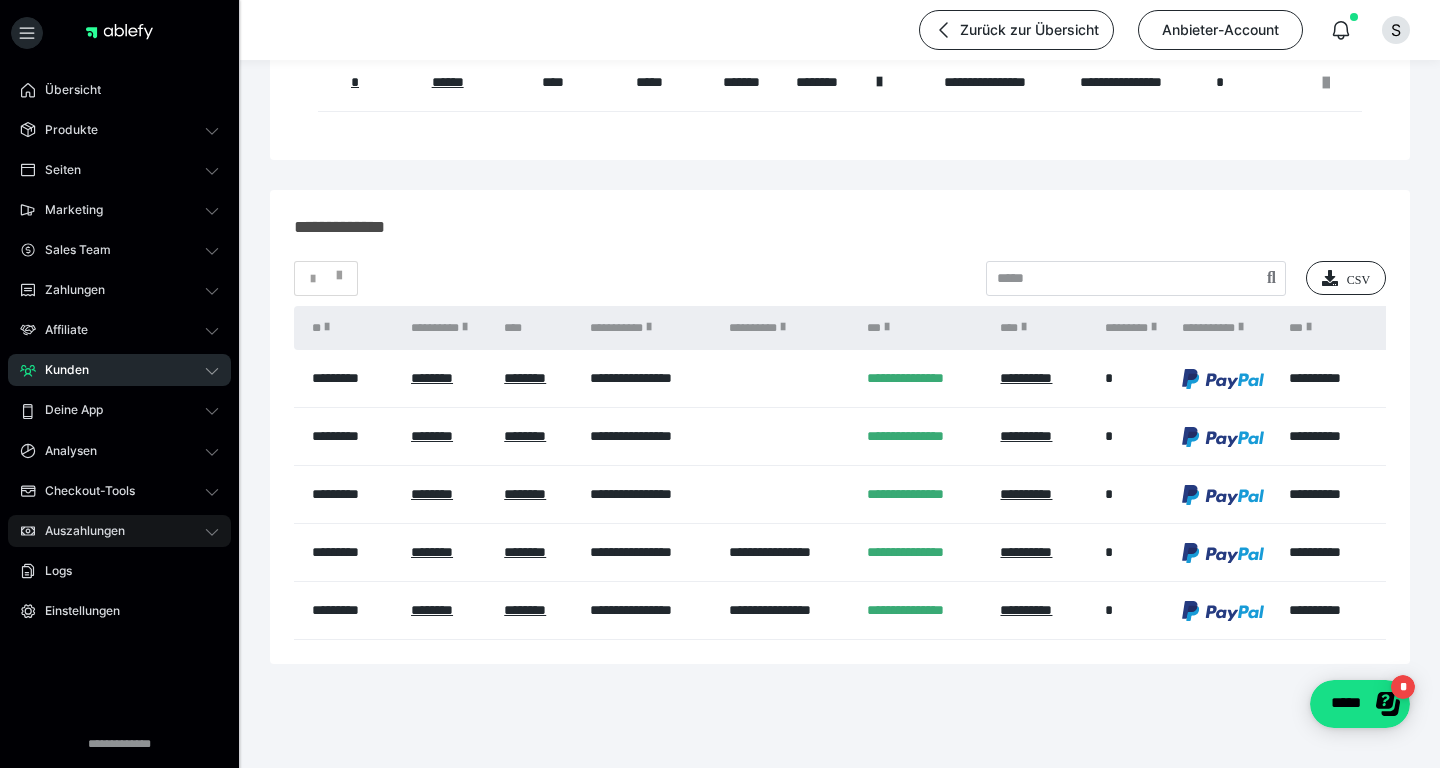 click on "Auszahlungen" at bounding box center [119, 531] 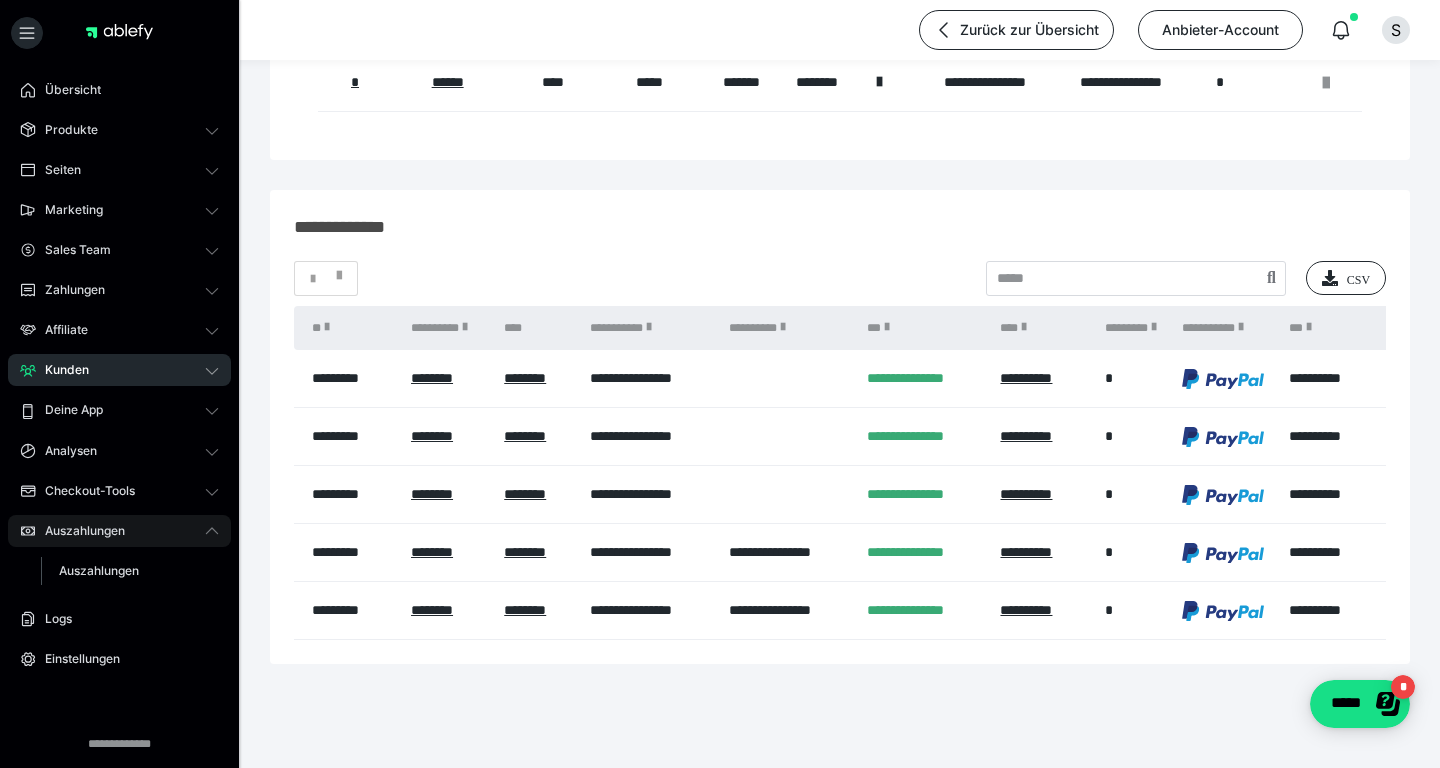 click on "Auszahlungen" at bounding box center [119, 531] 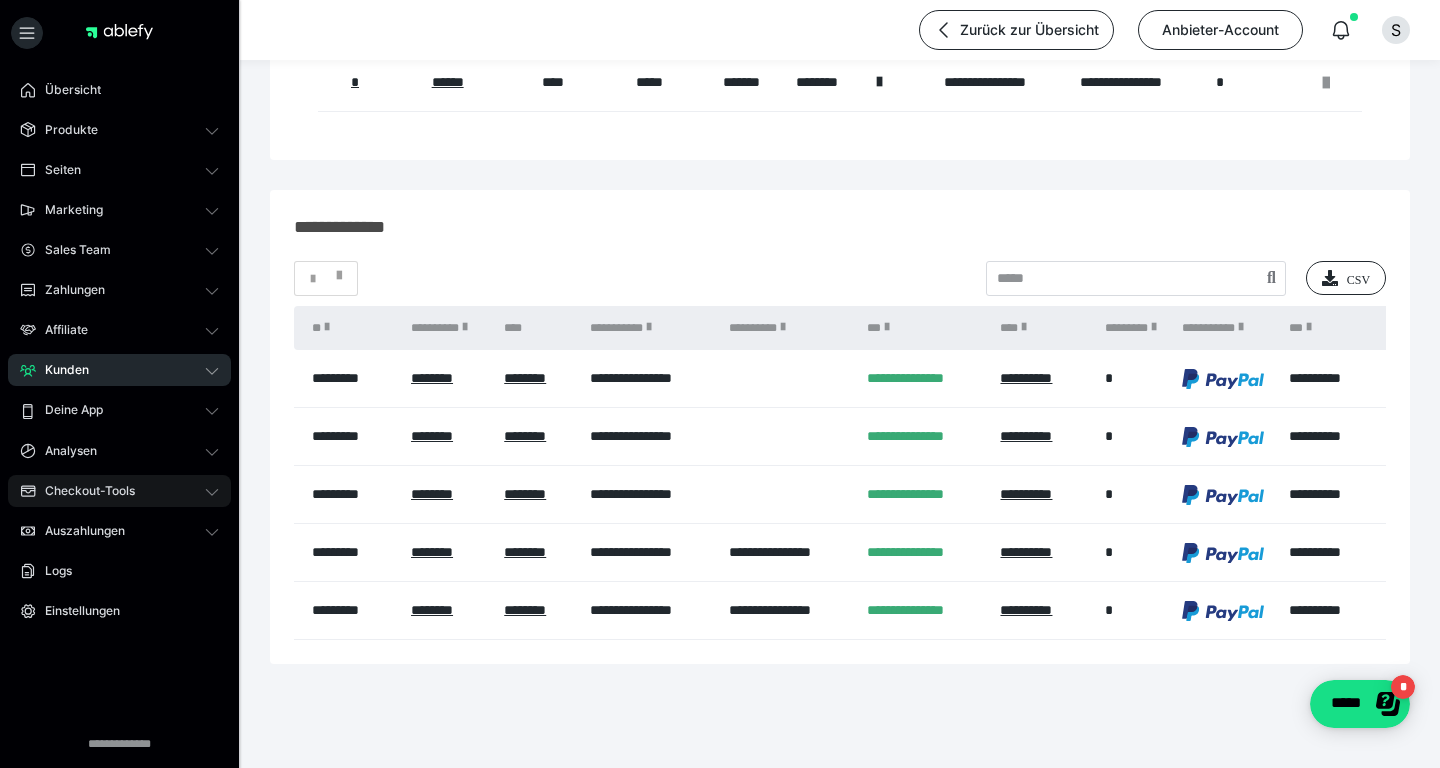 click 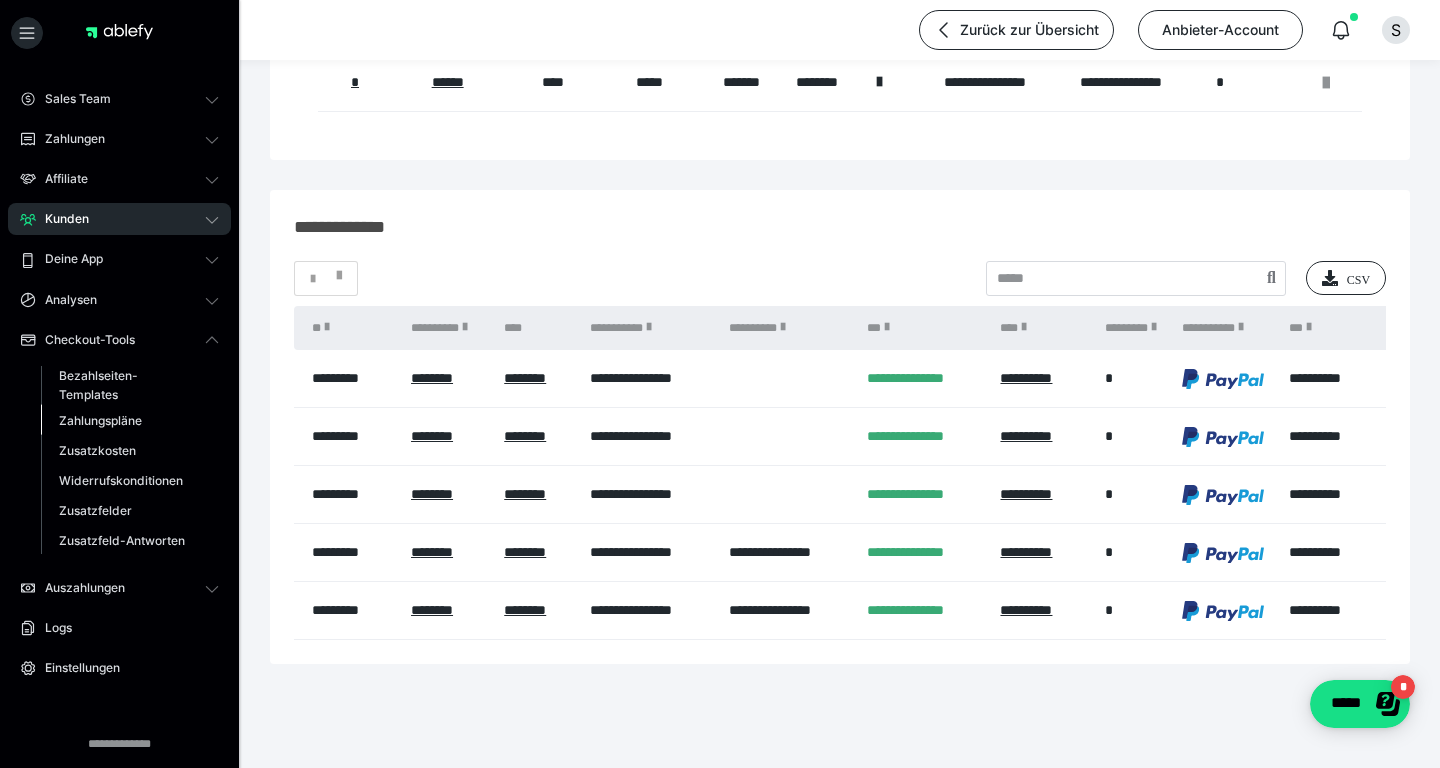 scroll, scrollTop: 181, scrollLeft: 0, axis: vertical 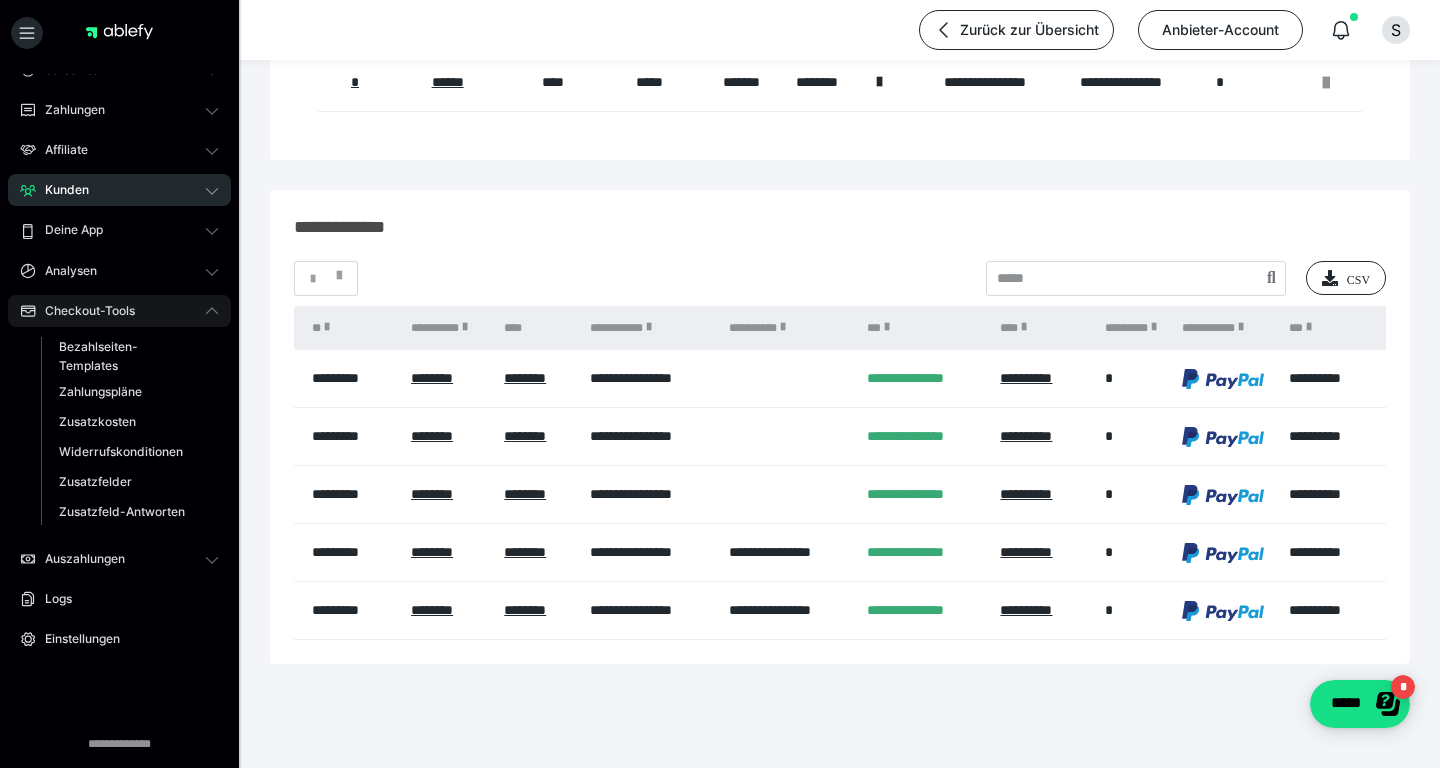 click on "Checkout-Tools" at bounding box center (119, 311) 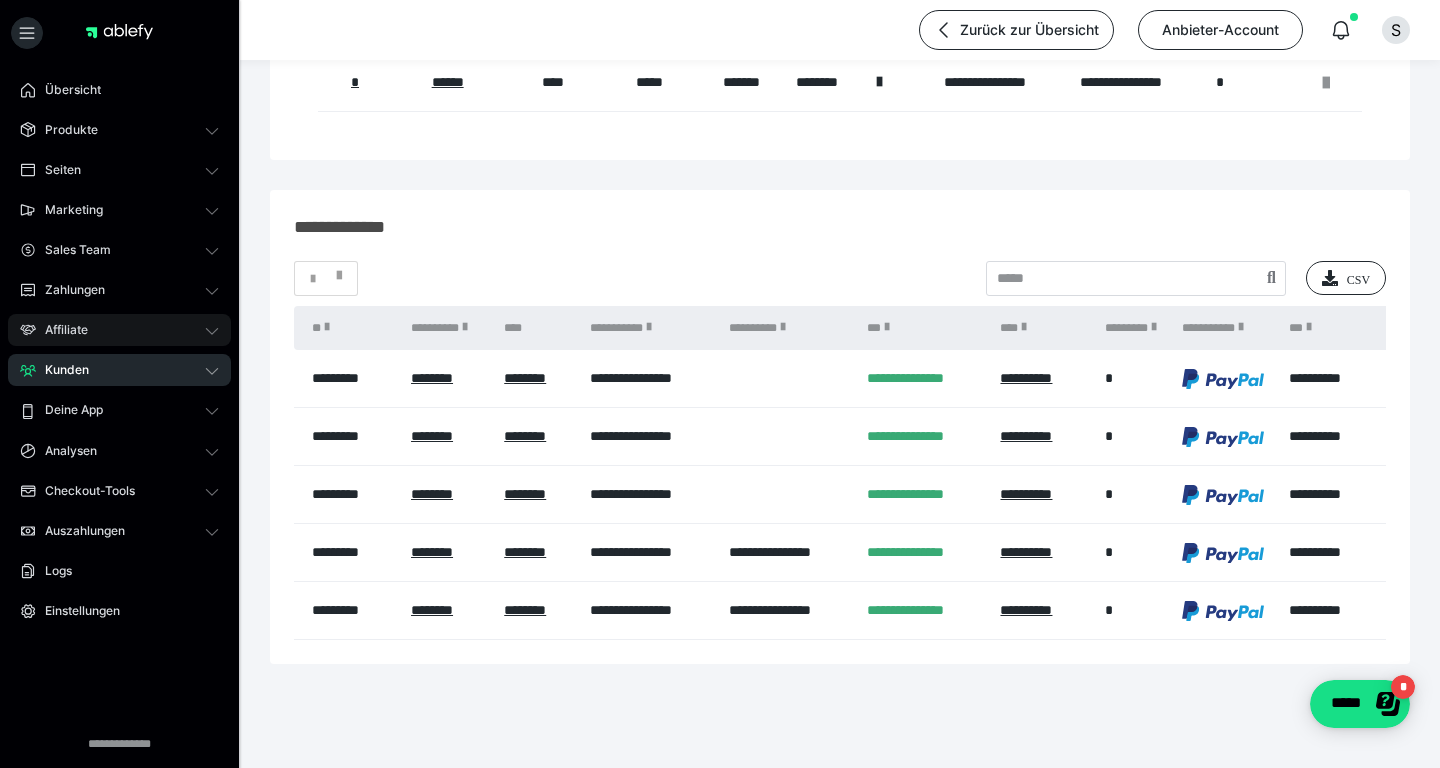 click on "Affiliate" at bounding box center [119, 330] 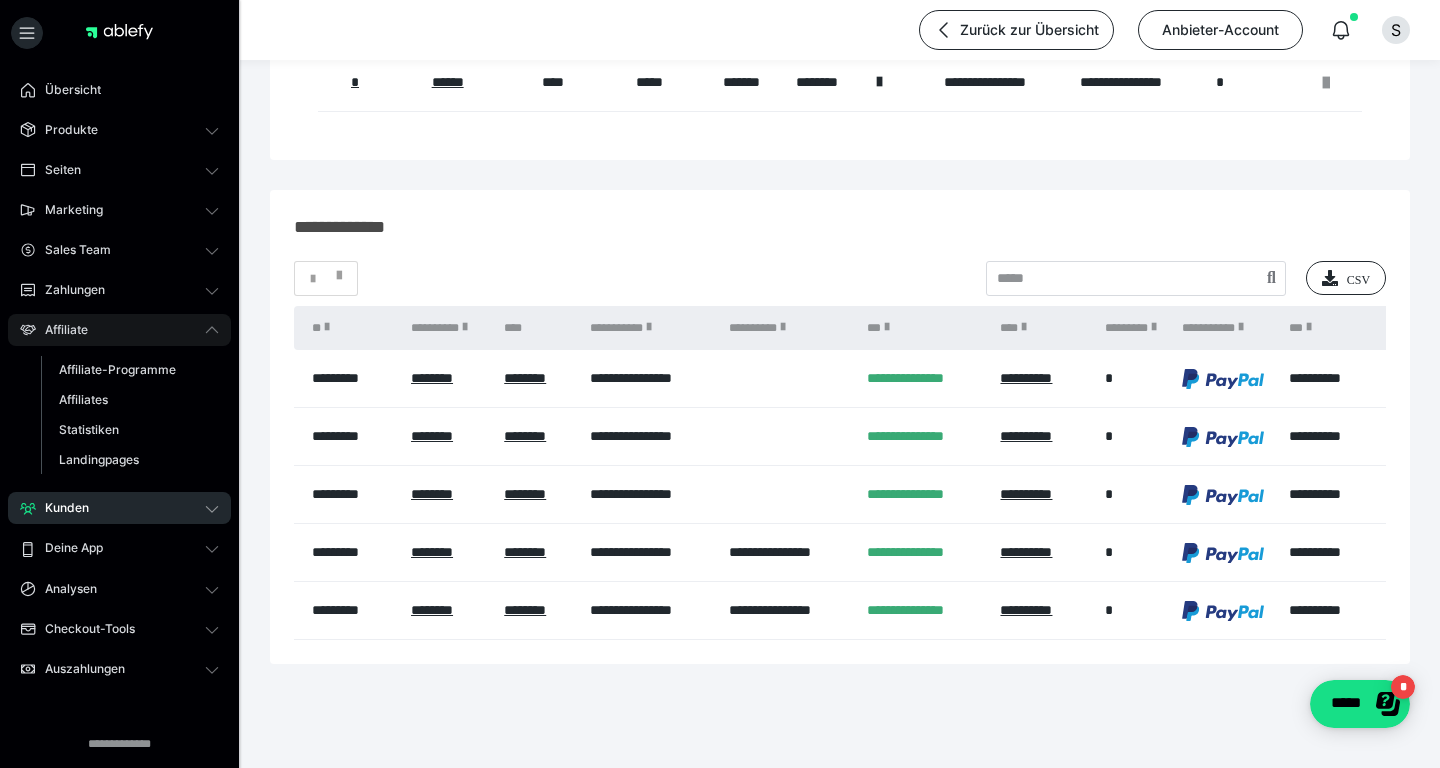 click 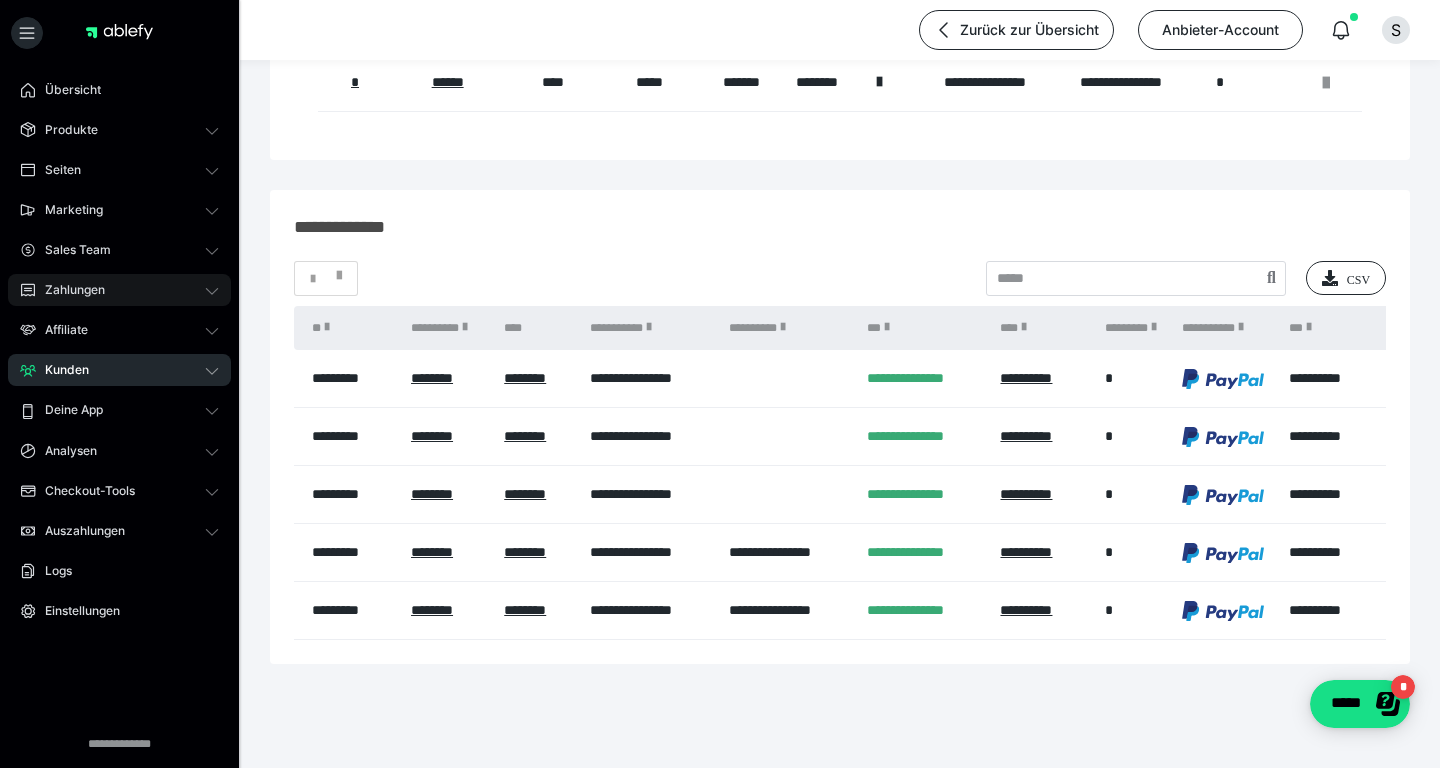 click on "Zahlungen" at bounding box center (119, 290) 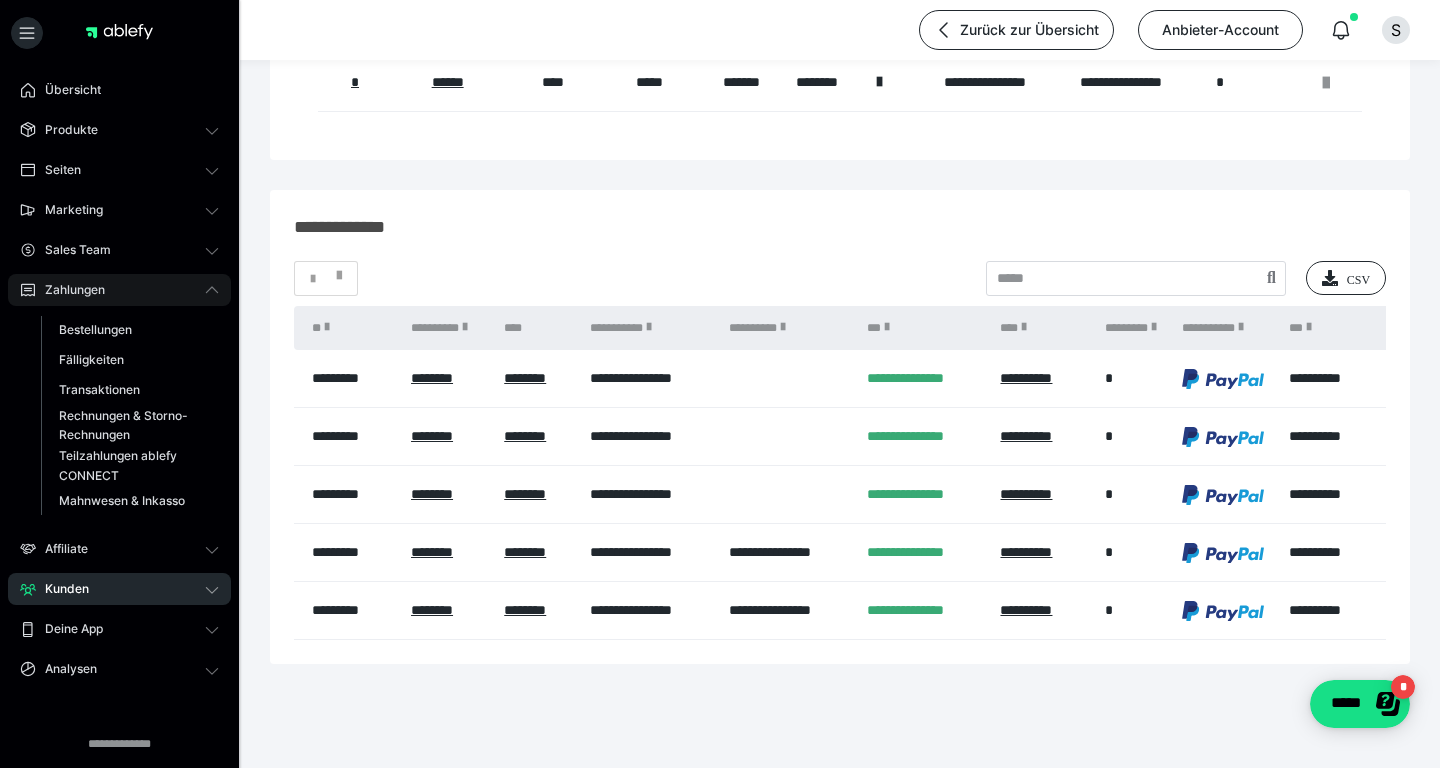 click on "Zahlungen" at bounding box center [119, 290] 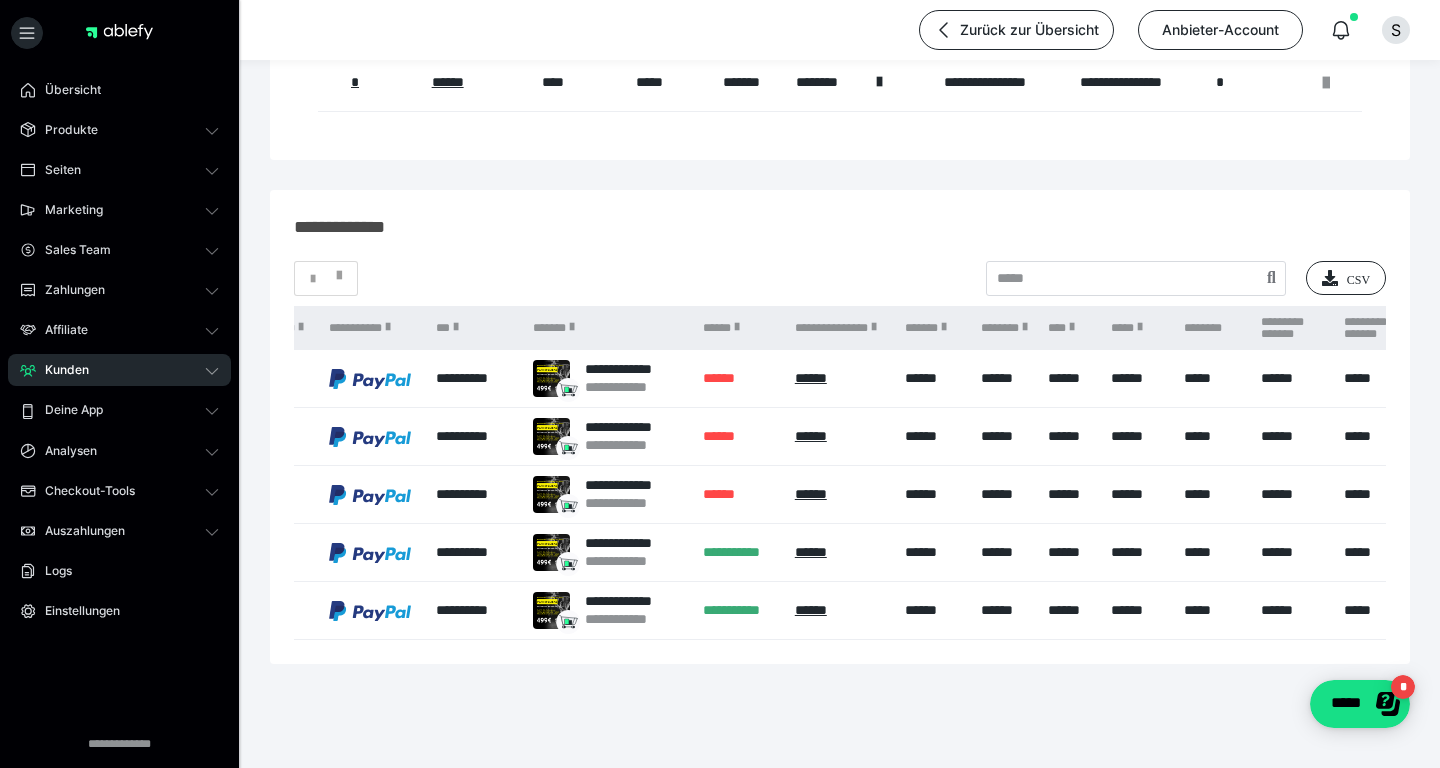 scroll, scrollTop: 0, scrollLeft: 867, axis: horizontal 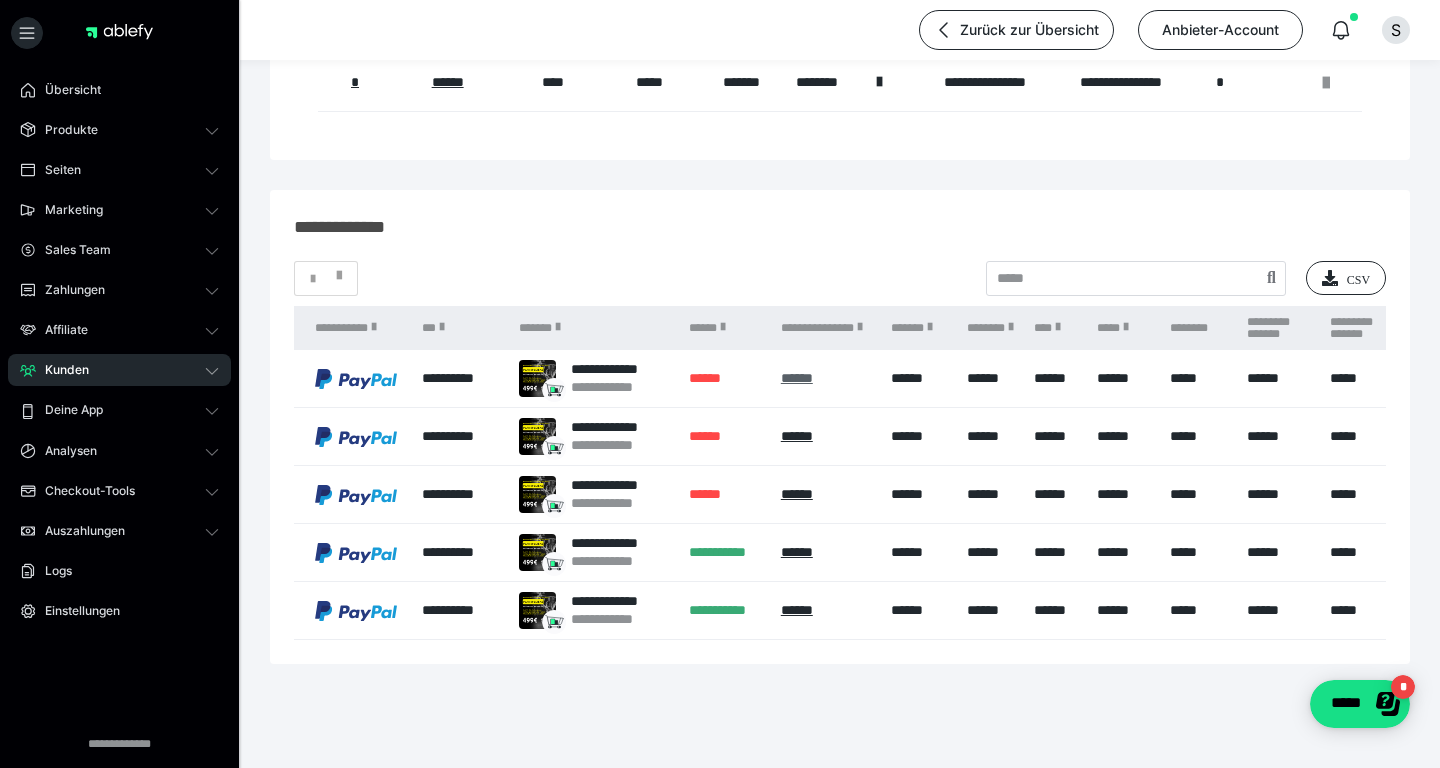 click on "******" at bounding box center [797, 378] 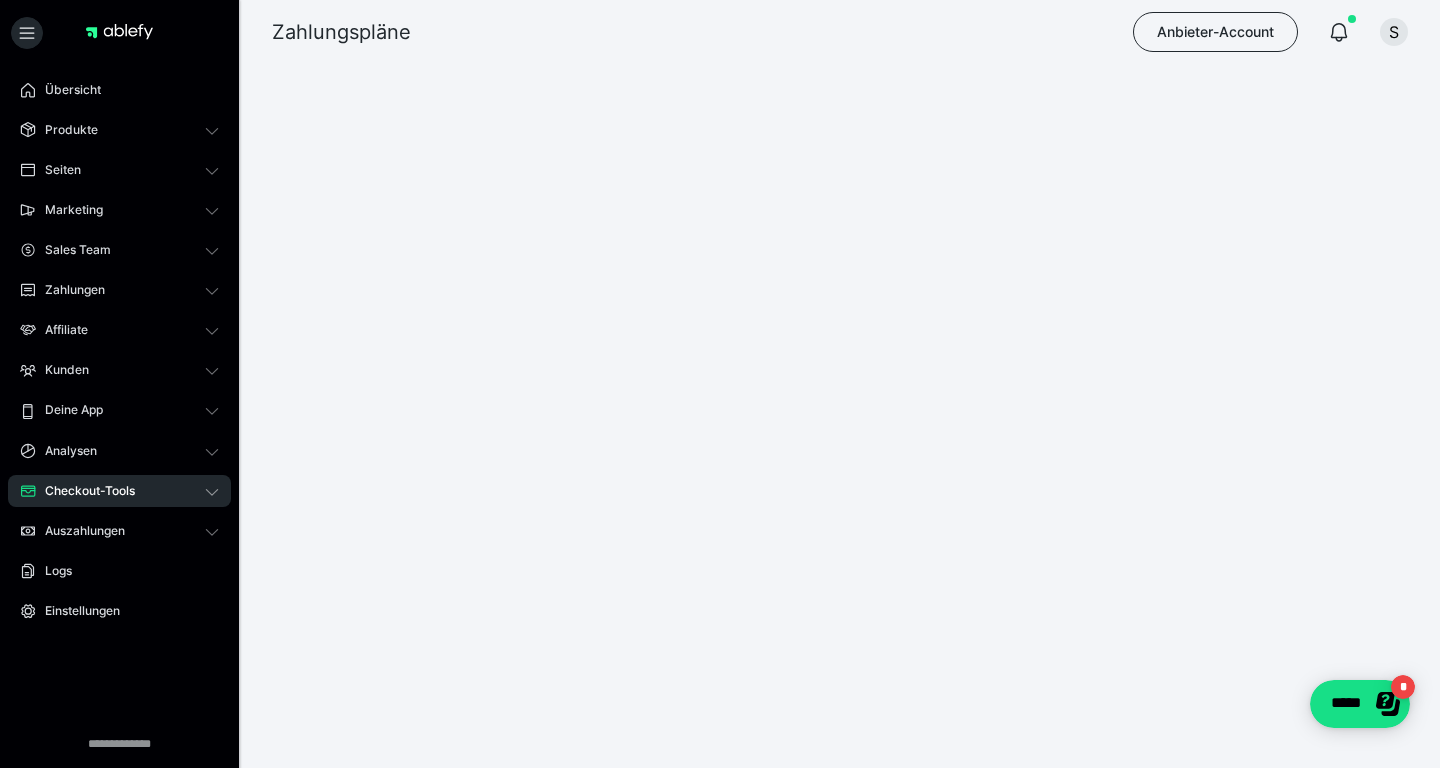 scroll, scrollTop: 0, scrollLeft: 0, axis: both 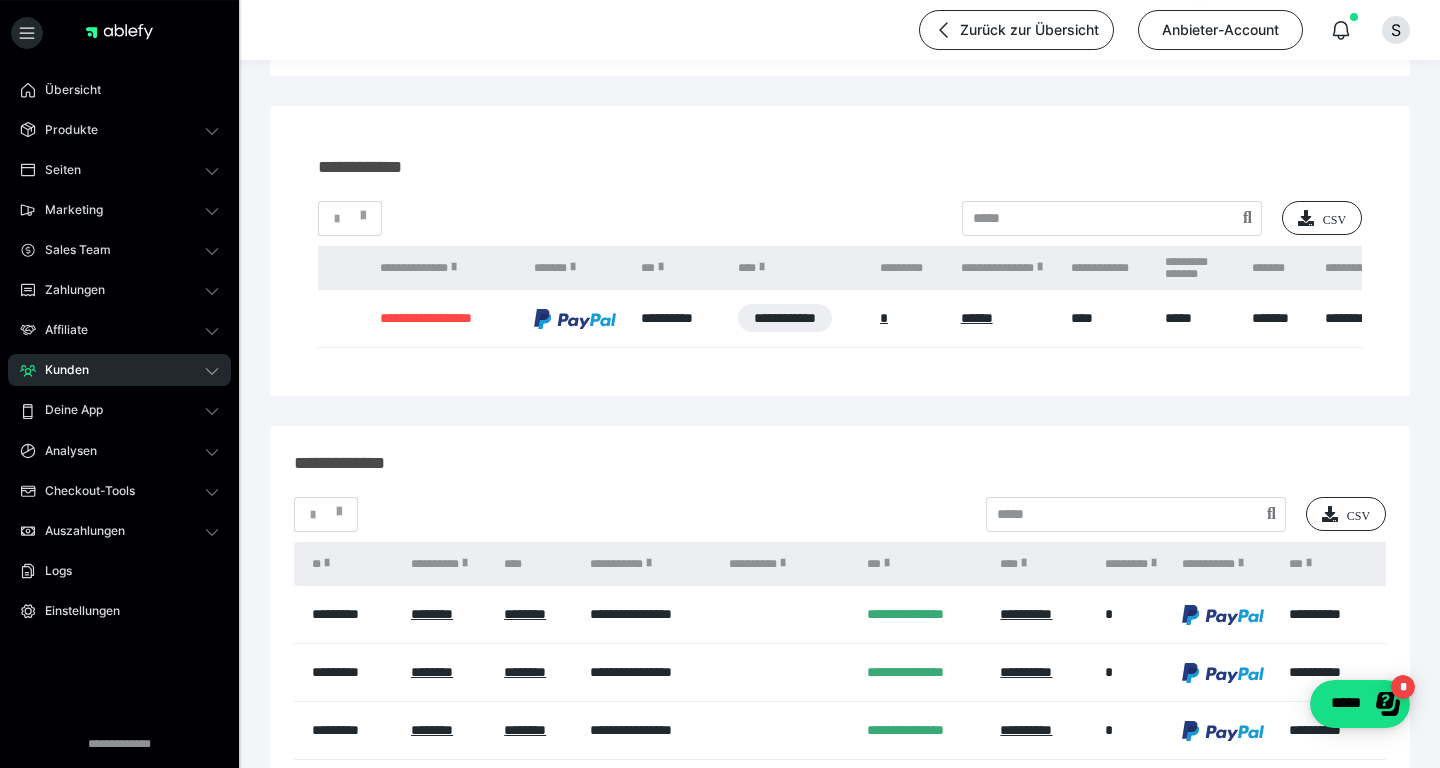 click on "*" at bounding box center [910, 319] 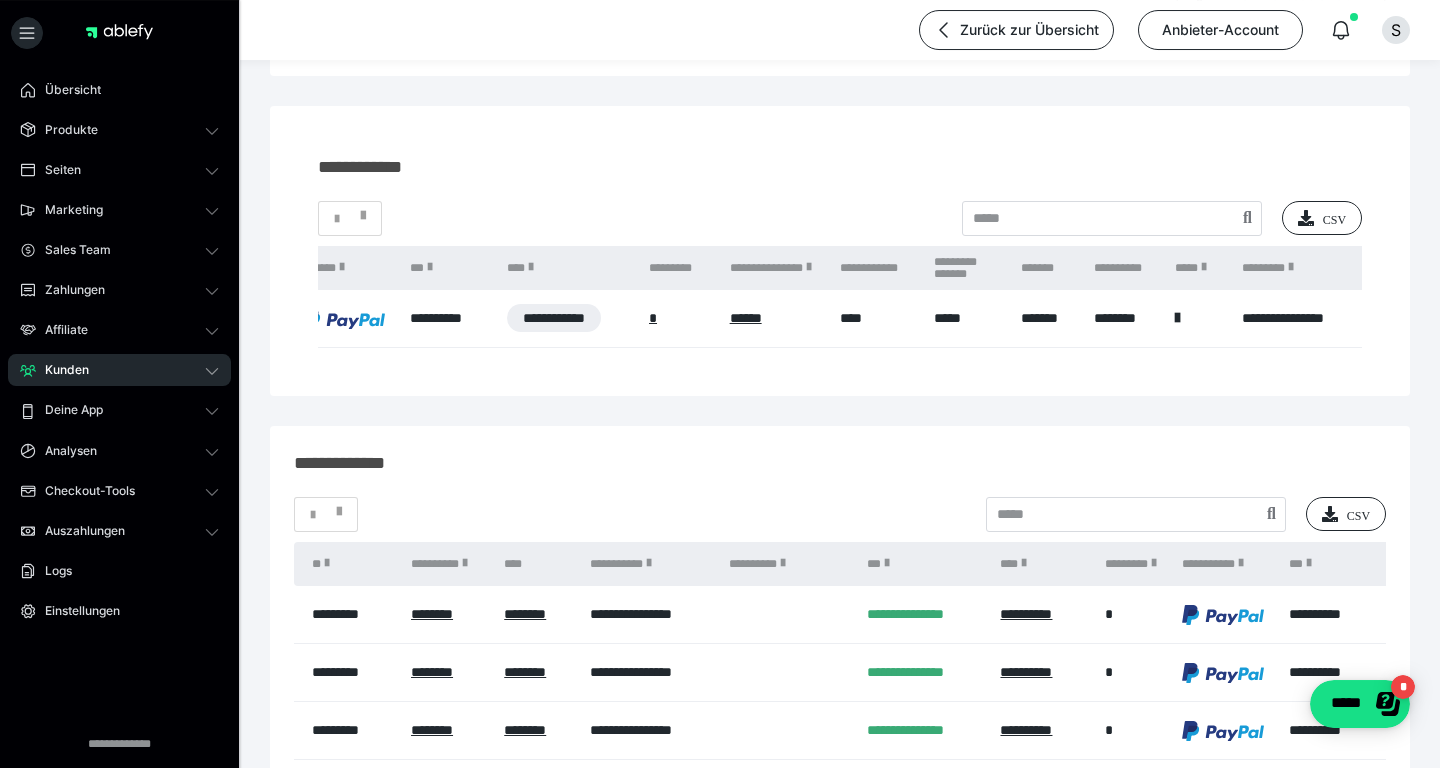 scroll, scrollTop: 0, scrollLeft: 622, axis: horizontal 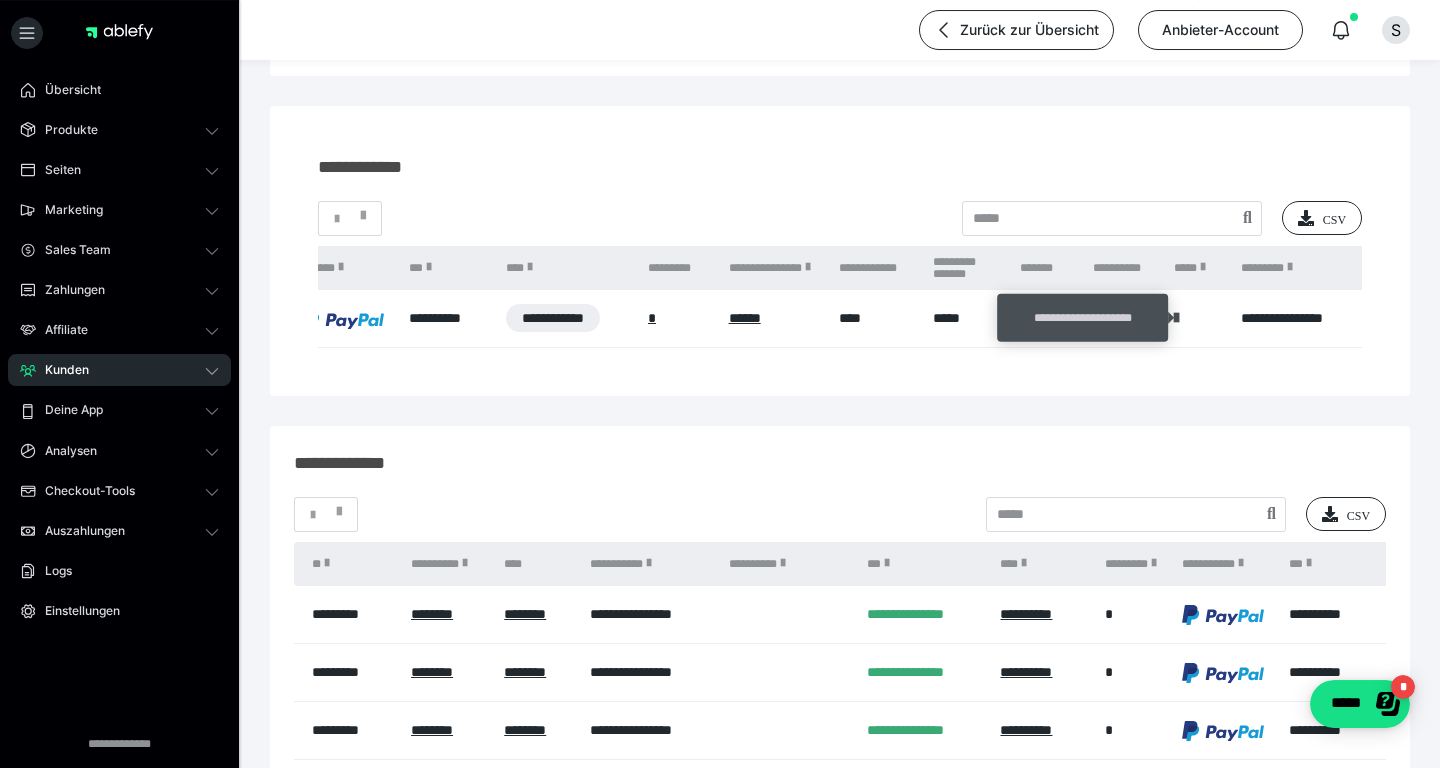 click at bounding box center (1176, 318) 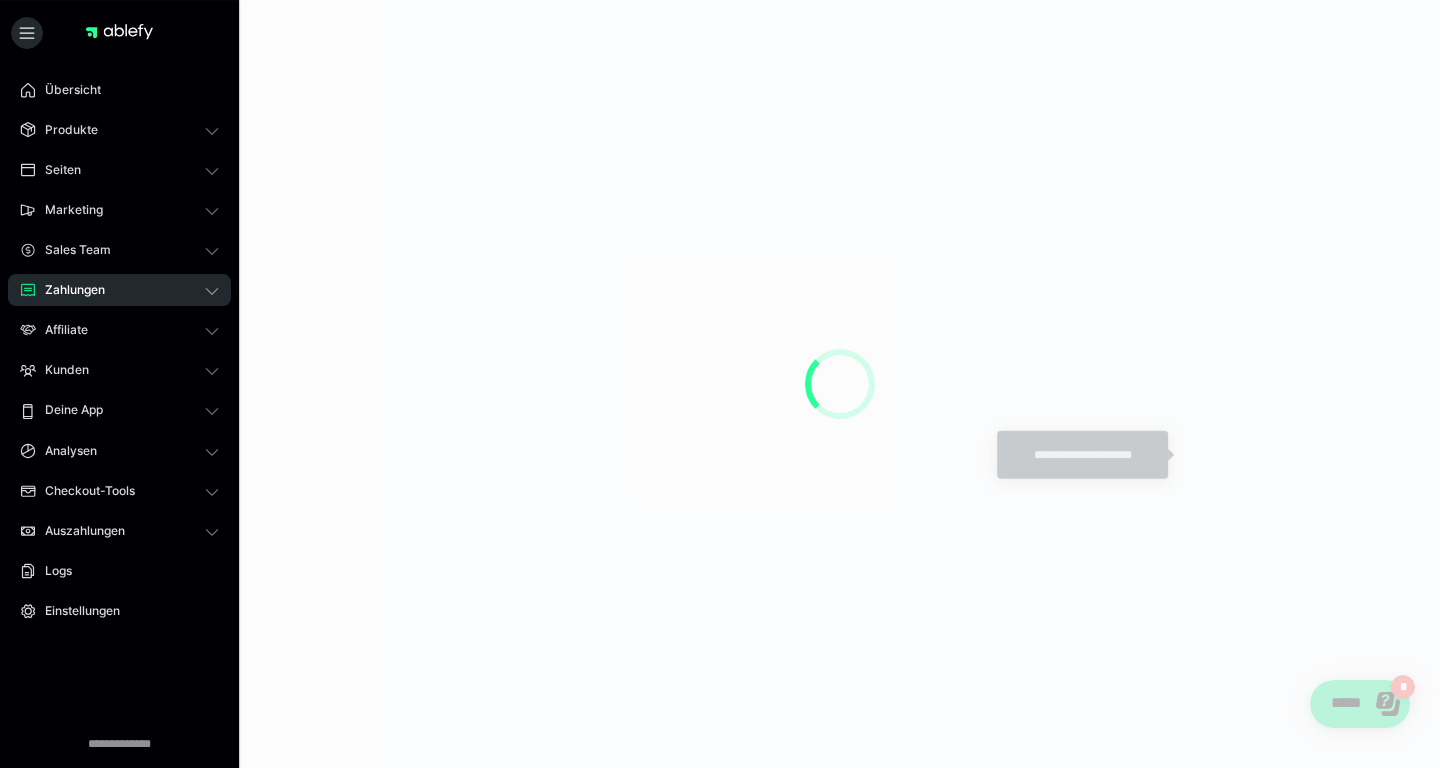scroll, scrollTop: 0, scrollLeft: 0, axis: both 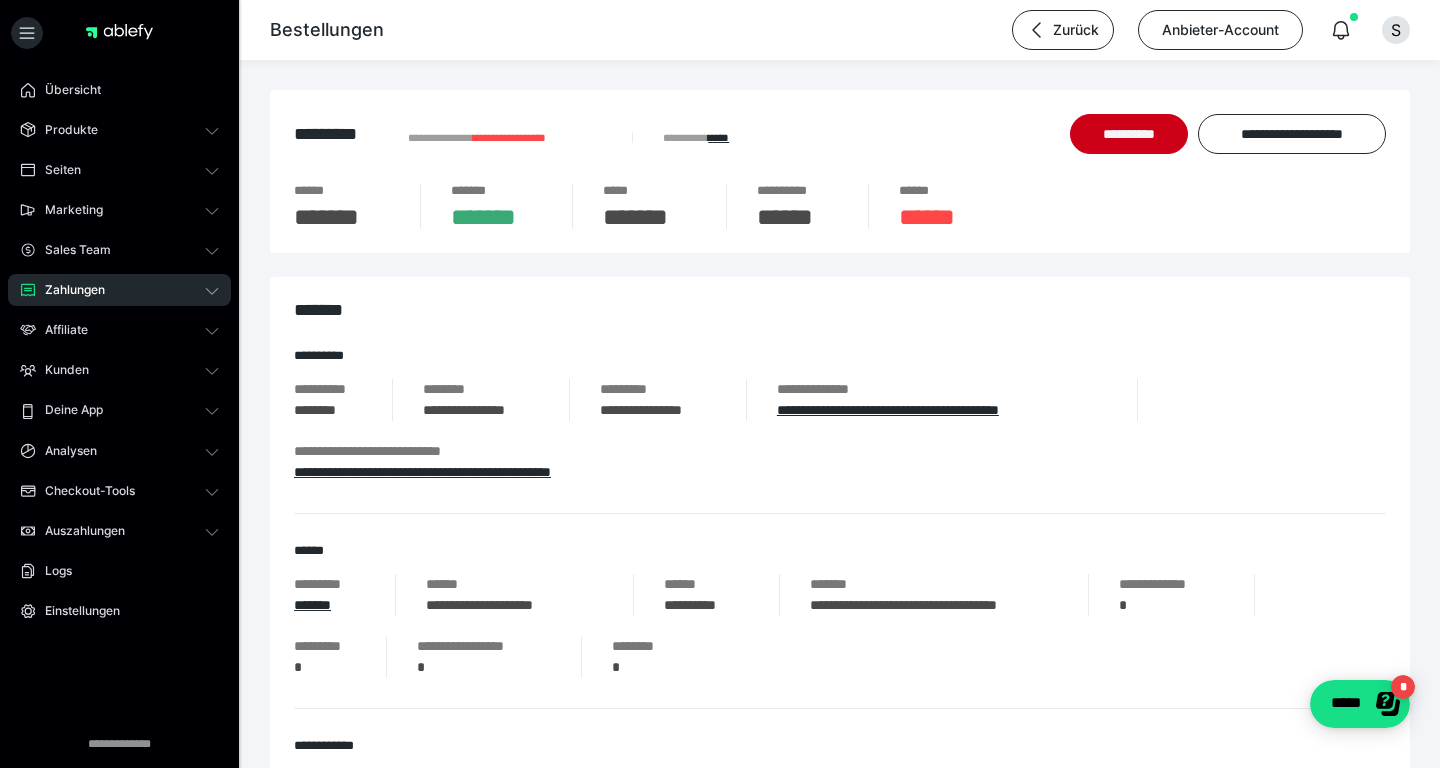 click on "**********" at bounding box center [509, 137] 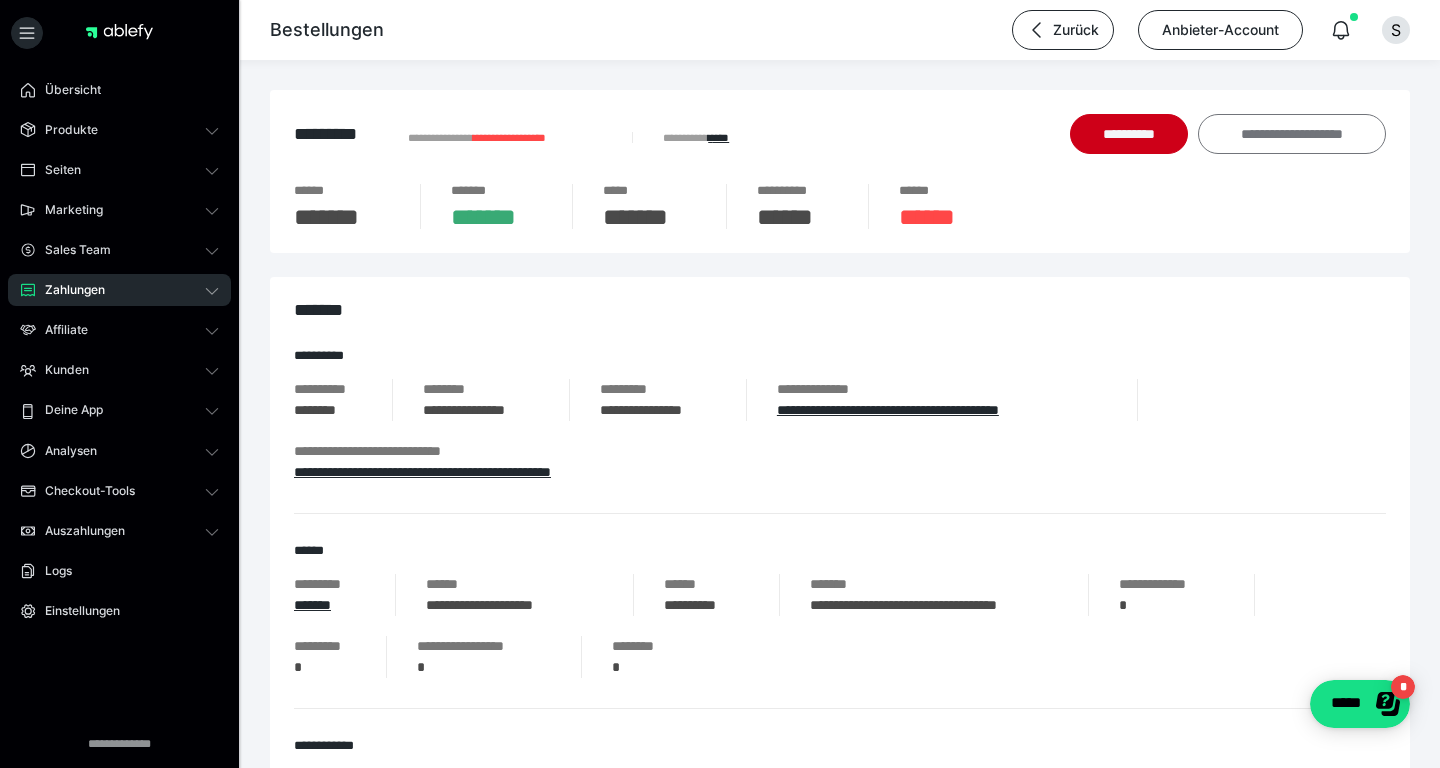 click on "**********" at bounding box center [1292, 134] 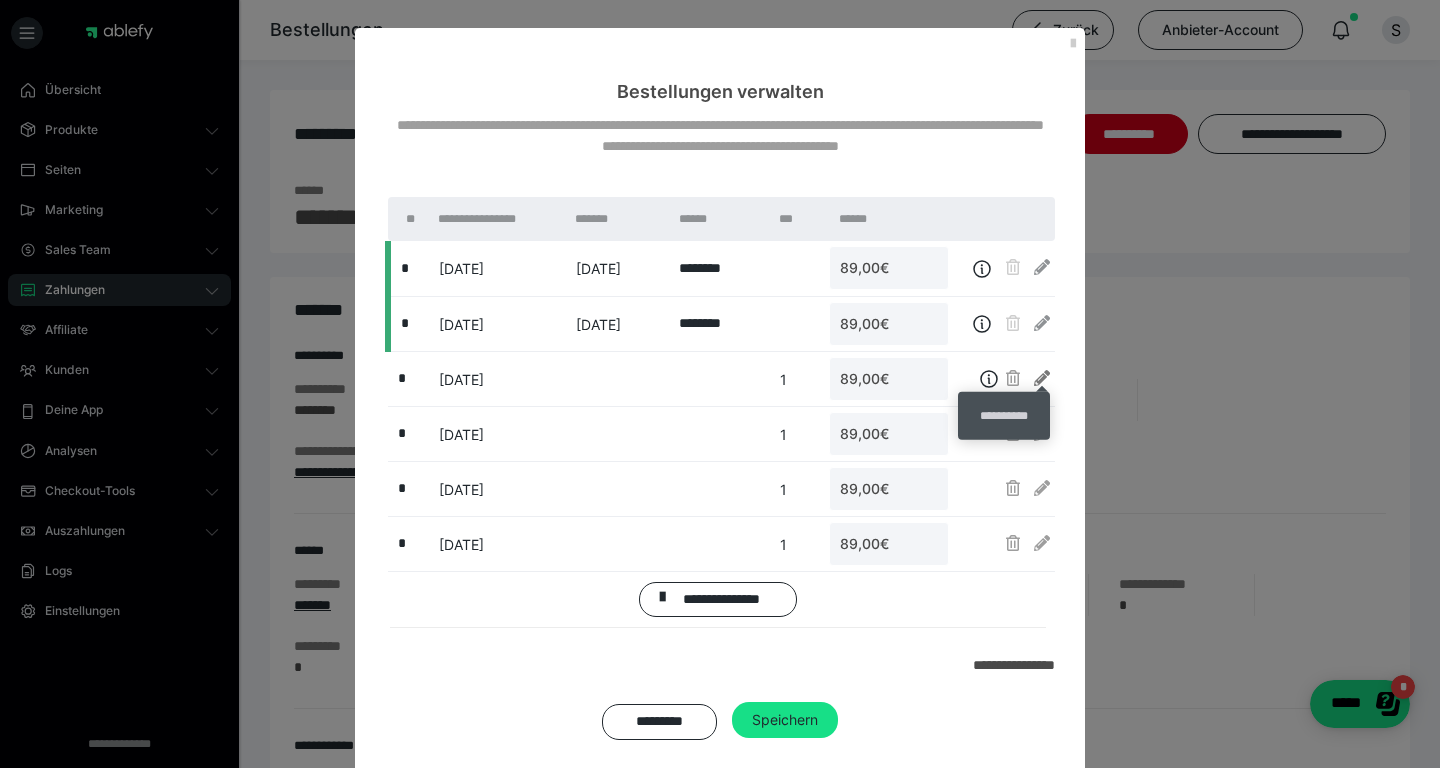 click at bounding box center [1042, 378] 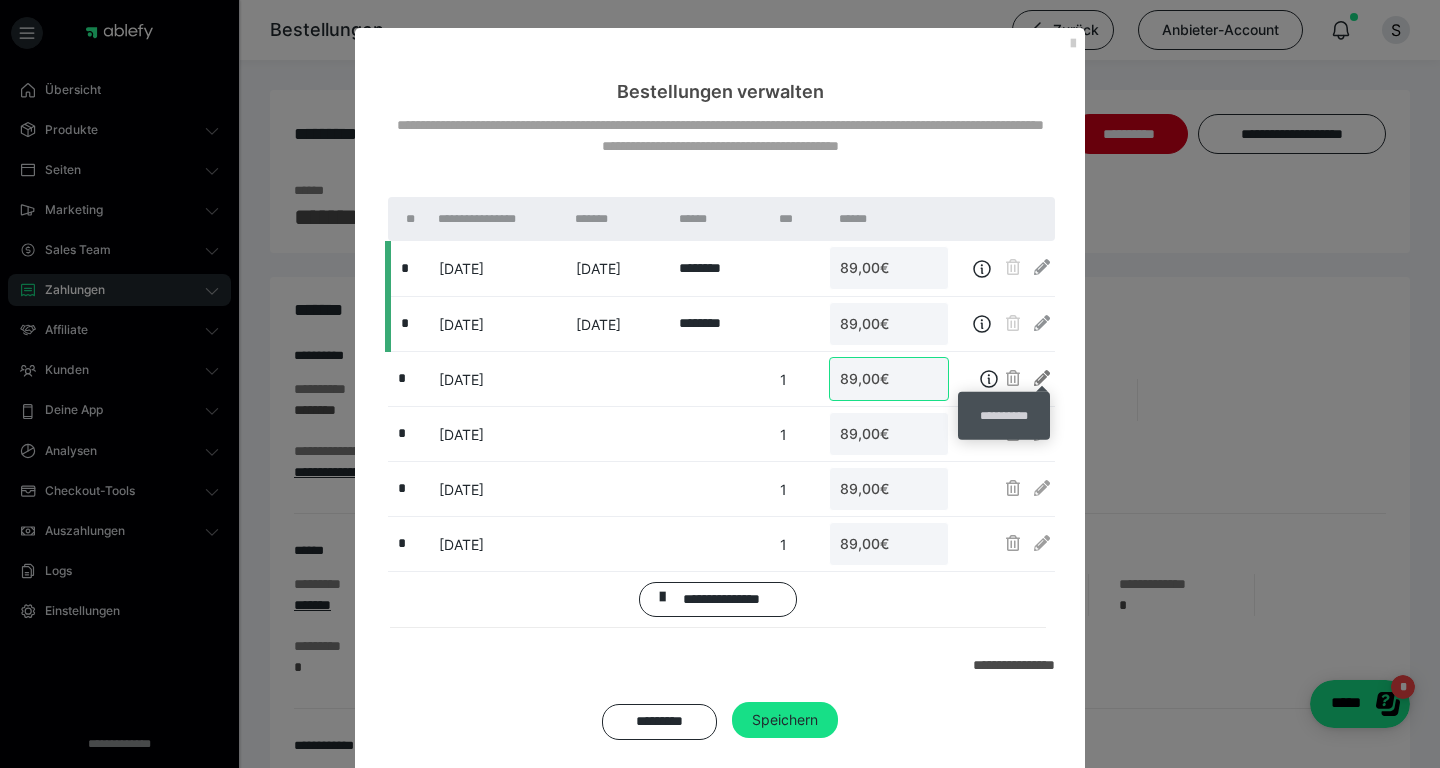 type on "89" 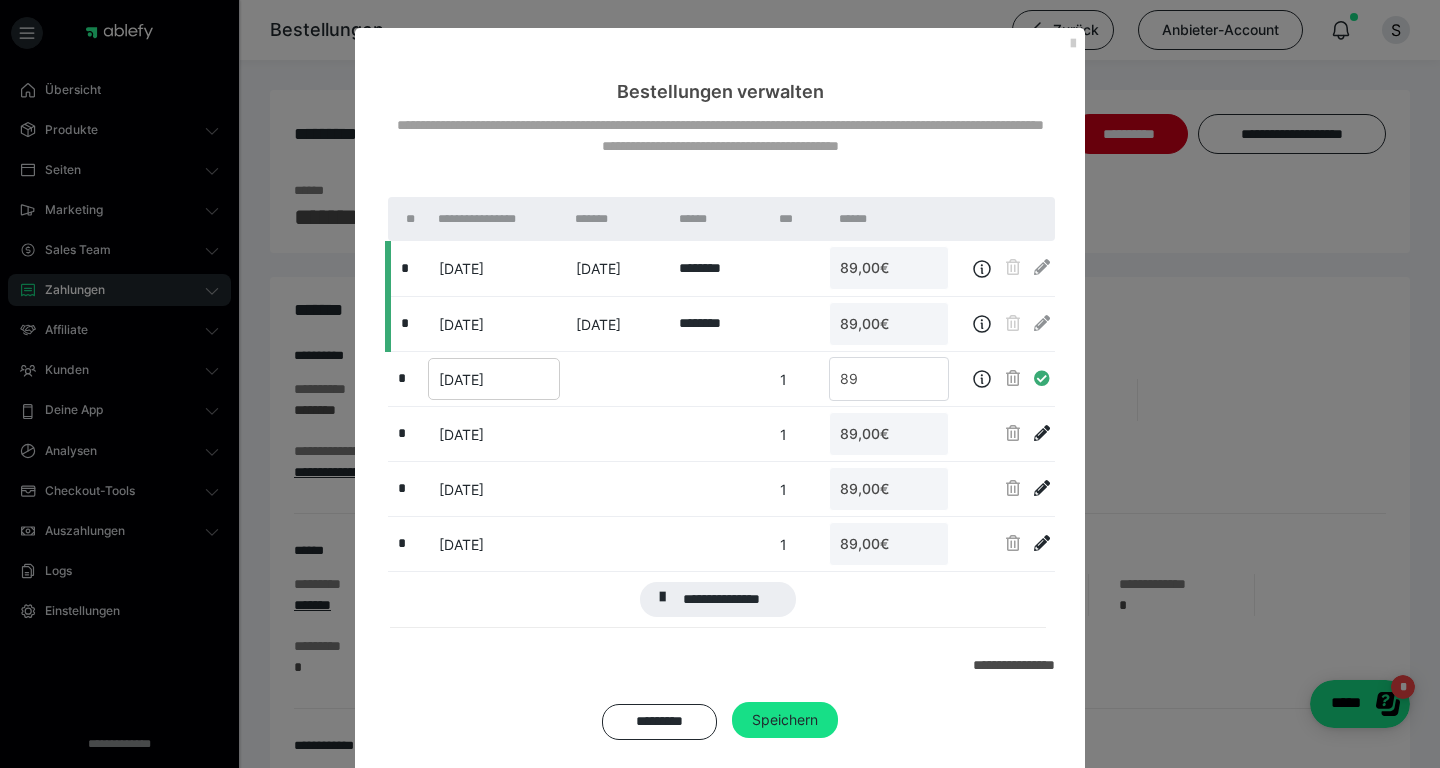 click on "**********" at bounding box center [720, 384] 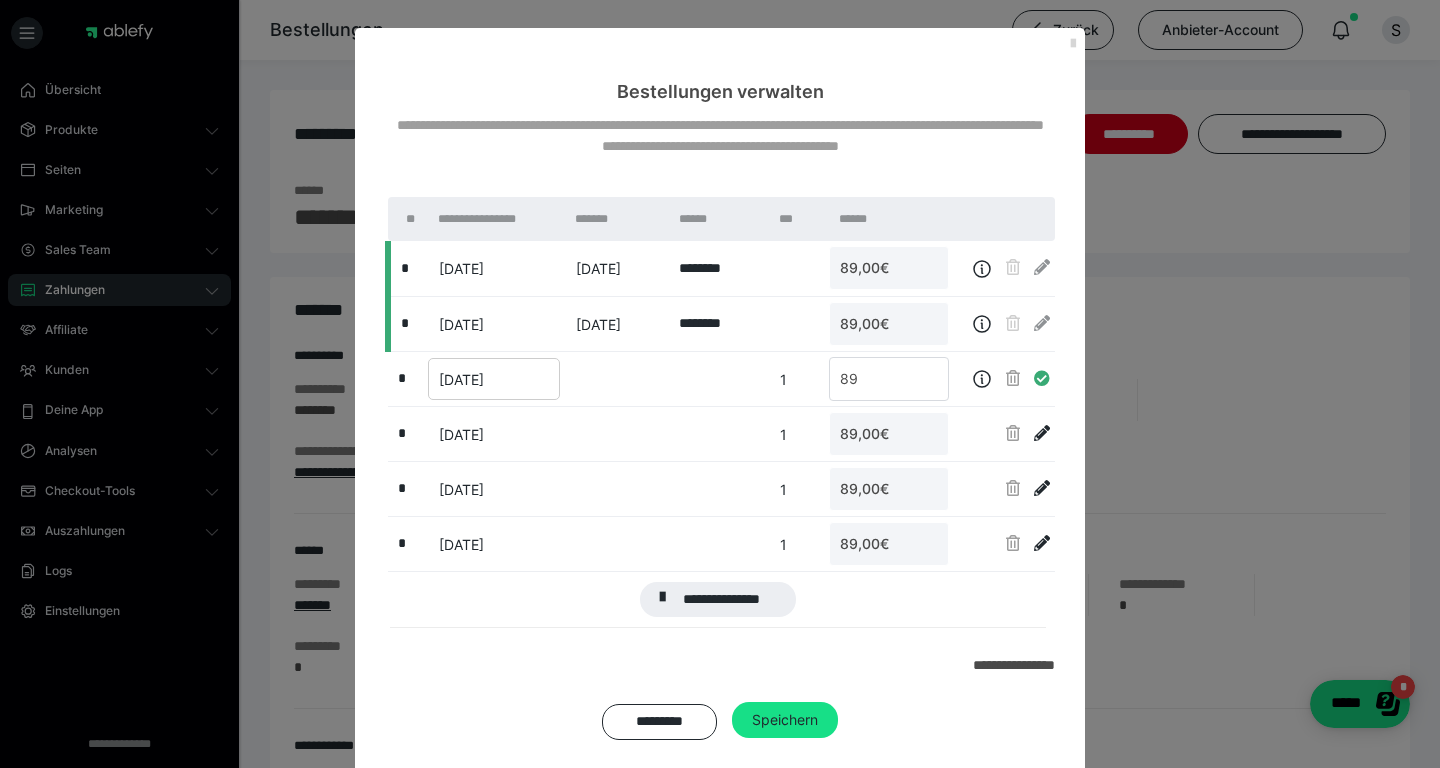 click at bounding box center (1073, 44) 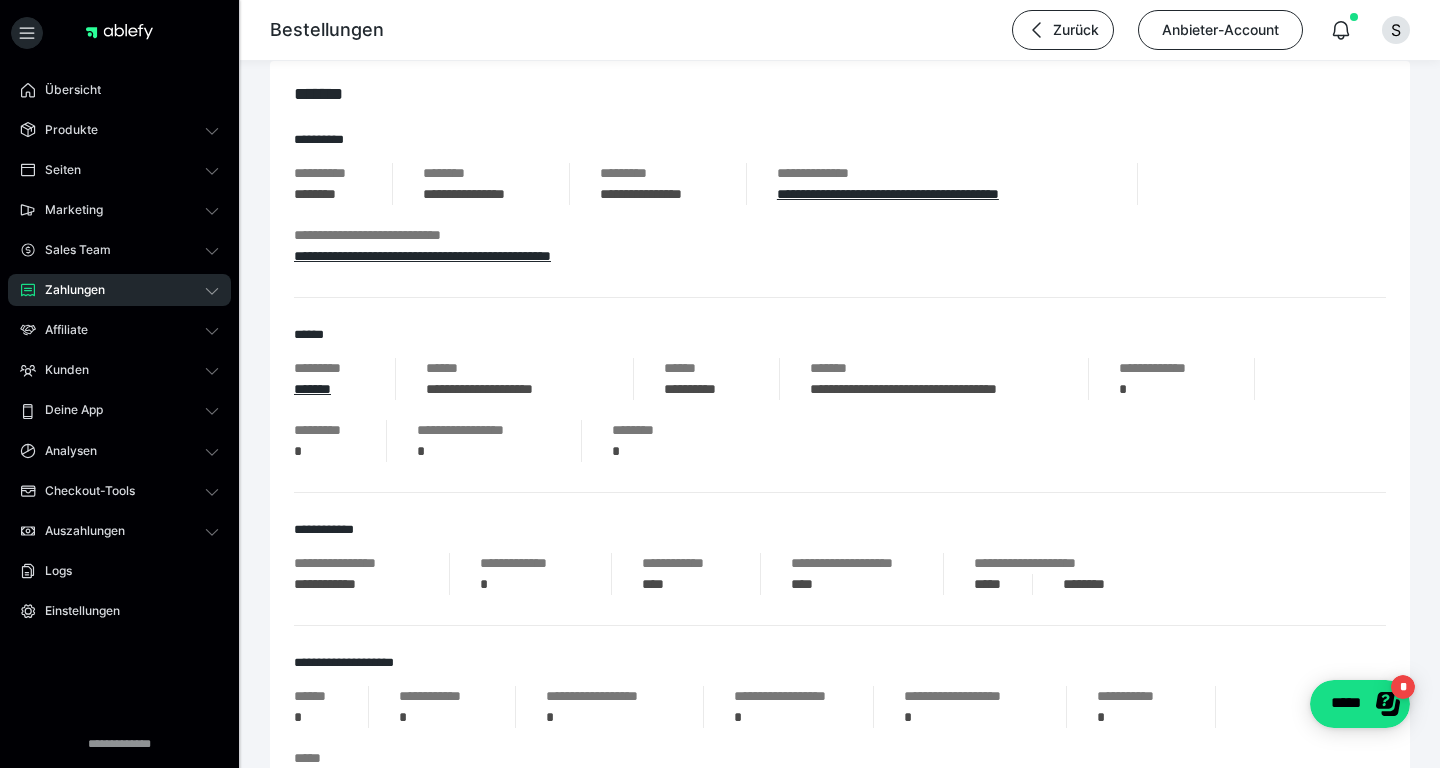 scroll, scrollTop: 0, scrollLeft: 0, axis: both 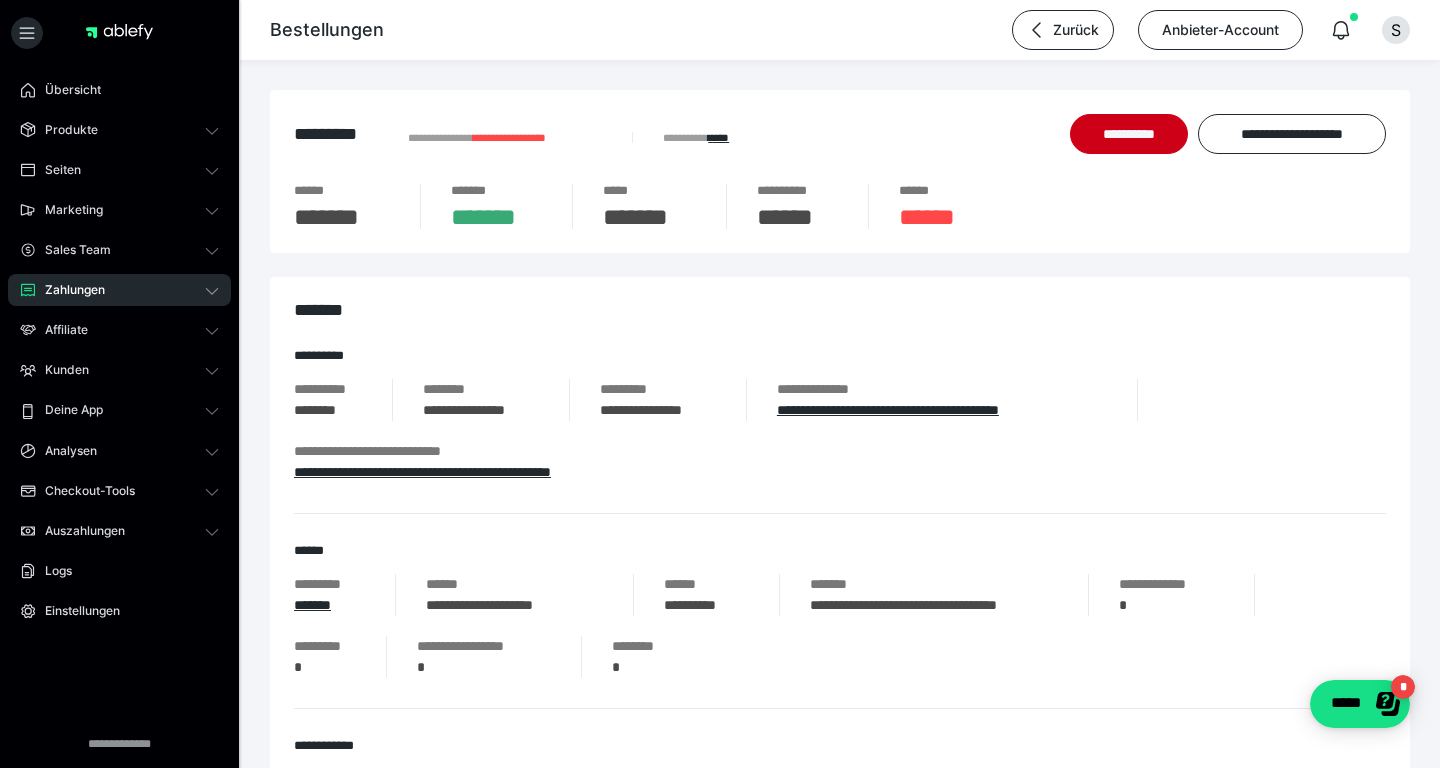 click on "**********" at bounding box center [509, 137] 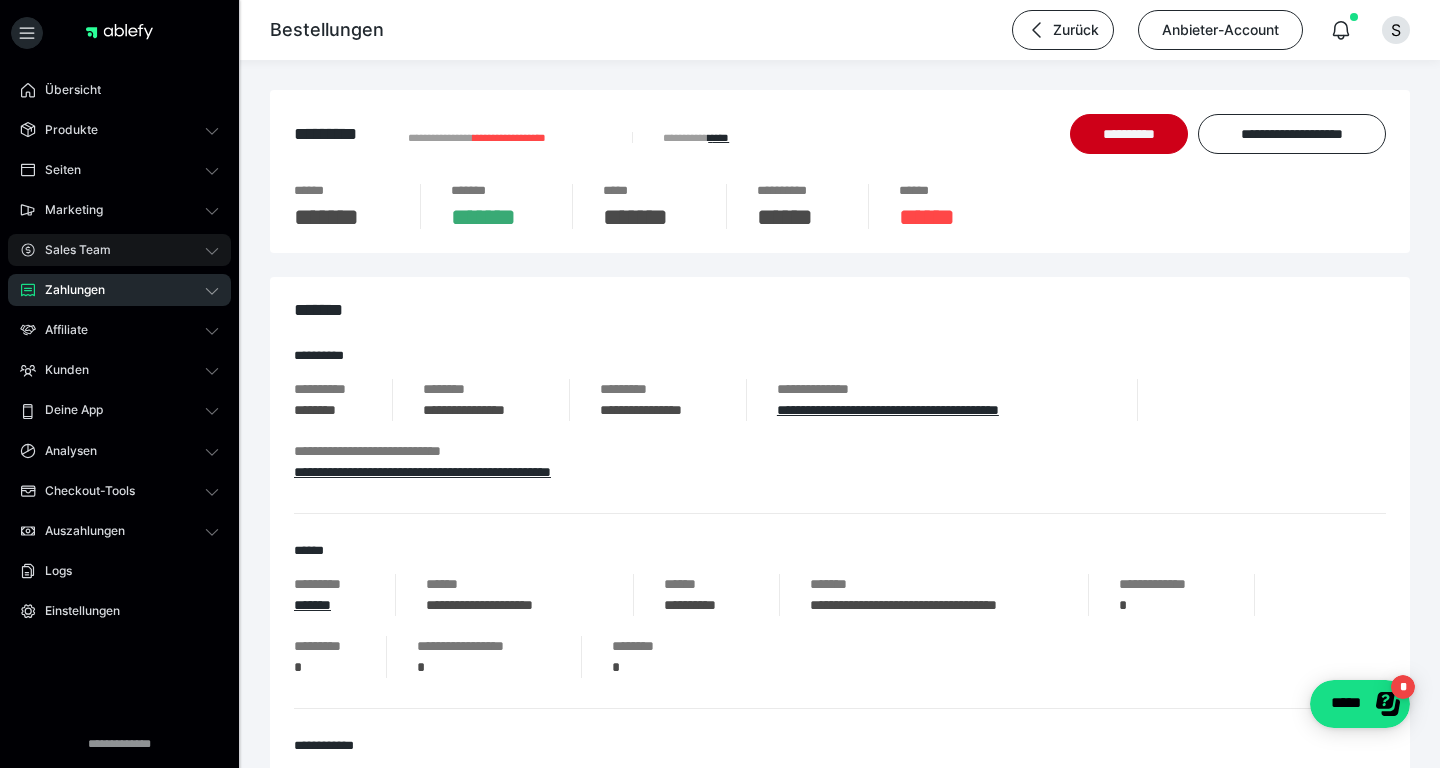 click 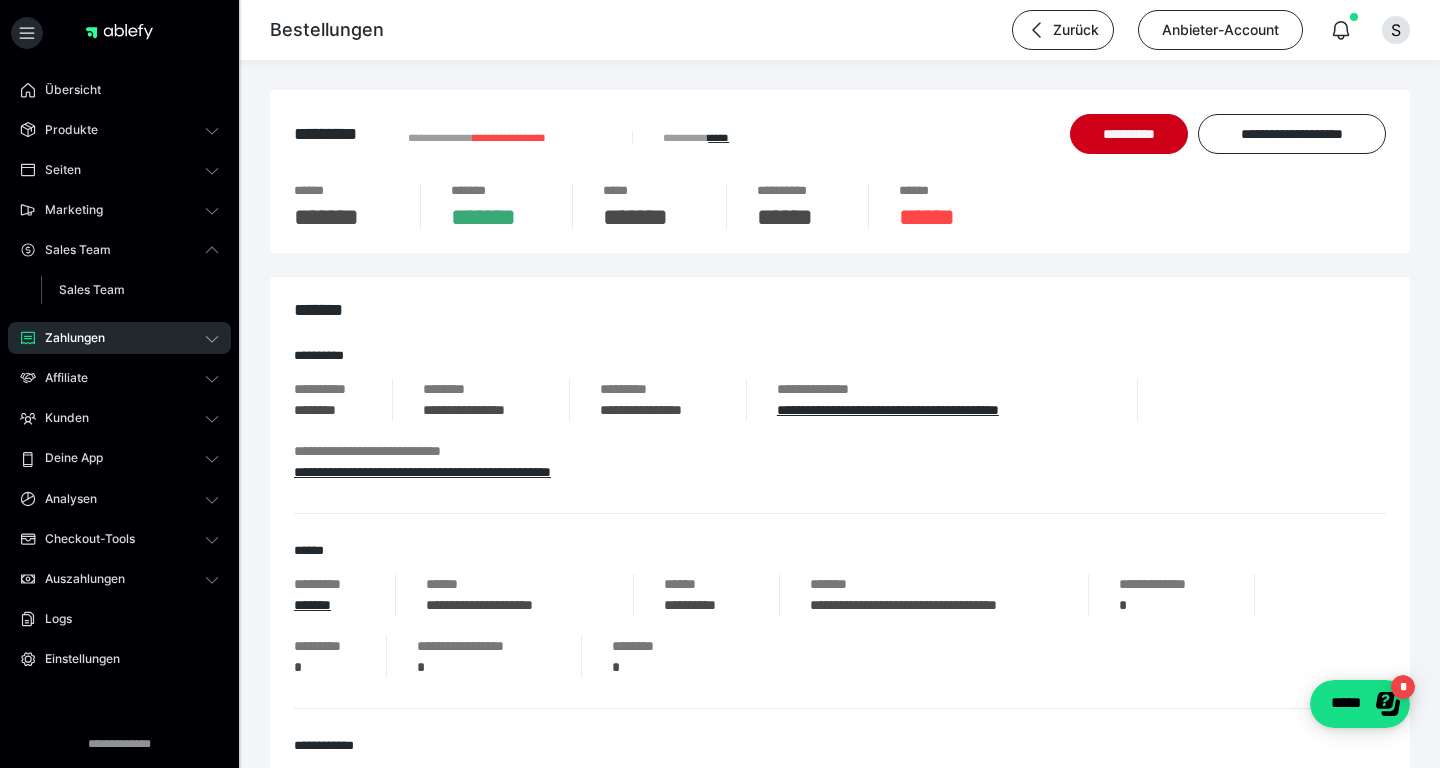 click on "Übersicht Produkte Alle Produkte Produkt-Kategorien Online-Kurs-Themes Mediathek Seiten Shop-Themes Membership-Themes ableSHARE Marketing Gutscheincodes Marketing-Tools Live-Stream-Events Content-IDs Upsell-Funnels Order Bumps Tracking-Codes E-Mail-Schnittstellen Webhooks Sales Team Sales Team Zahlungen Bestellungen Fälligkeiten Transaktionen Rechnungen & Storno-Rechnungen Teilzahlungen ablefy CONNECT Mahnwesen & Inkasso Affiliate Affiliate-Programme Affiliates Statistiken Landingpages Kunden Kunden Kurs-Zugänge Membership-Zugänge E-Ticket-Bestellungen Awards Lizenzschlüssel Deine App Analysen Analysen Analysen 3.0 Checkout-Tools Bezahlseiten-Templates Zahlungspläne Zusatzkosten Widerrufskonditionen Zusatzfelder Zusatzfeld-Antworten Auszahlungen Auszahlungen Logs Einstellungen" at bounding box center (119, 434) 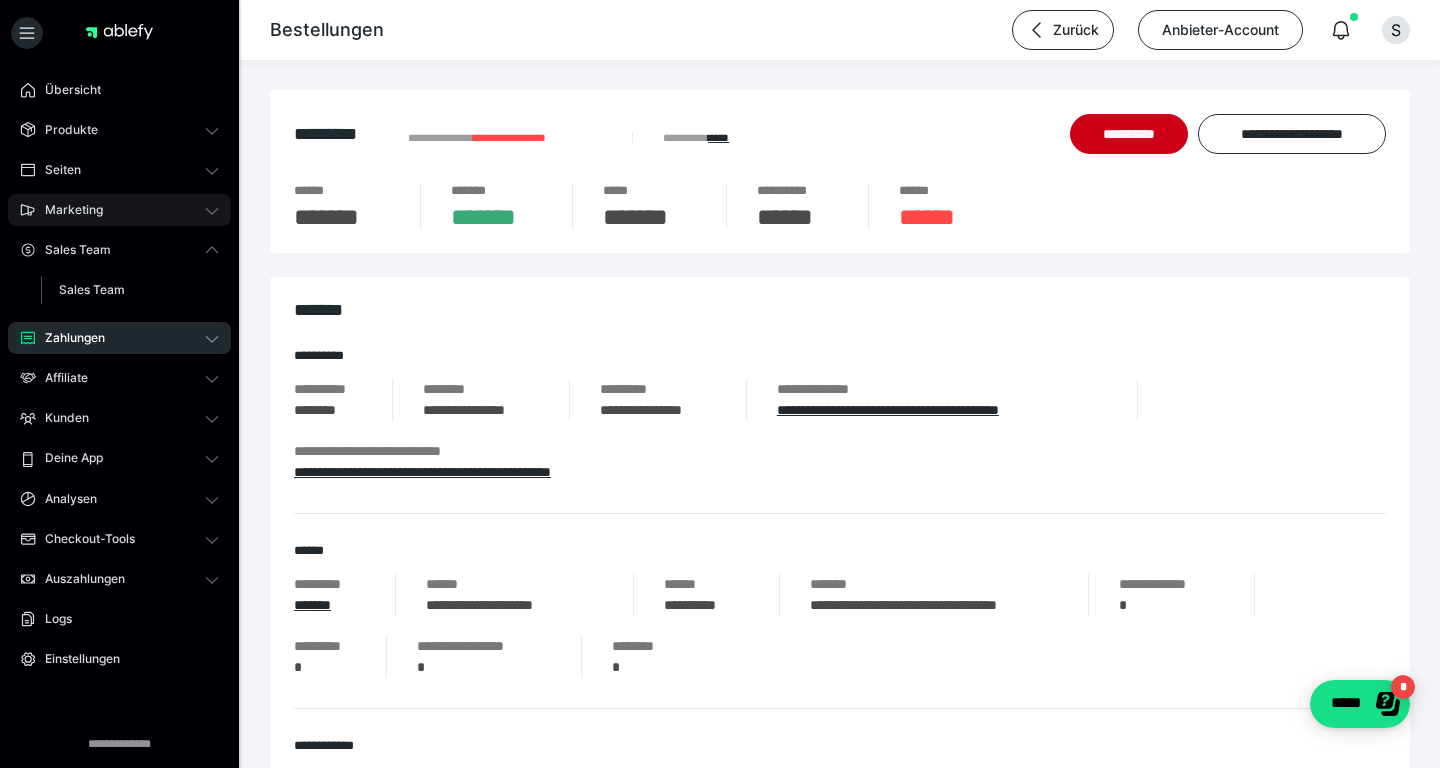 click on "Marketing" at bounding box center [119, 210] 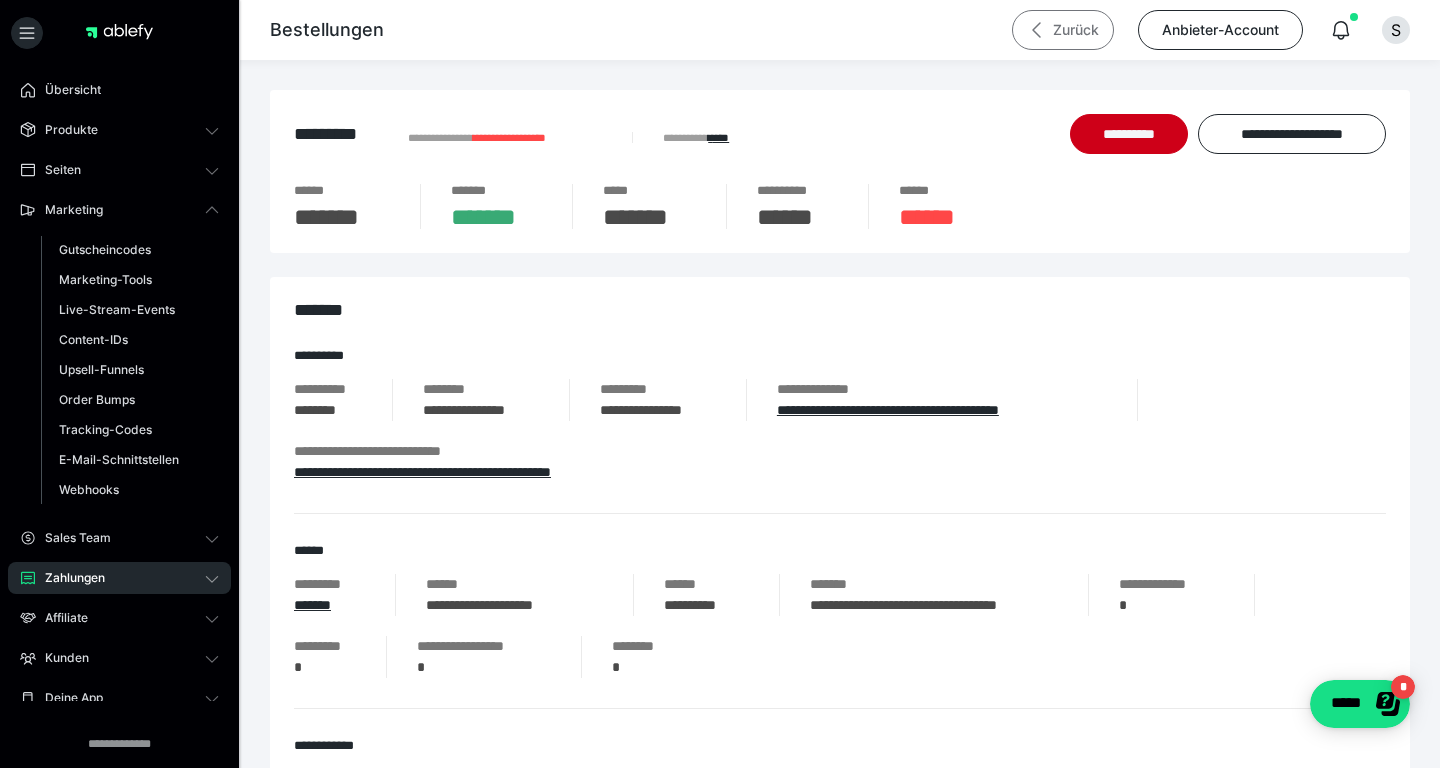 click on "Zurück" at bounding box center (1063, 30) 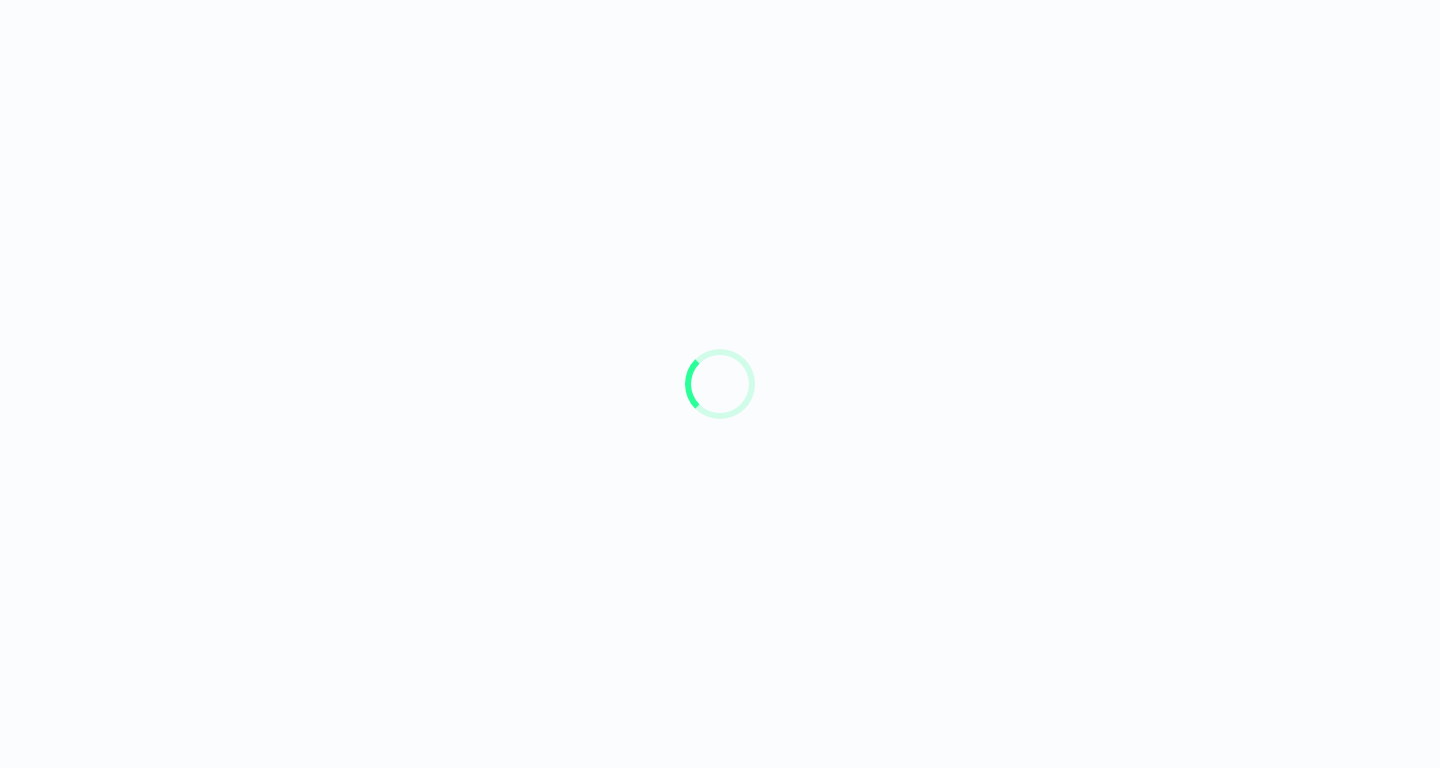 scroll, scrollTop: 0, scrollLeft: 0, axis: both 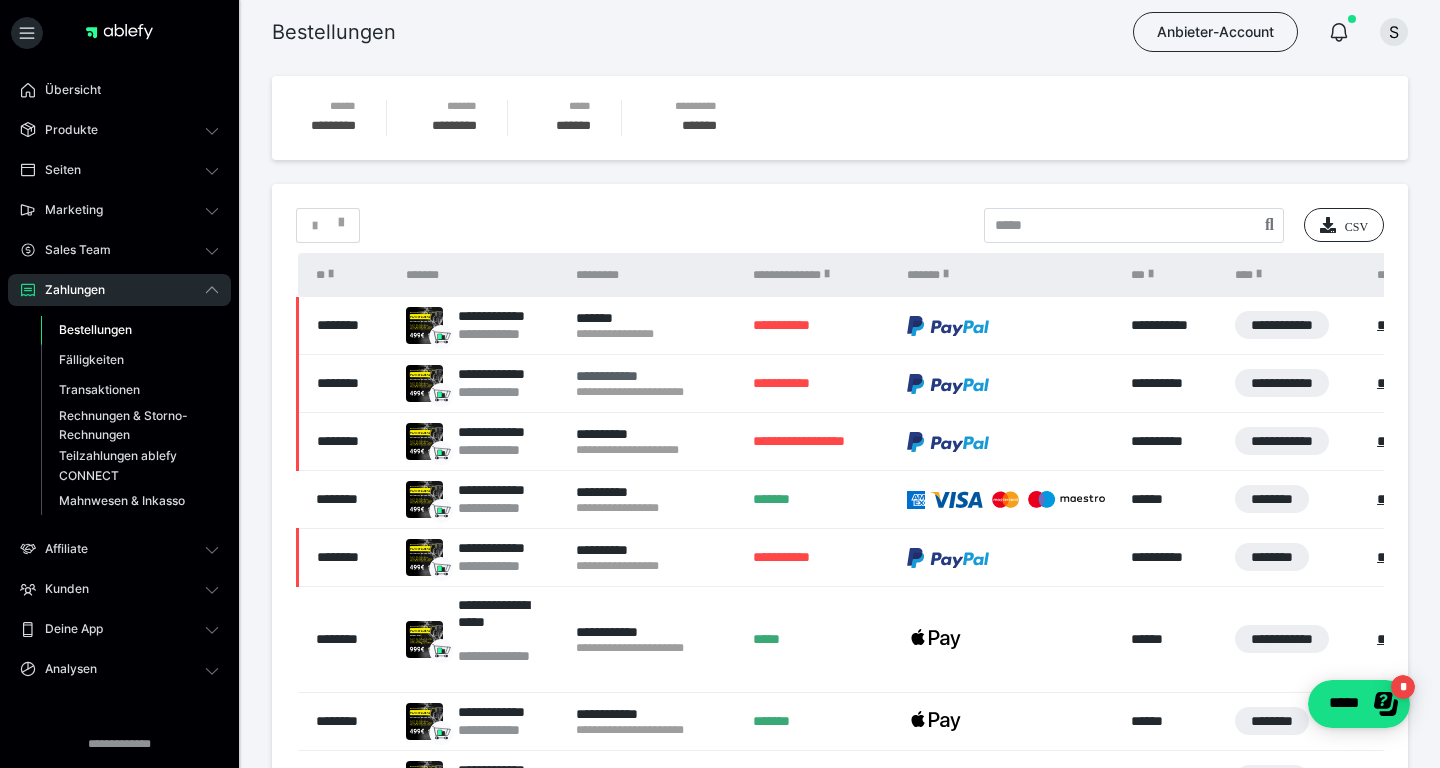 click on "**********" at bounding box center (654, 376) 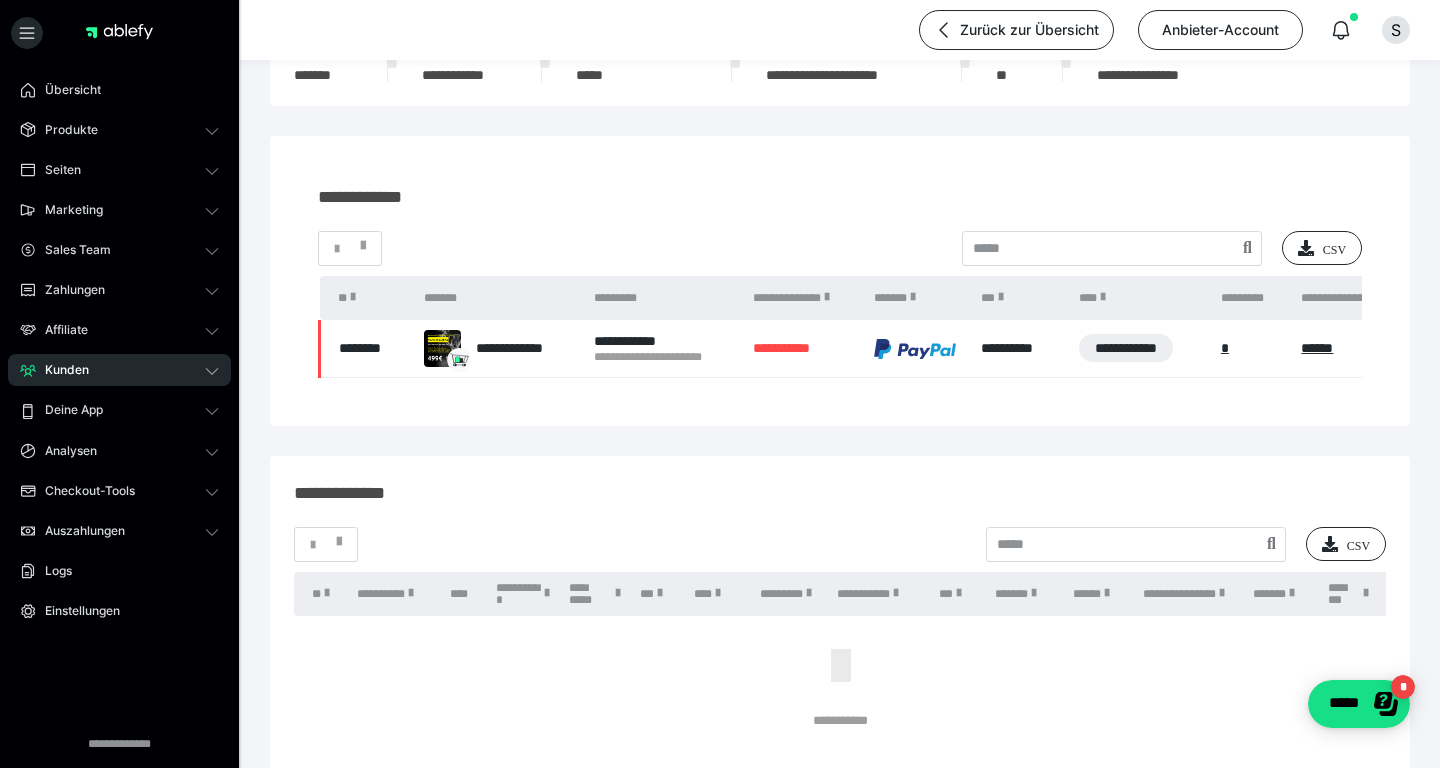 scroll, scrollTop: 108, scrollLeft: 0, axis: vertical 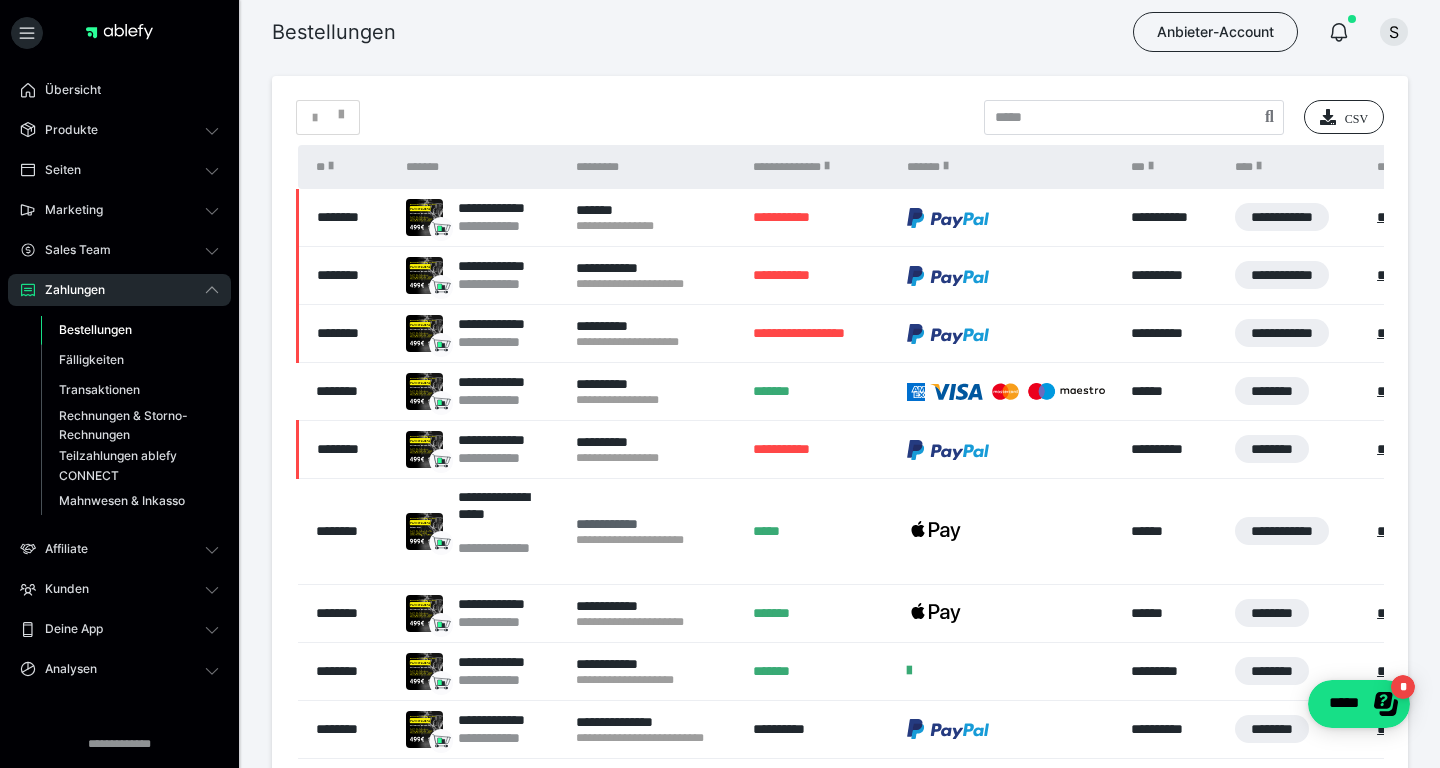 click on "**********" at bounding box center (654, 524) 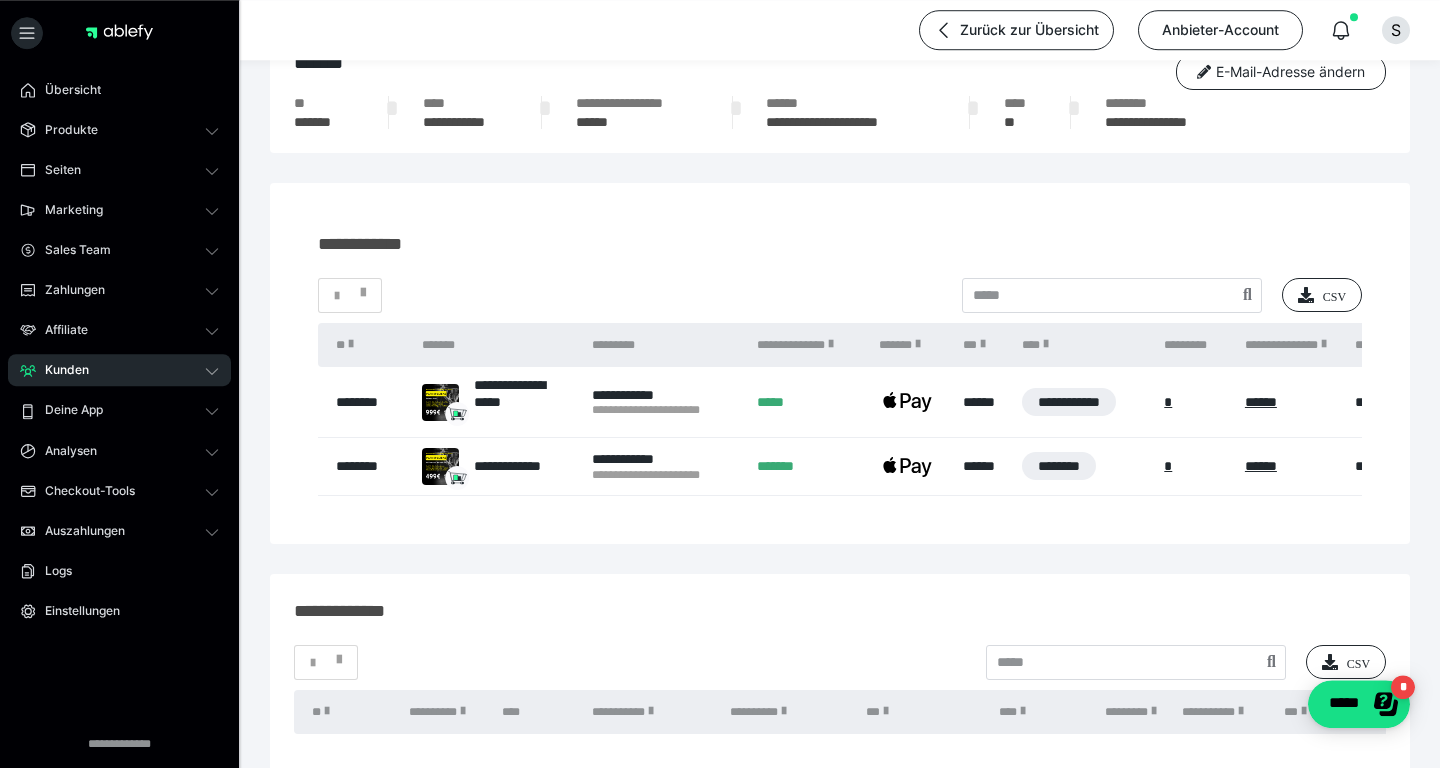 scroll, scrollTop: 108, scrollLeft: 0, axis: vertical 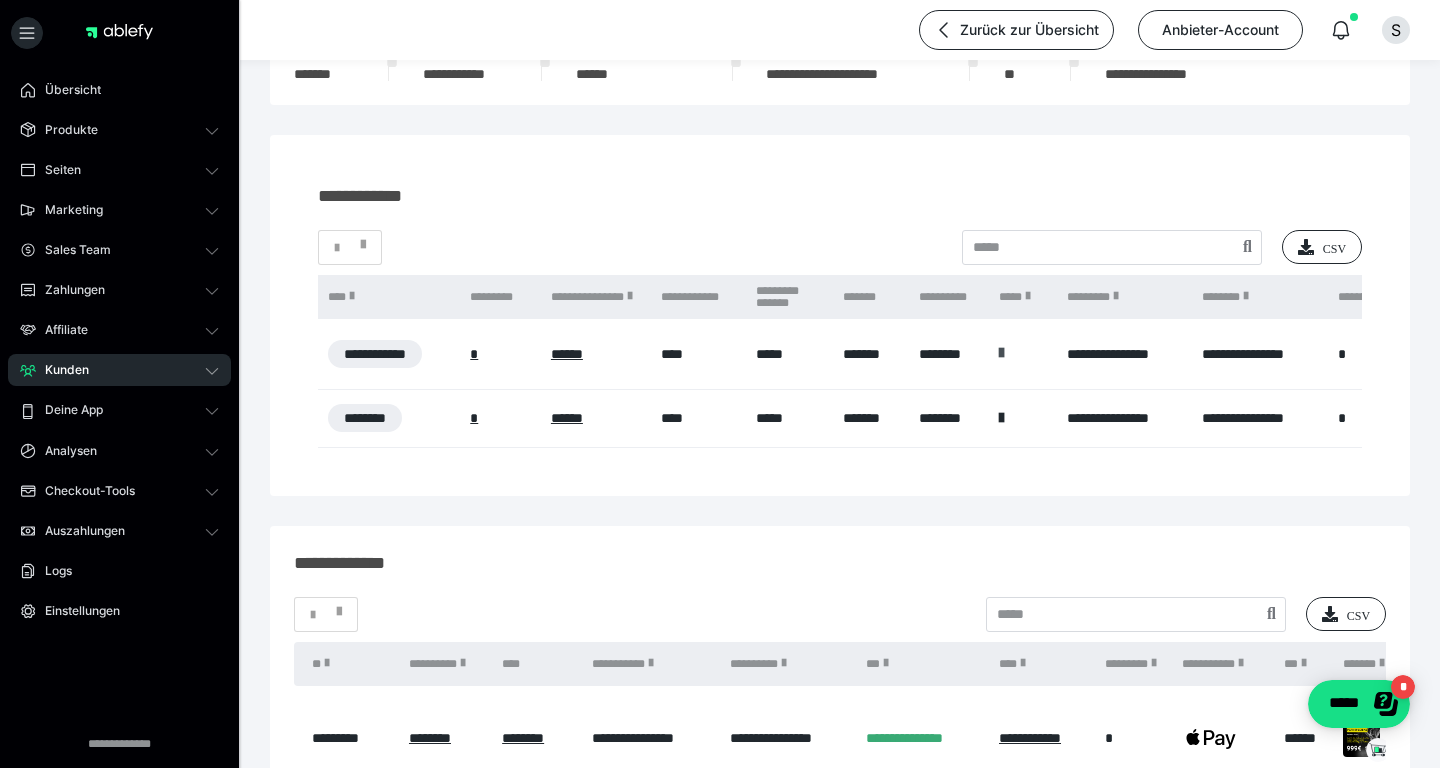 click at bounding box center (1001, 353) 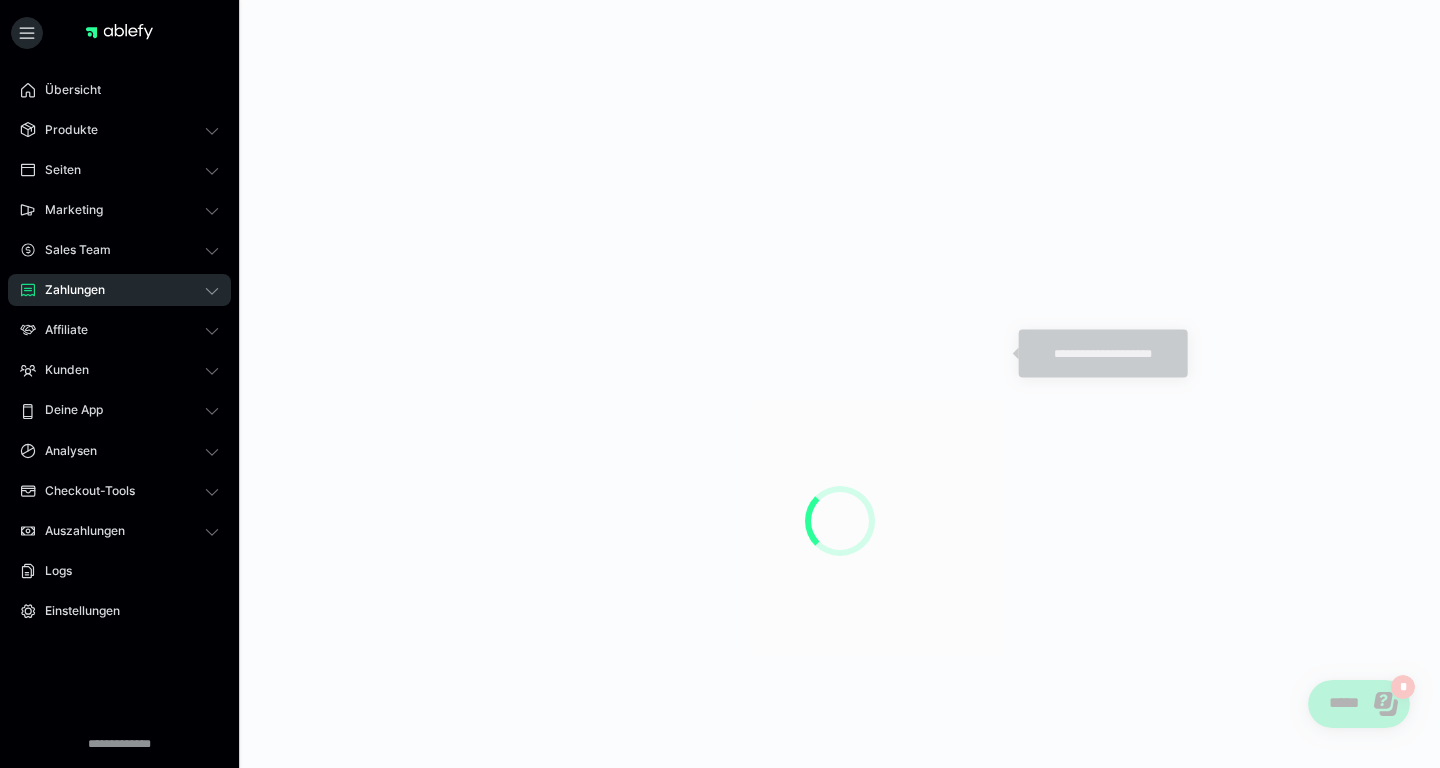 scroll, scrollTop: 0, scrollLeft: 0, axis: both 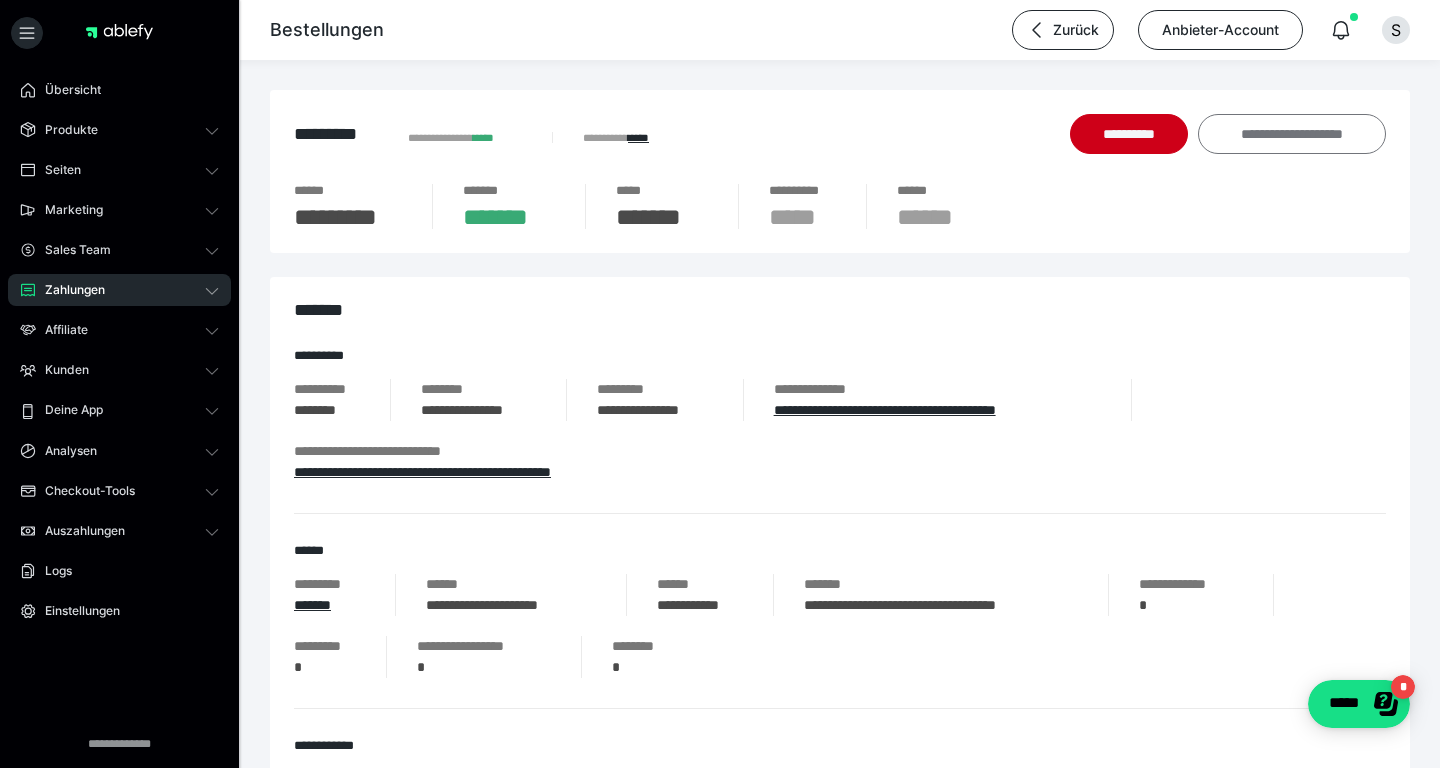 click on "**********" at bounding box center (1292, 134) 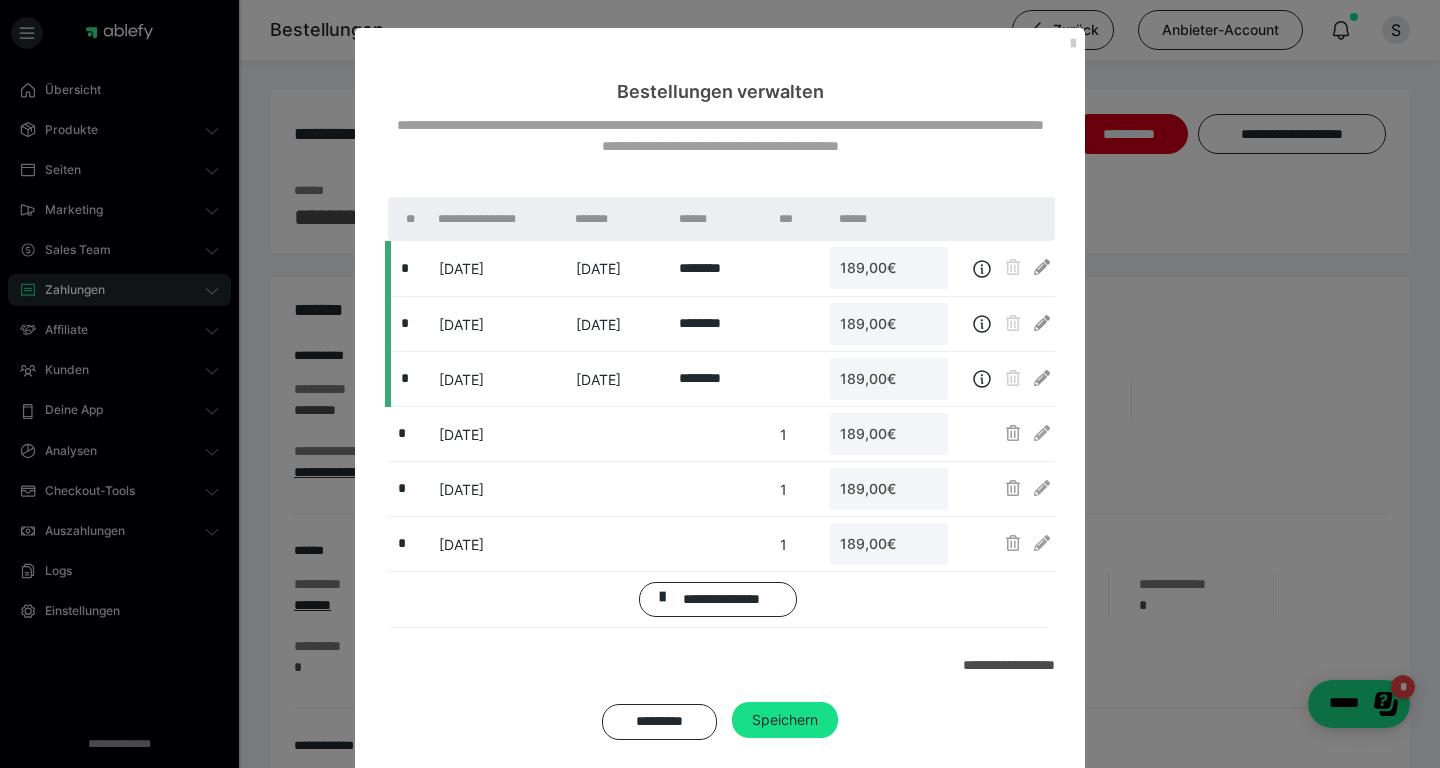 click on "**********" at bounding box center [720, 384] 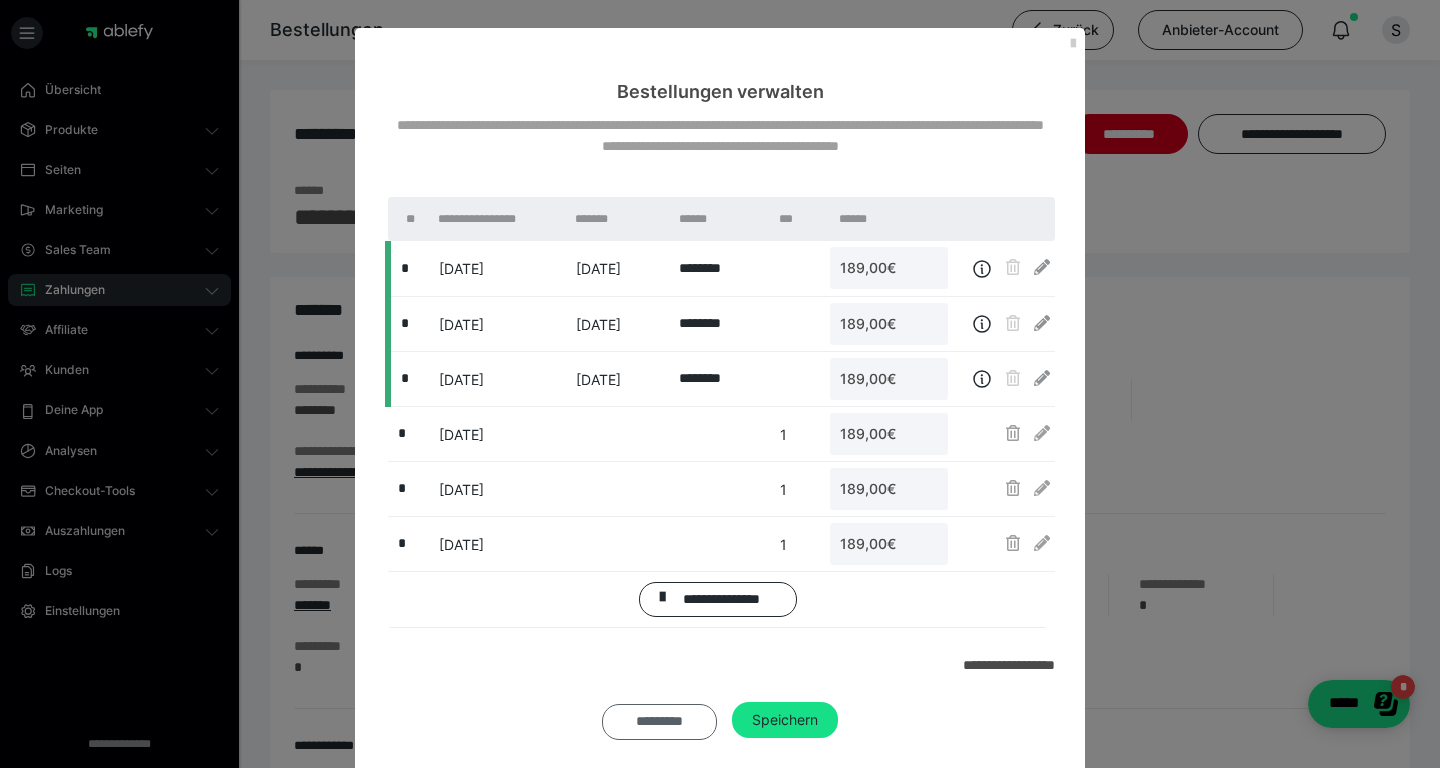 click on "*********" at bounding box center [659, 722] 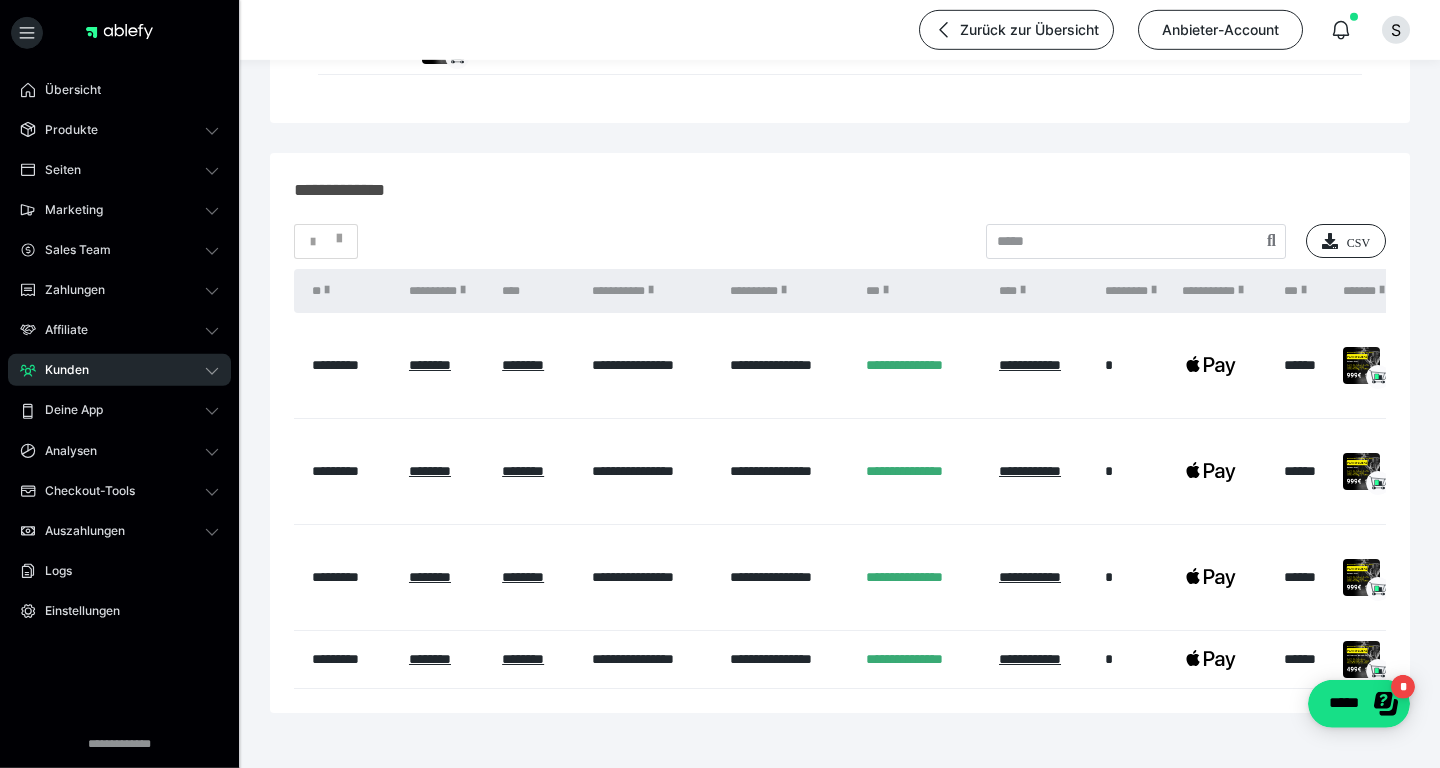 scroll, scrollTop: 540, scrollLeft: 0, axis: vertical 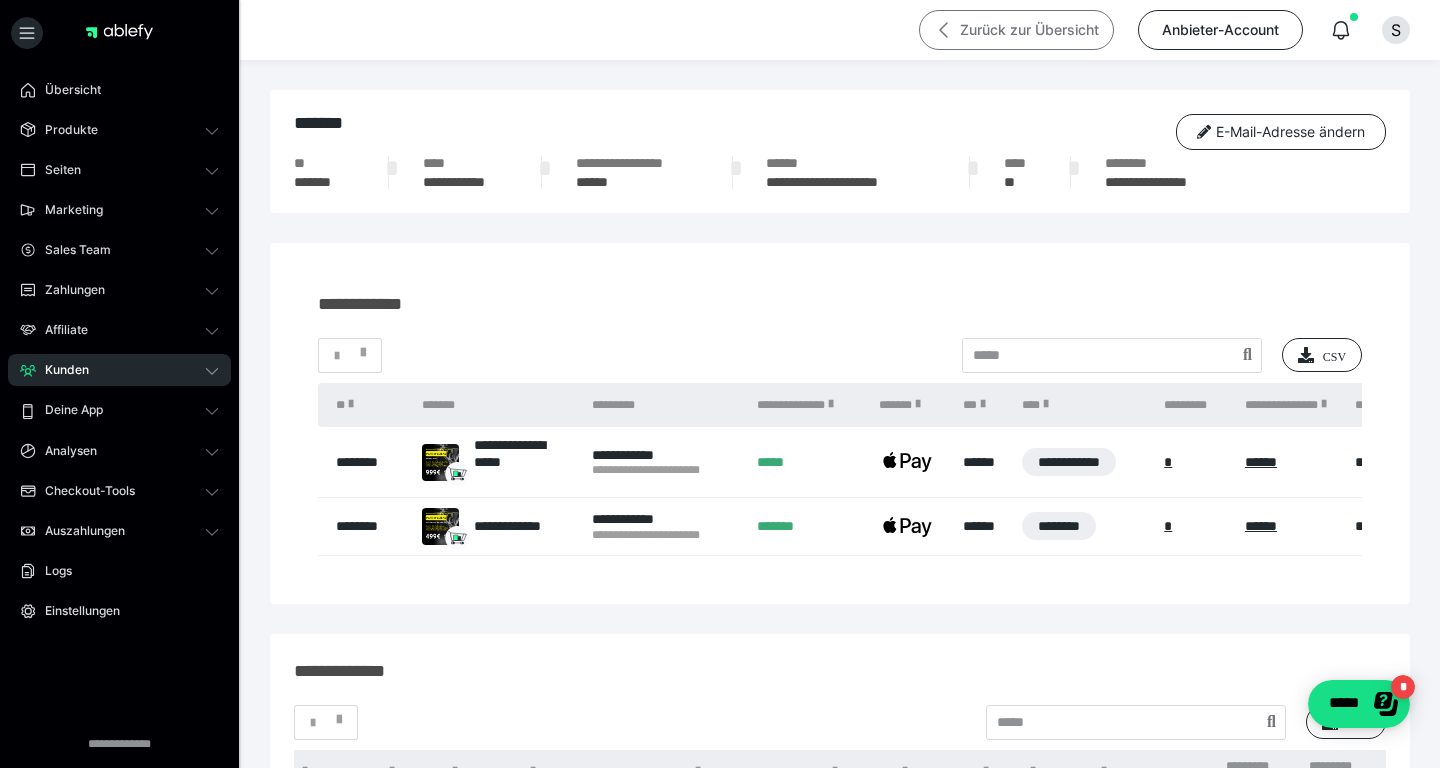 click on "Zurück zur Übersicht" at bounding box center (1016, 30) 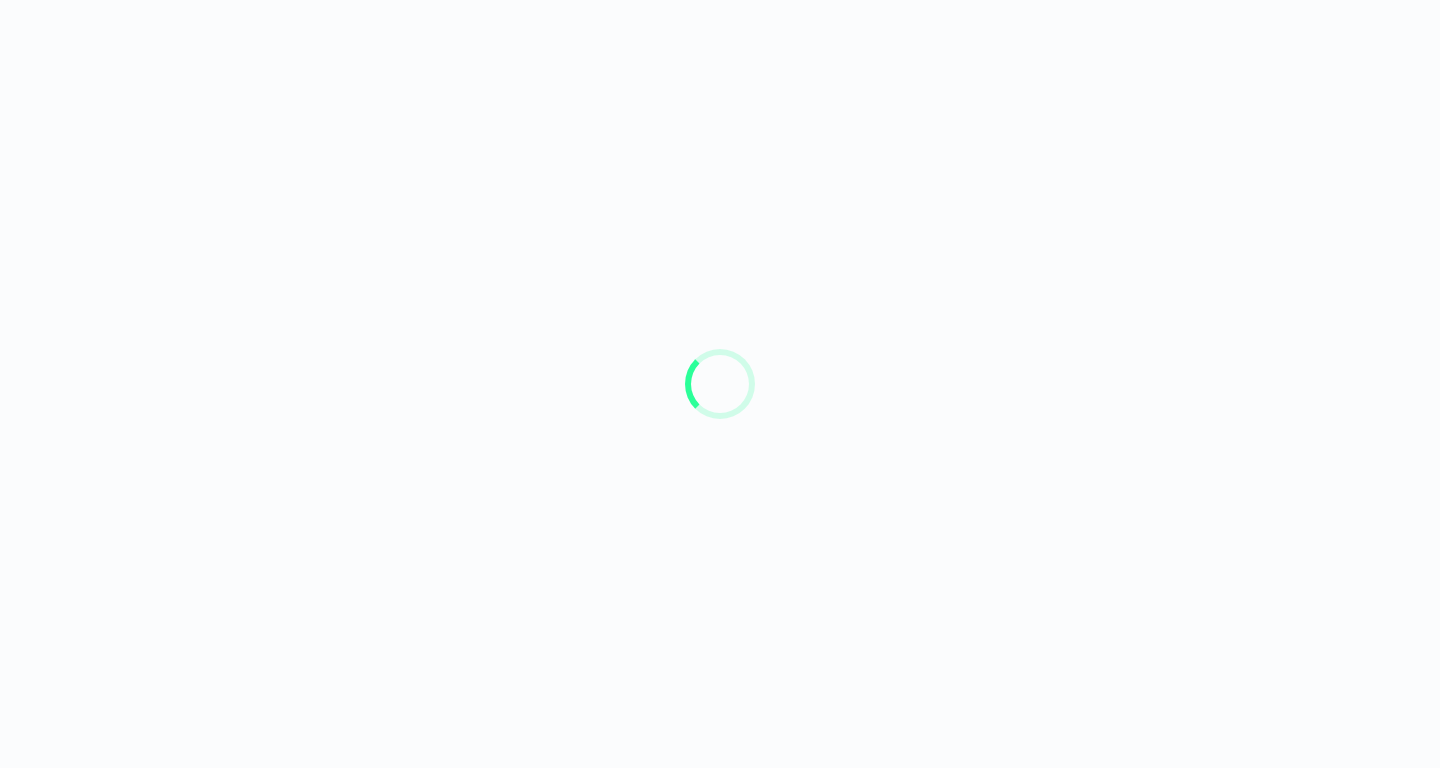 scroll, scrollTop: 0, scrollLeft: 0, axis: both 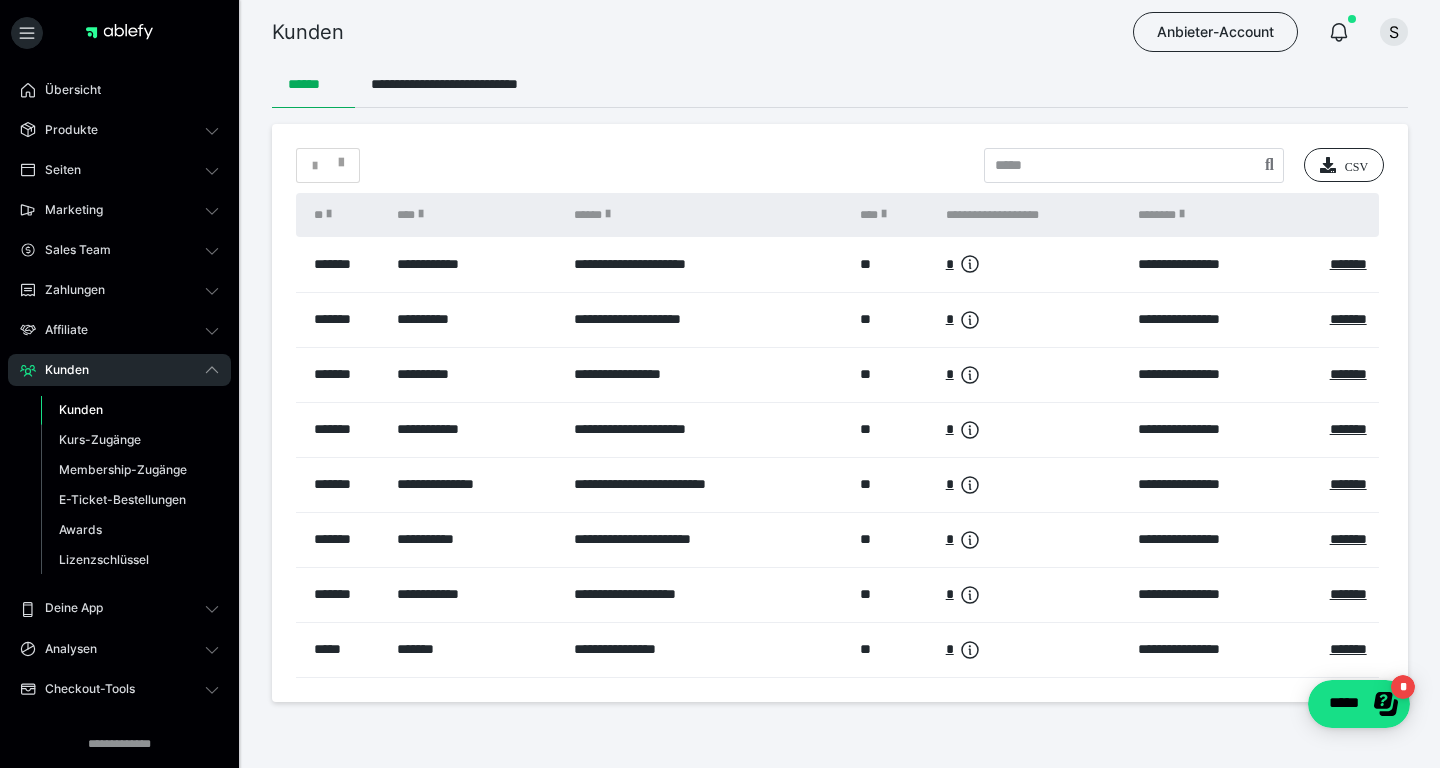 click on "**********" at bounding box center (475, 319) 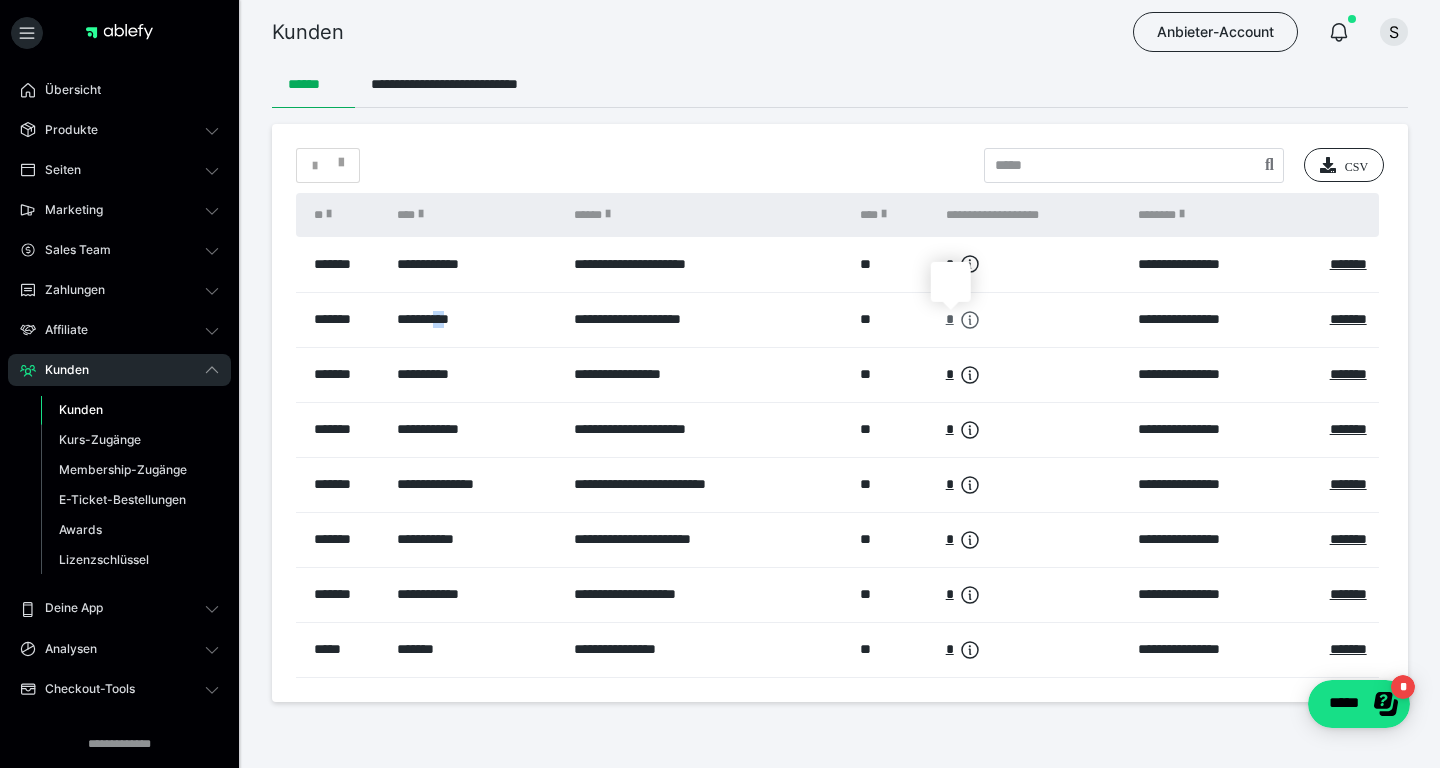 click 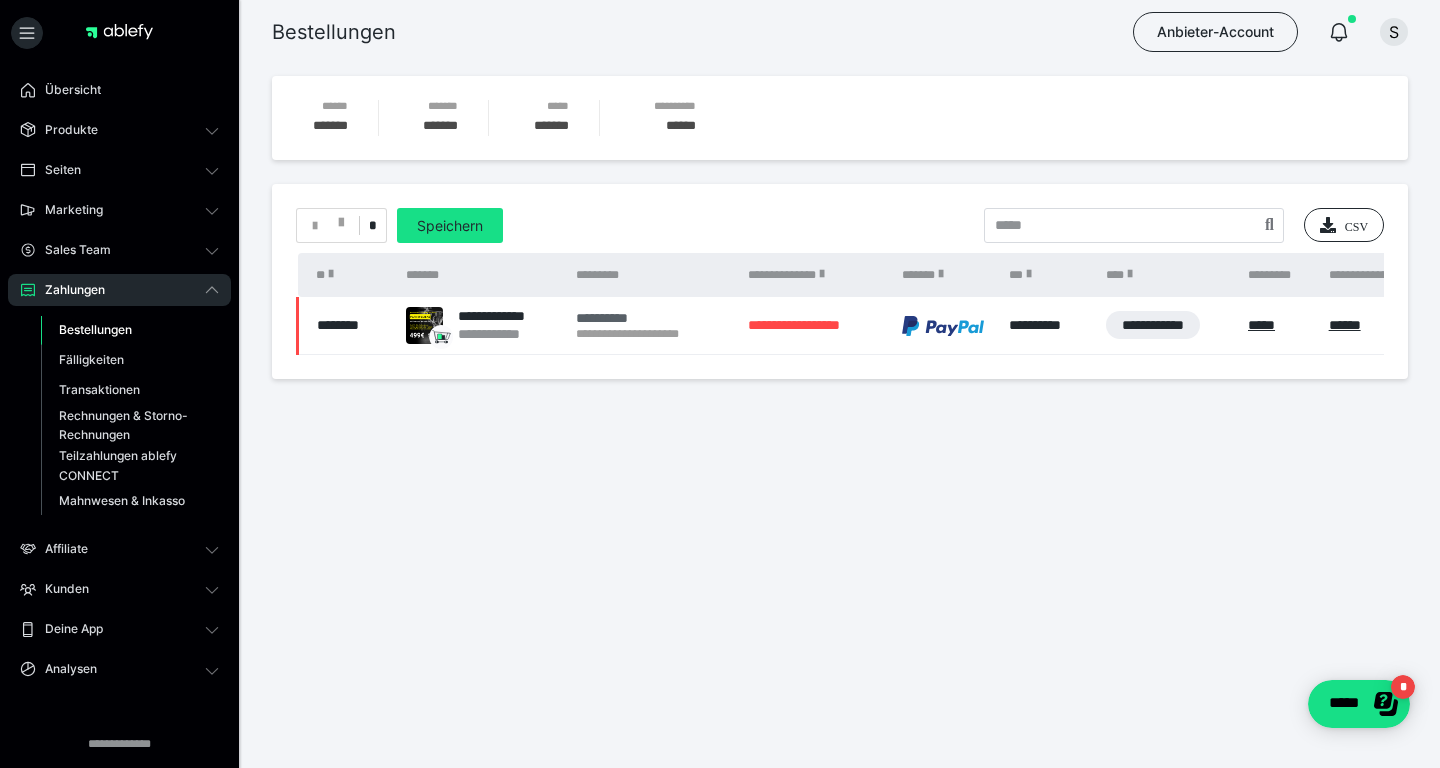 click on "**********" at bounding box center (652, 318) 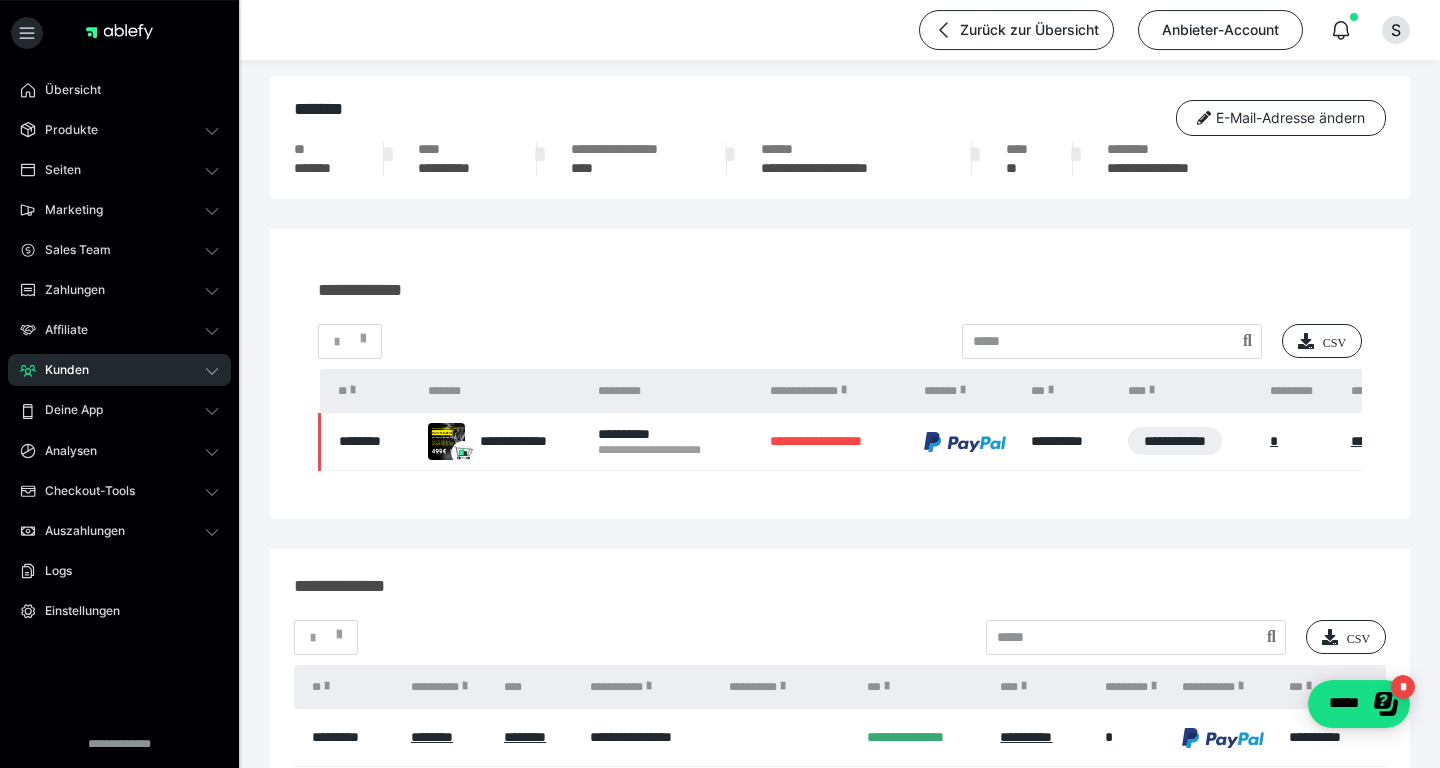 scroll, scrollTop: 0, scrollLeft: 0, axis: both 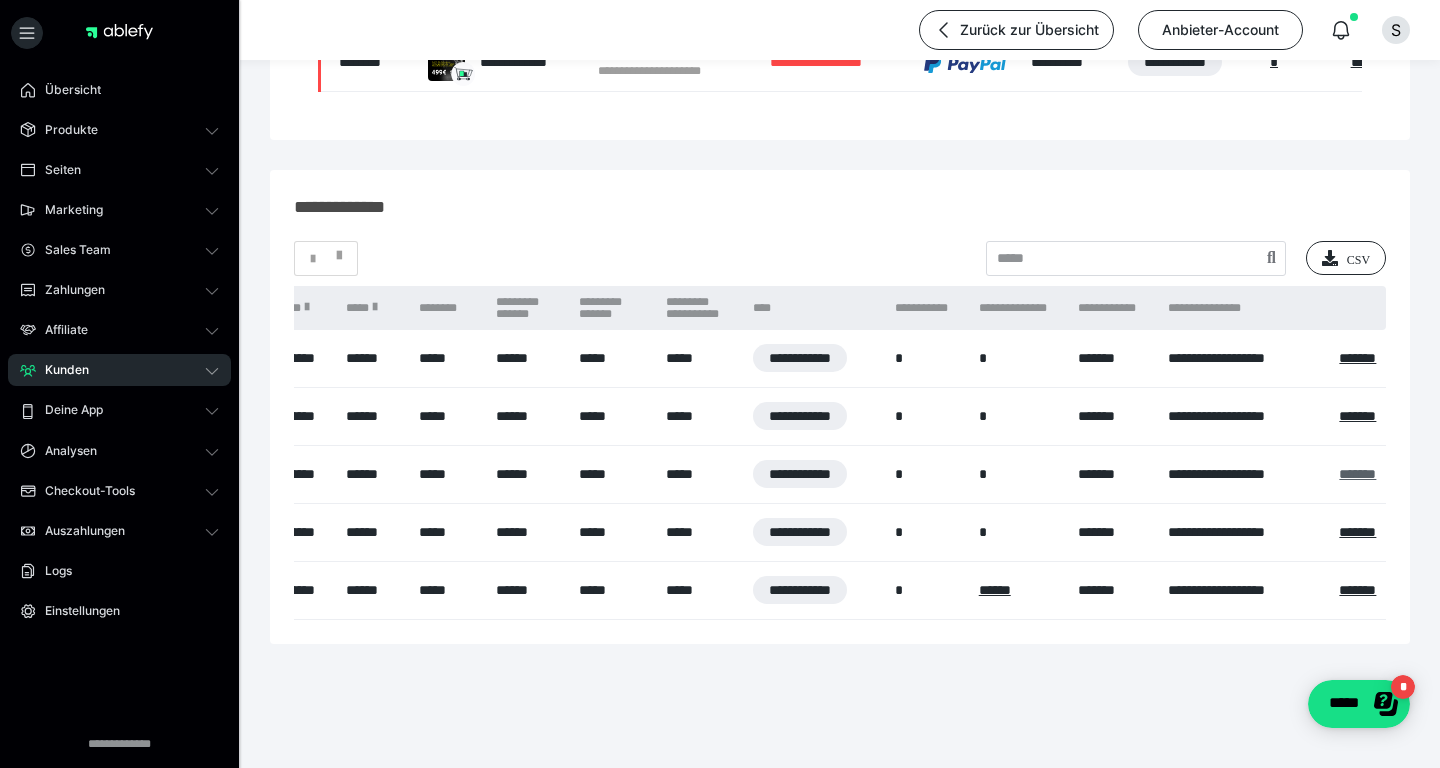 click on "*******" at bounding box center (1357, 474) 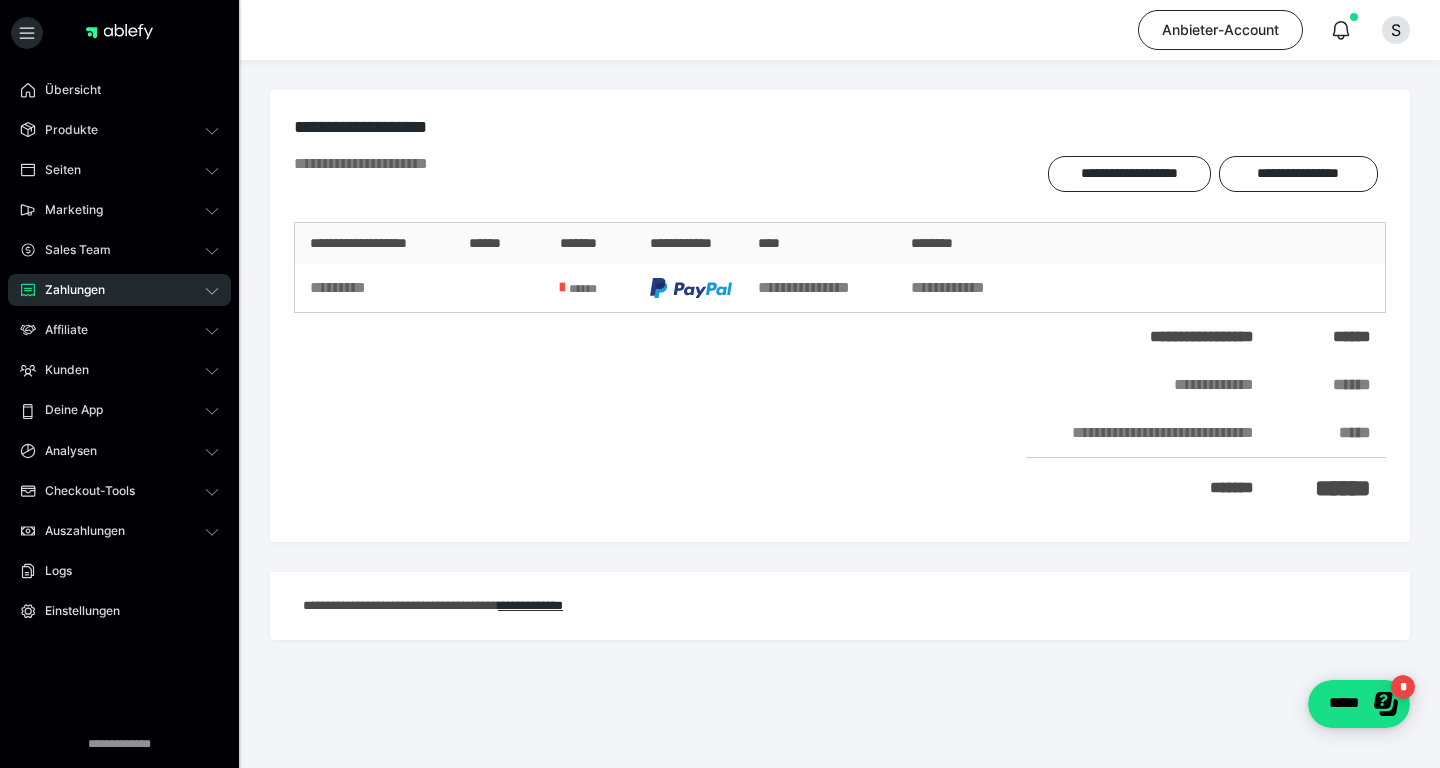 scroll, scrollTop: 26, scrollLeft: 0, axis: vertical 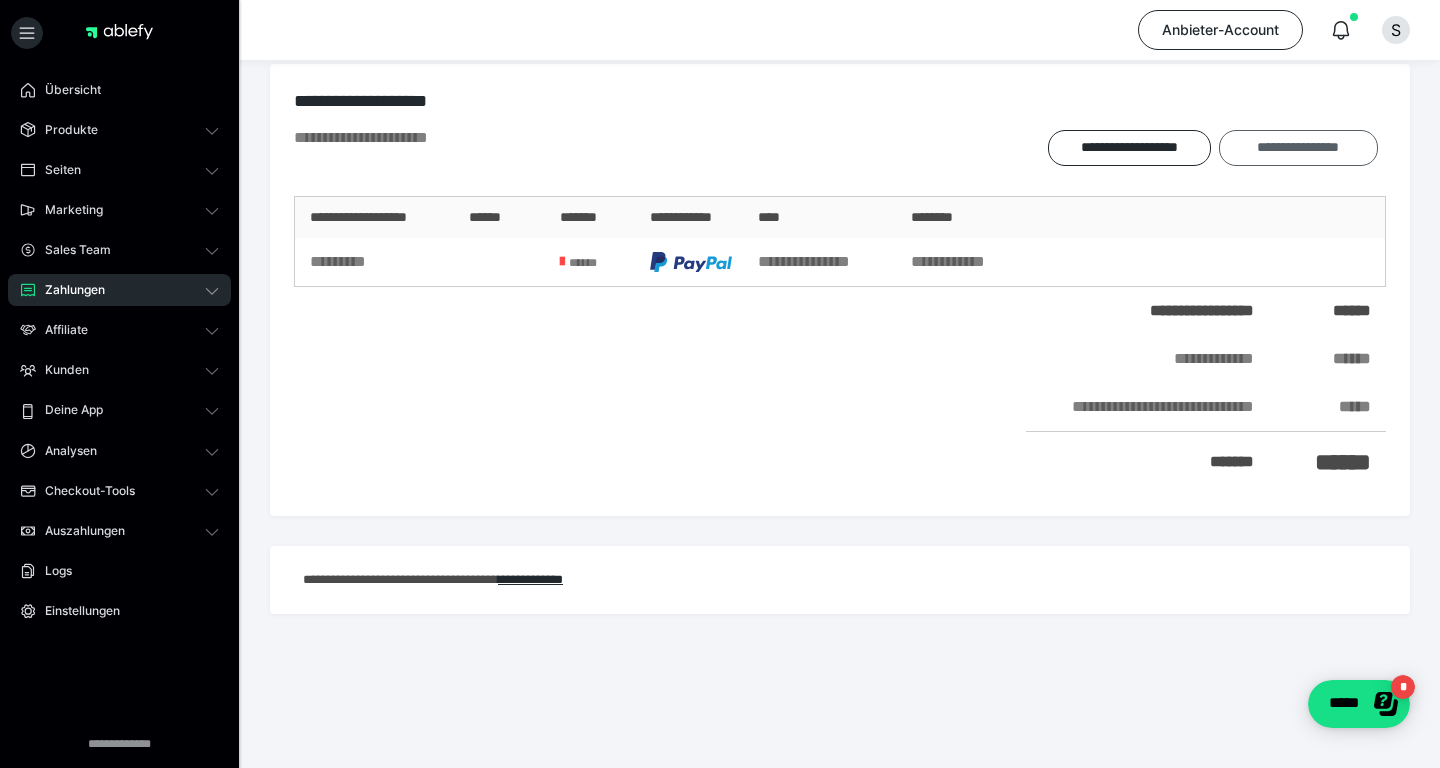 click on "**********" at bounding box center (1298, 148) 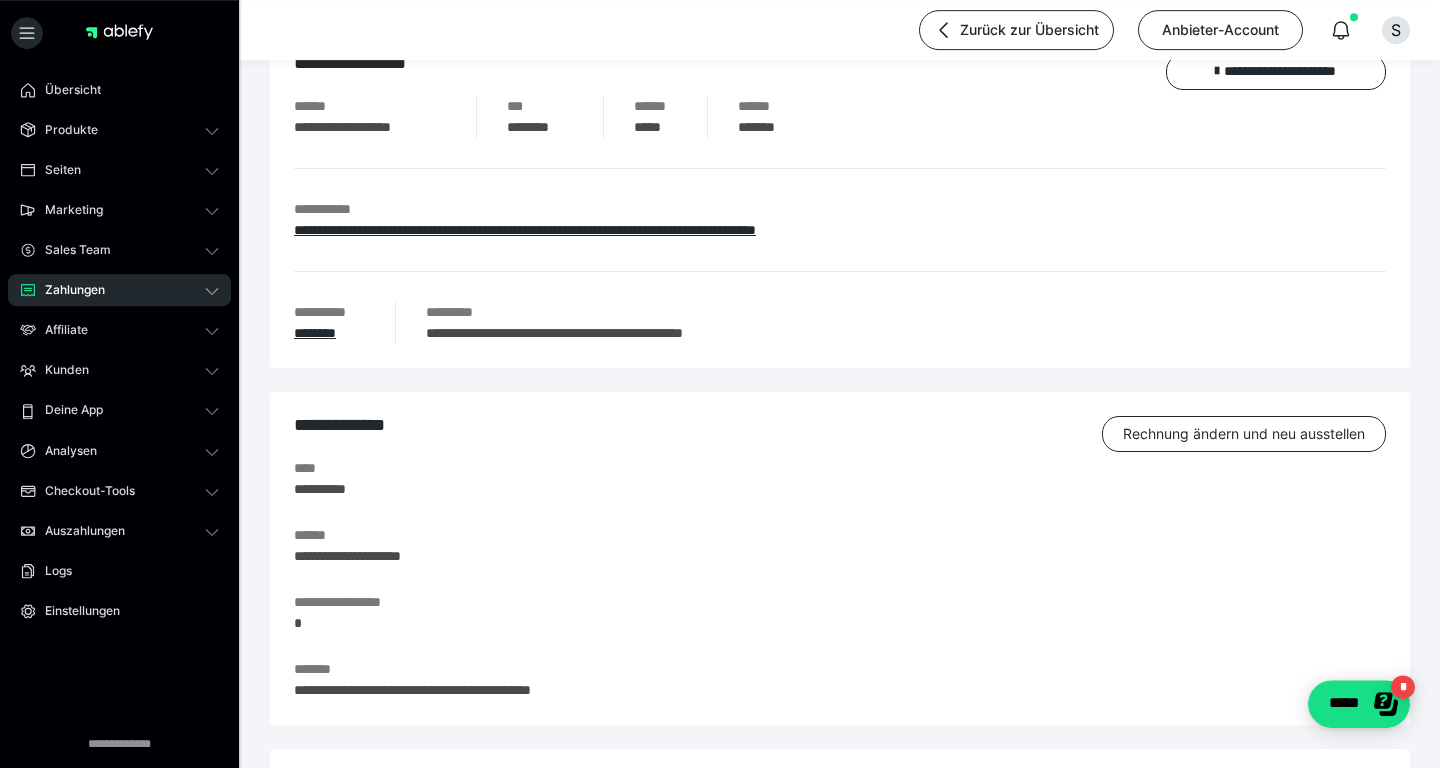 scroll, scrollTop: 59, scrollLeft: 0, axis: vertical 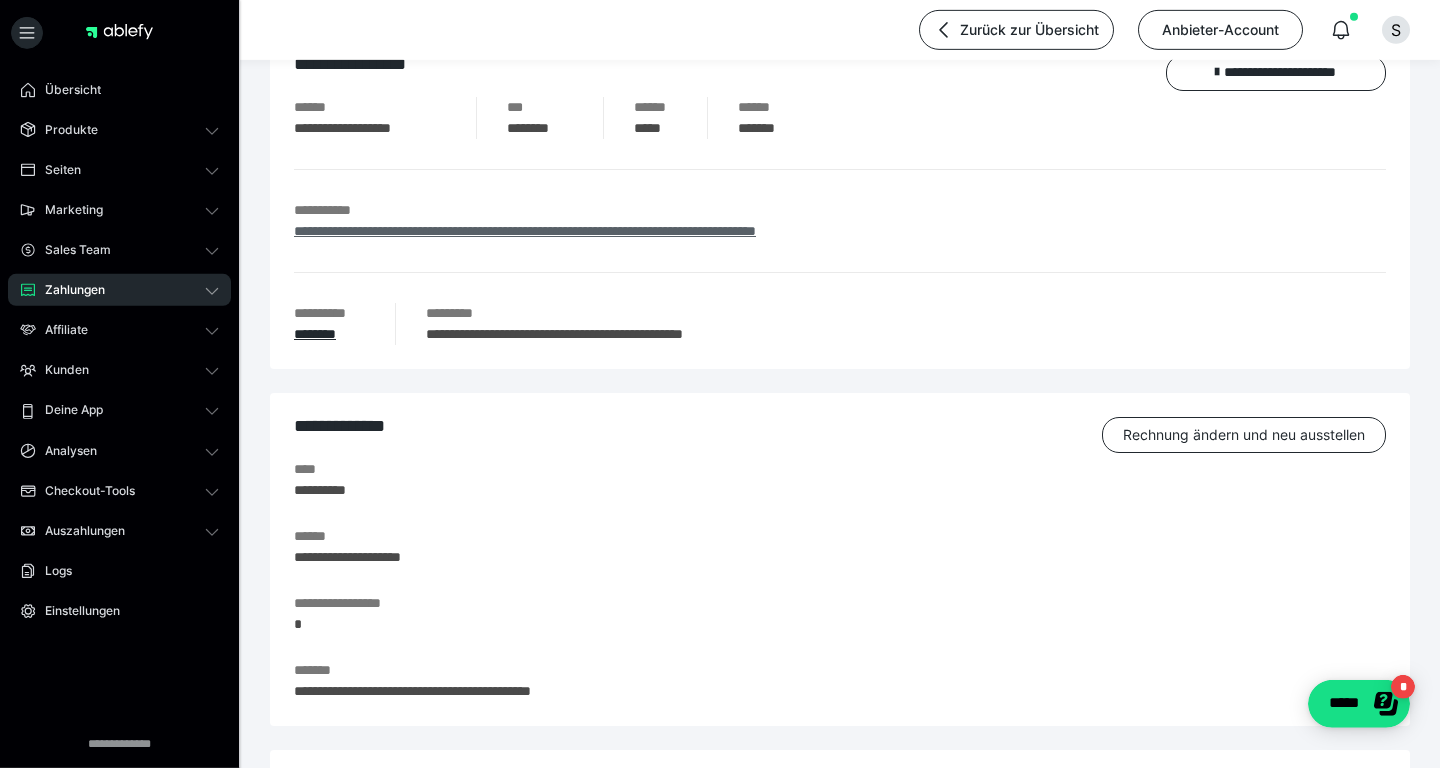click on "**********" at bounding box center [525, 231] 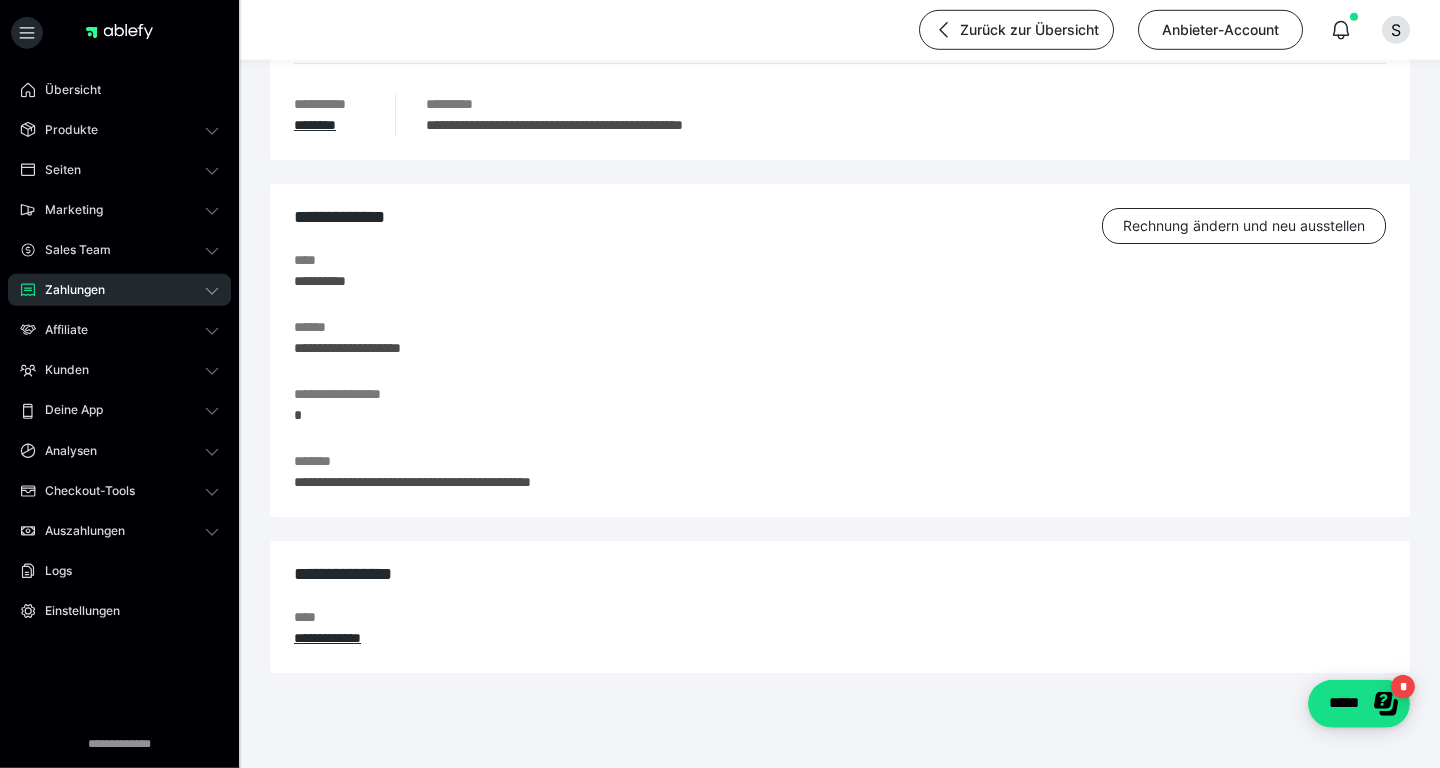 scroll, scrollTop: 297, scrollLeft: 0, axis: vertical 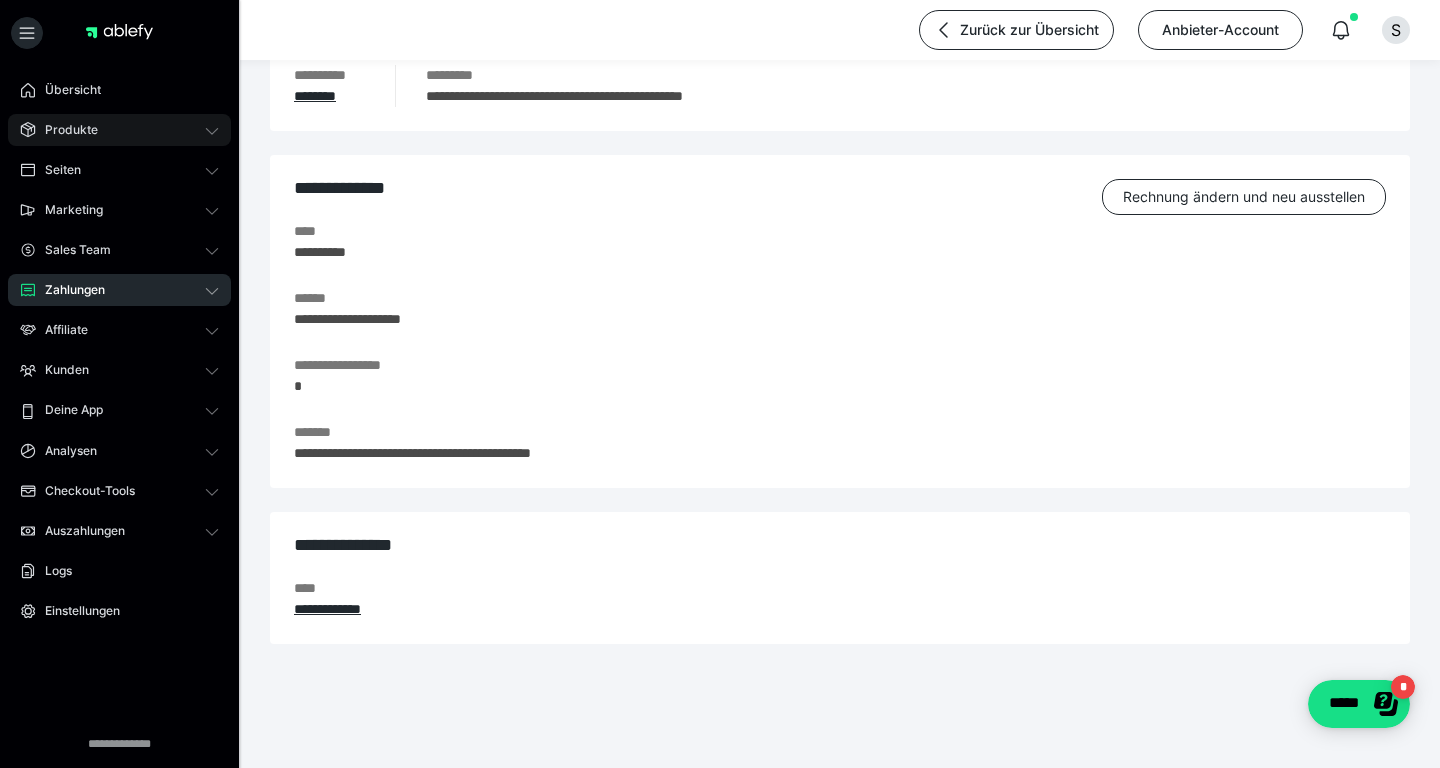 click on "Produkte" at bounding box center (119, 130) 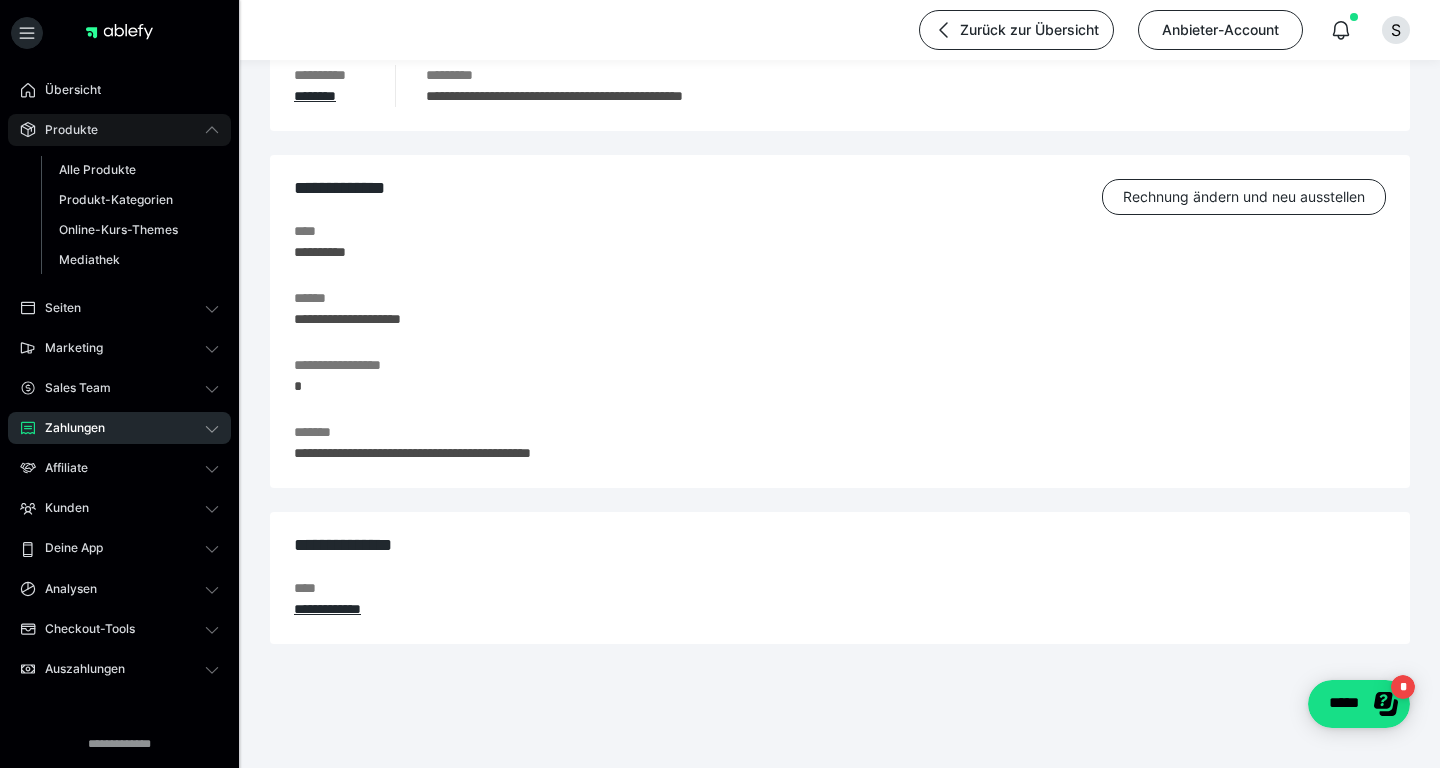 click 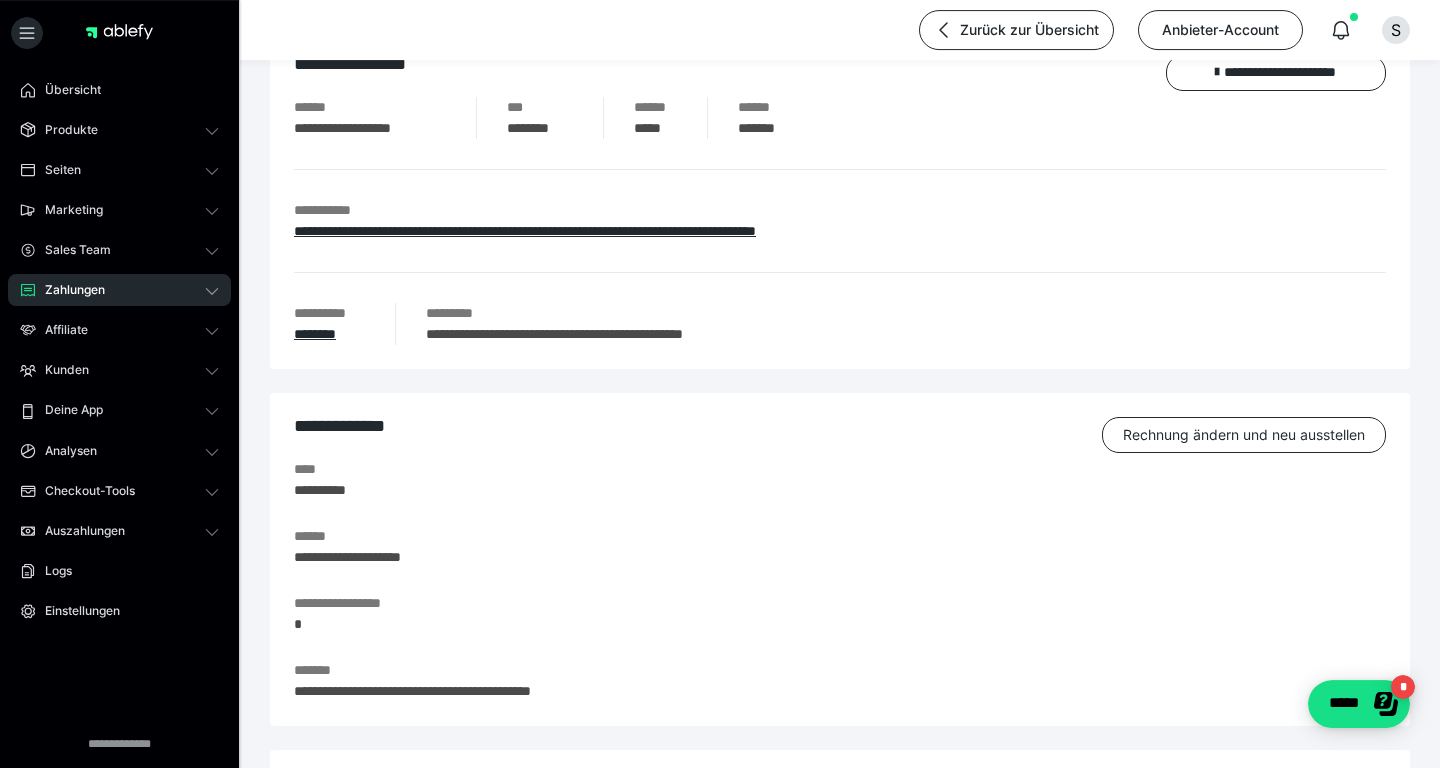 scroll, scrollTop: 0, scrollLeft: 0, axis: both 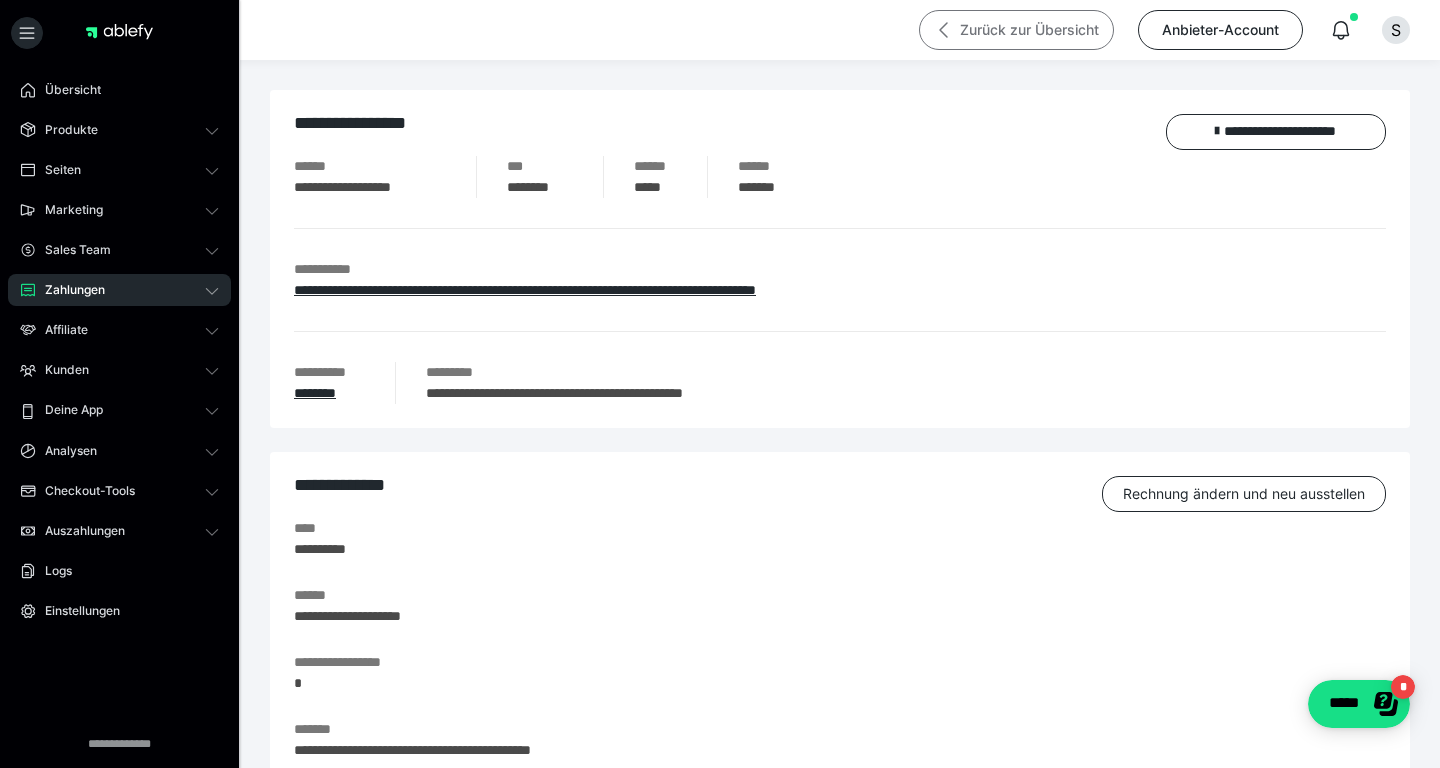 click on "Zurück zur Übersicht" at bounding box center (1016, 30) 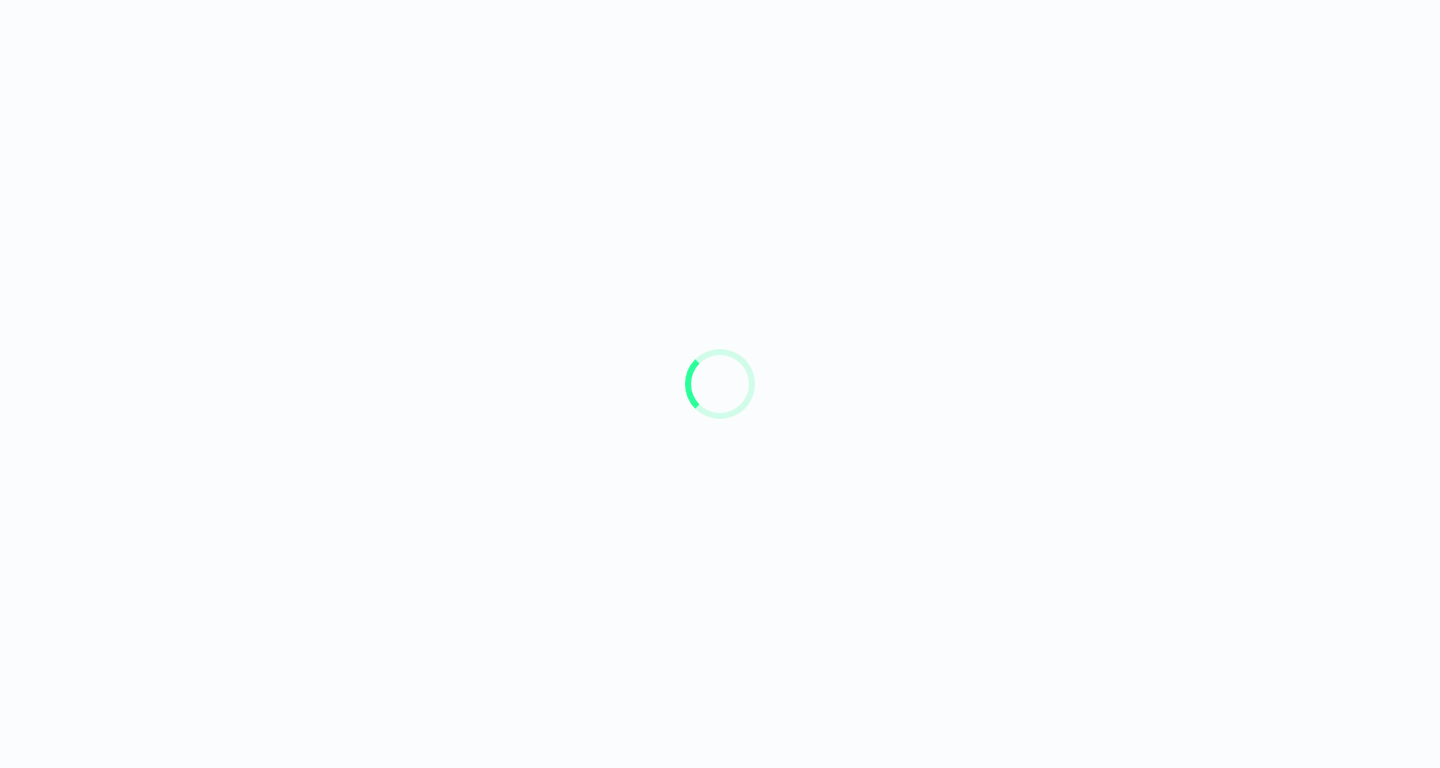scroll, scrollTop: 0, scrollLeft: 0, axis: both 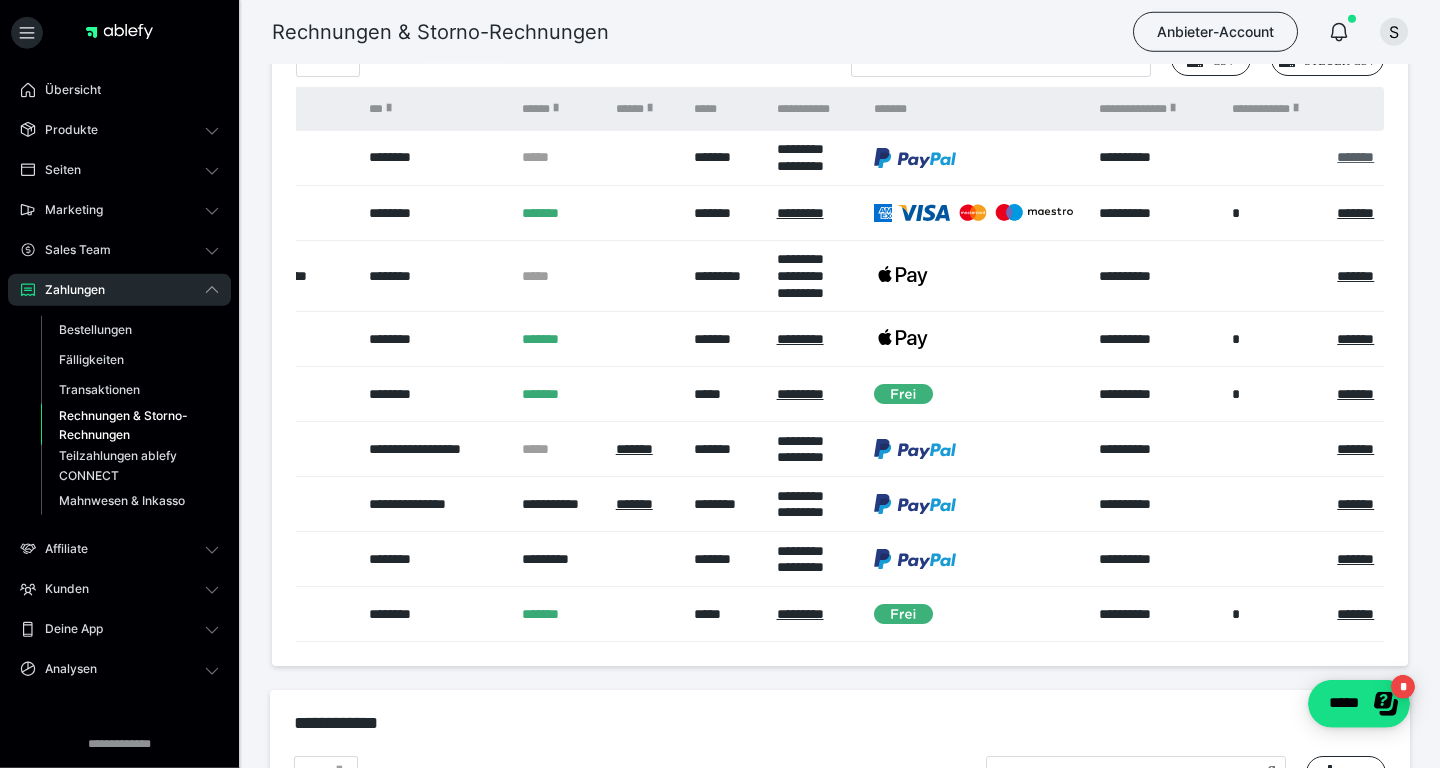 click on "*******" at bounding box center (1355, 157) 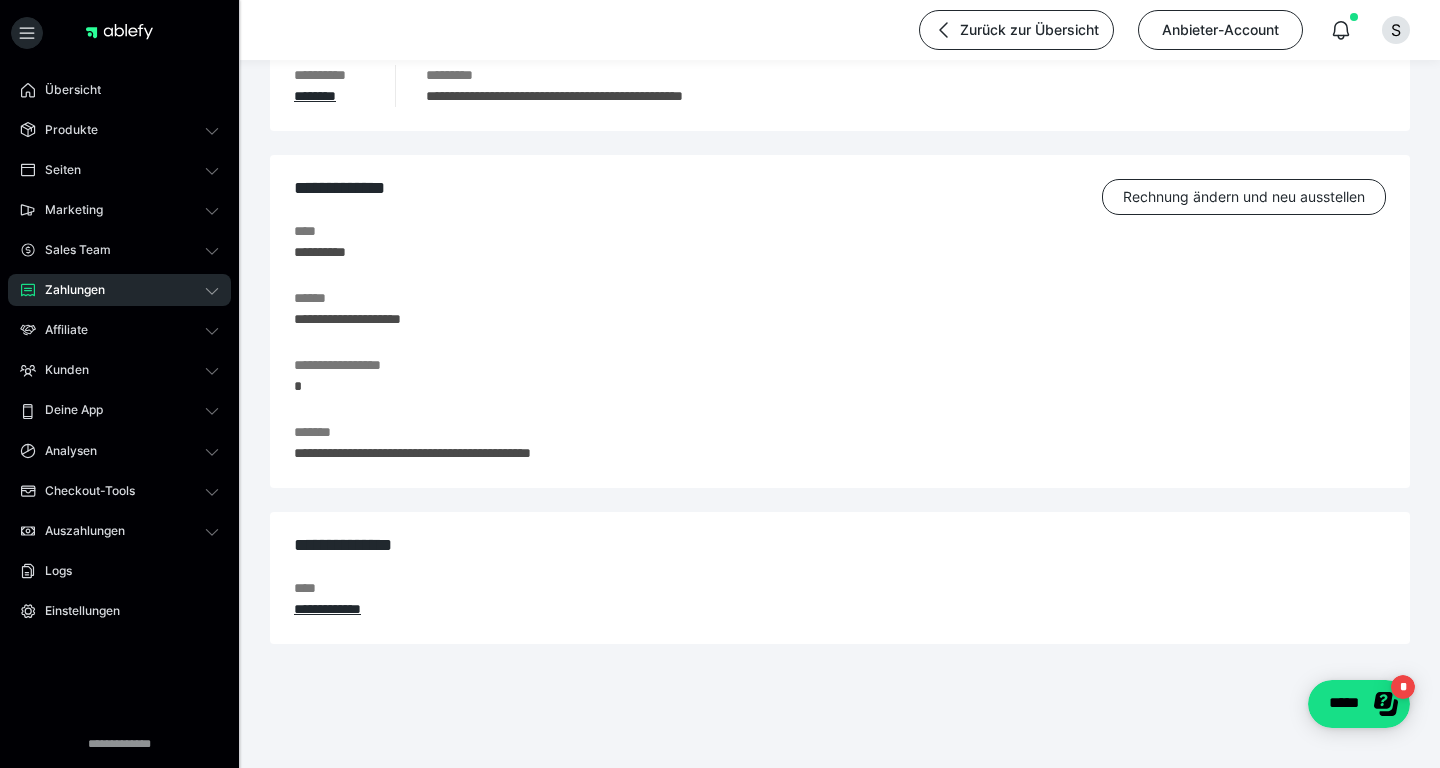 scroll, scrollTop: 0, scrollLeft: 0, axis: both 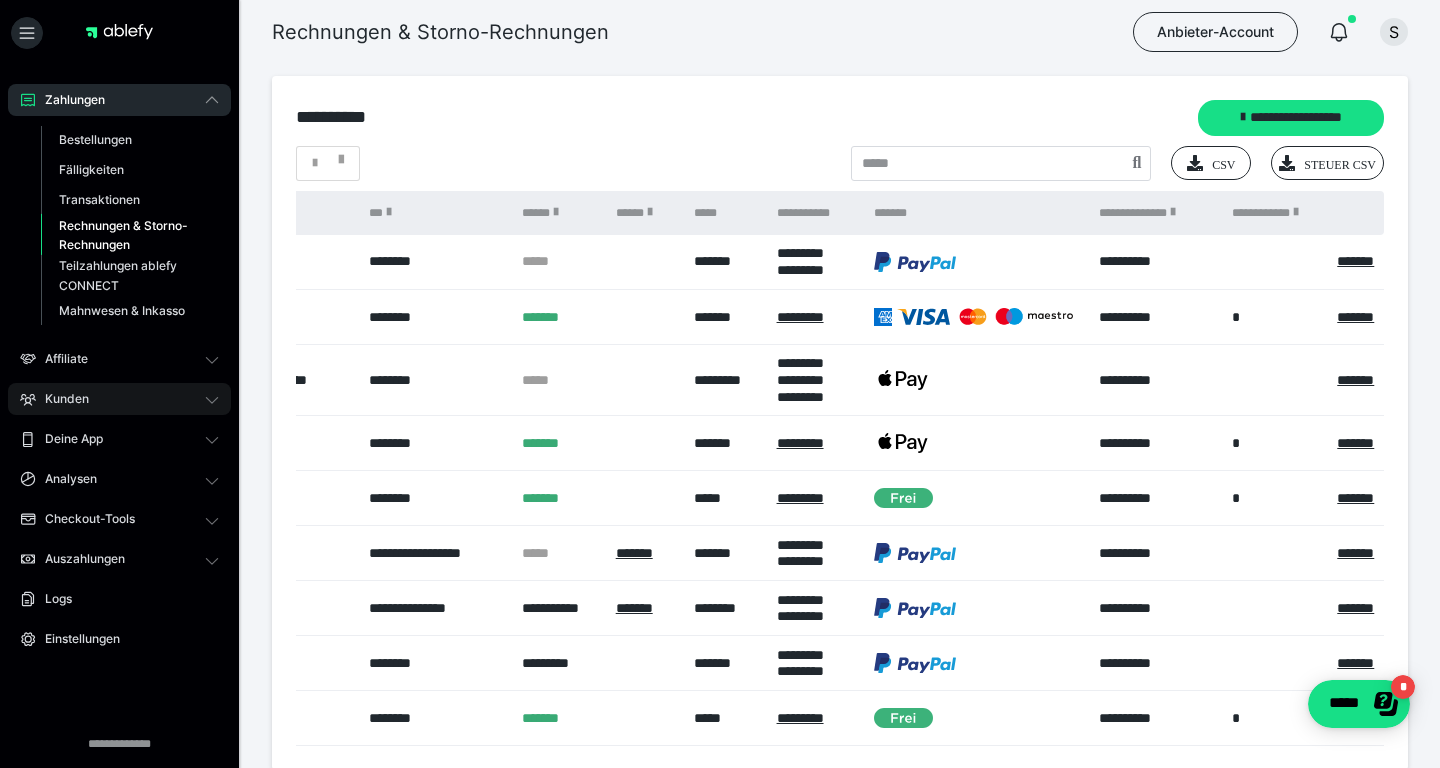 click on "Kunden" at bounding box center [119, 399] 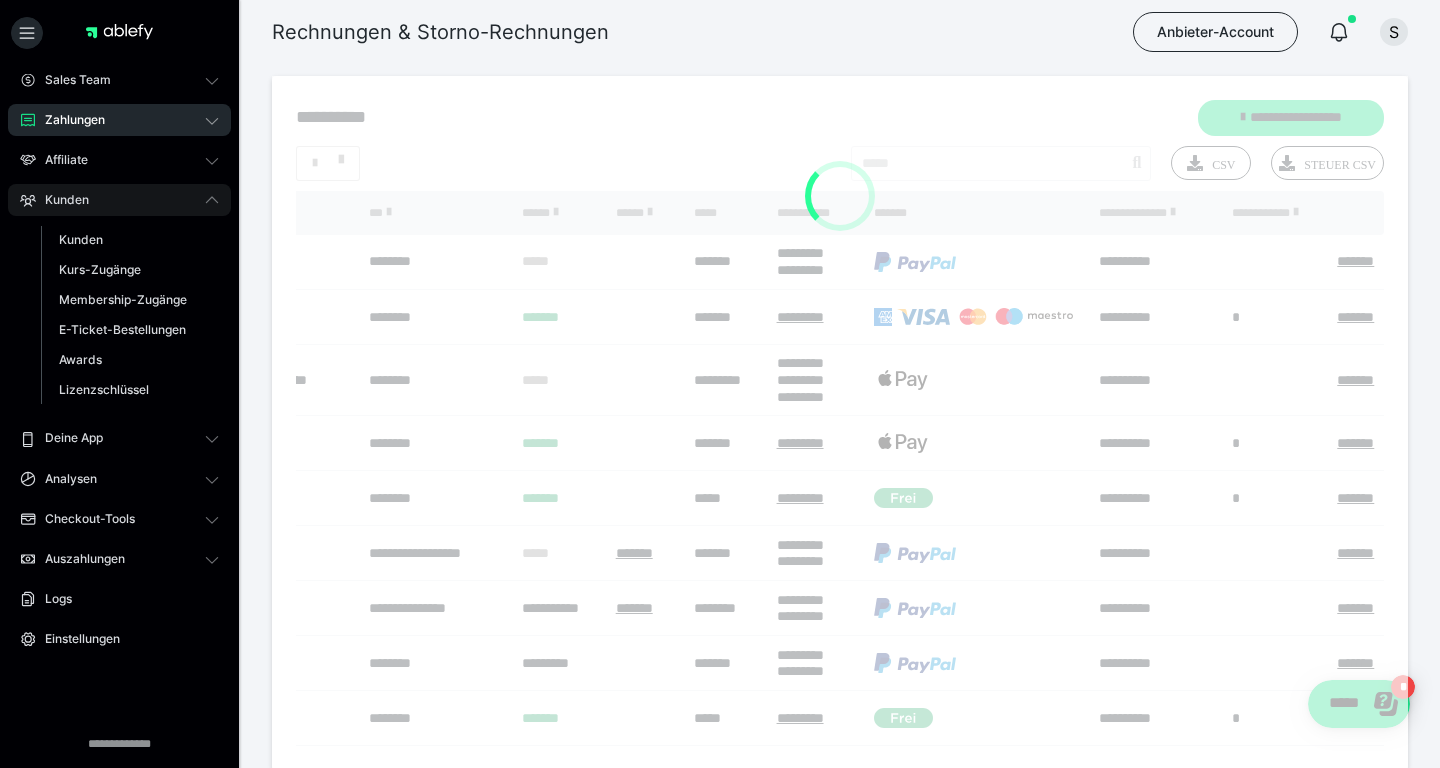 scroll, scrollTop: 171, scrollLeft: 0, axis: vertical 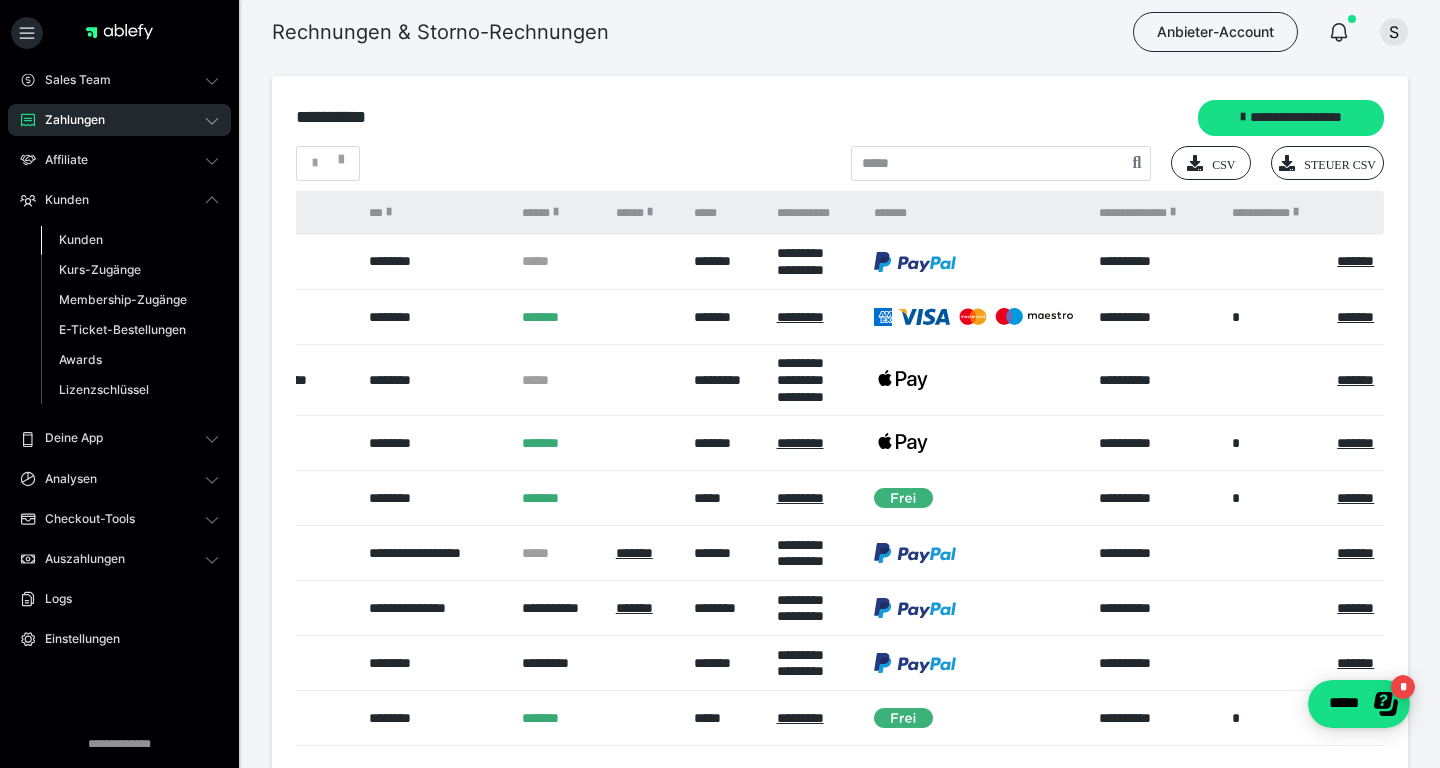 click on "Kunden" at bounding box center (130, 240) 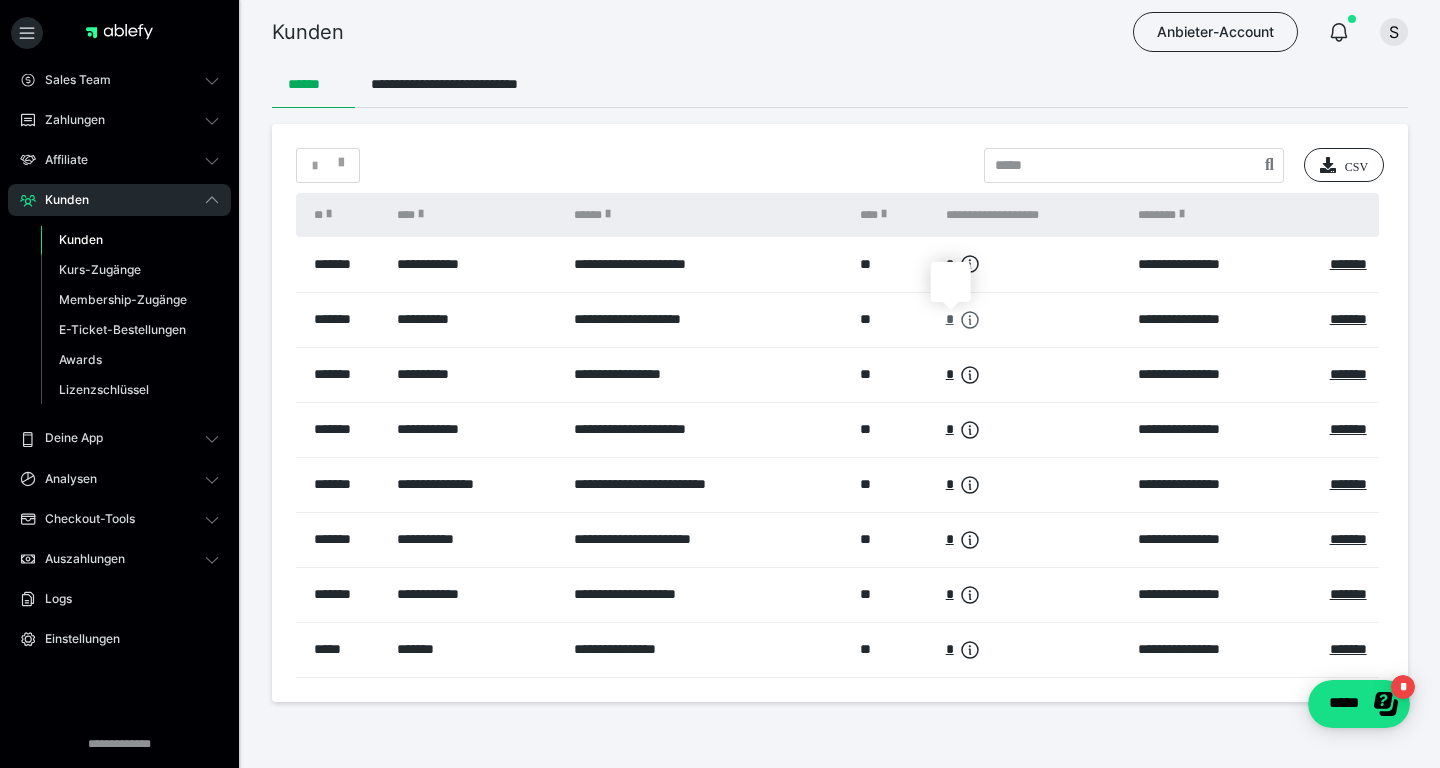 click 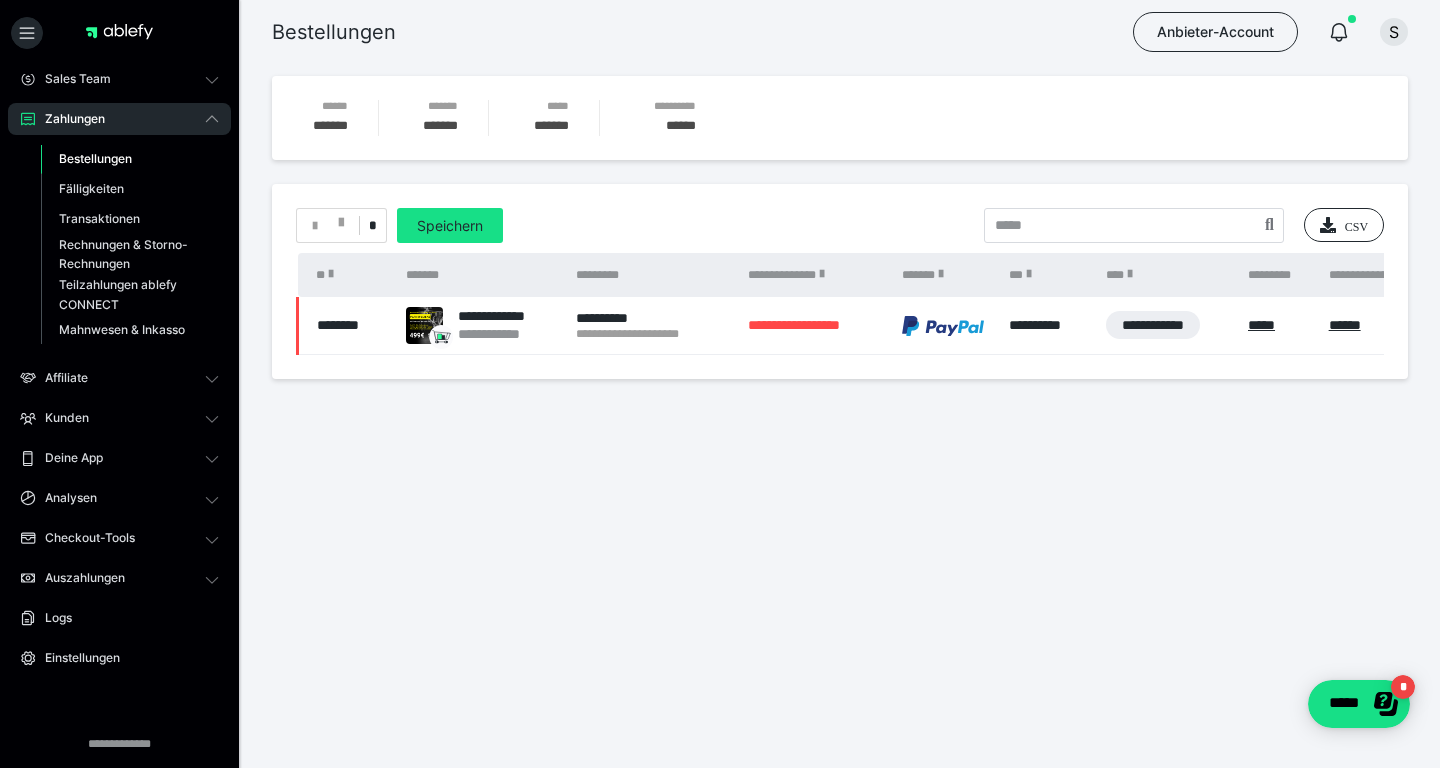 click on "**********" at bounding box center (481, 326) 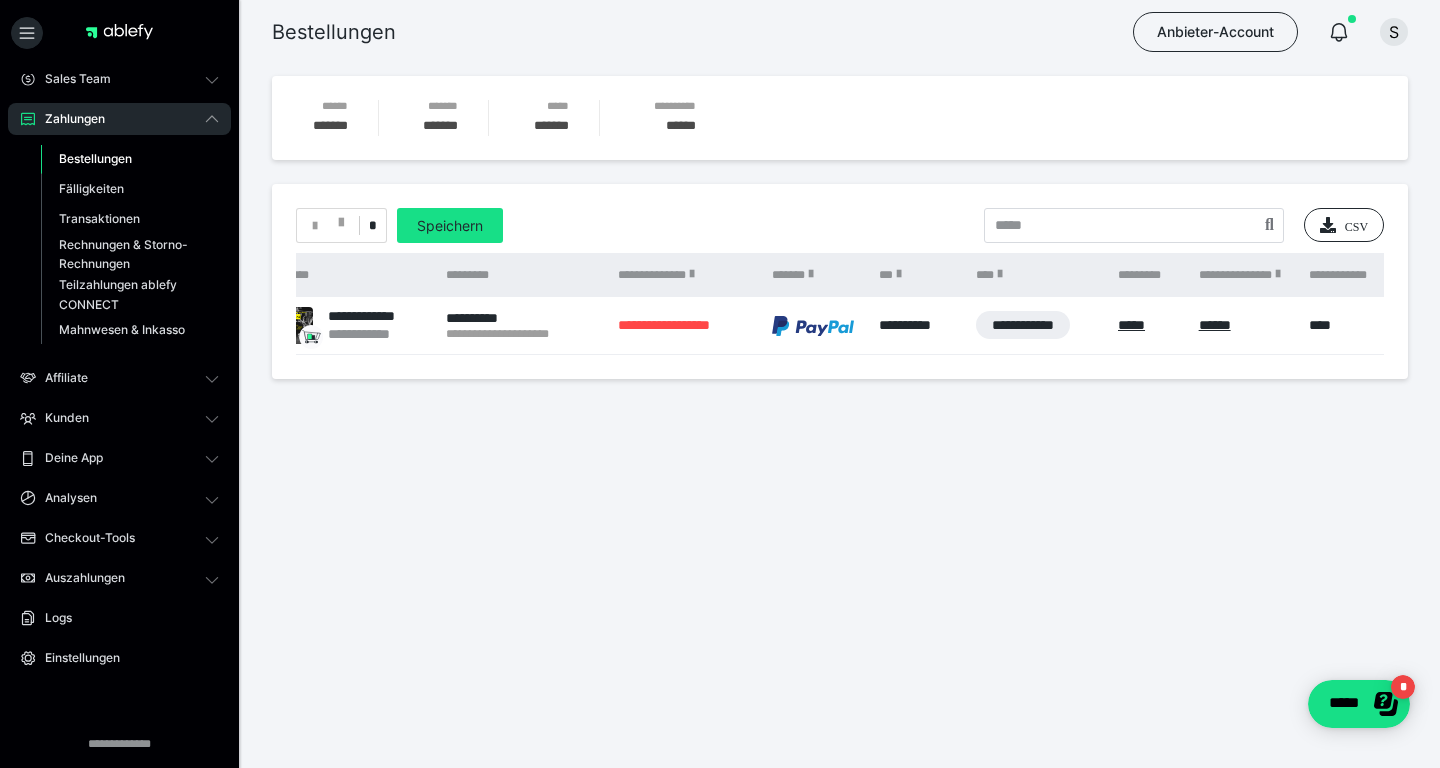 scroll, scrollTop: 0, scrollLeft: 132, axis: horizontal 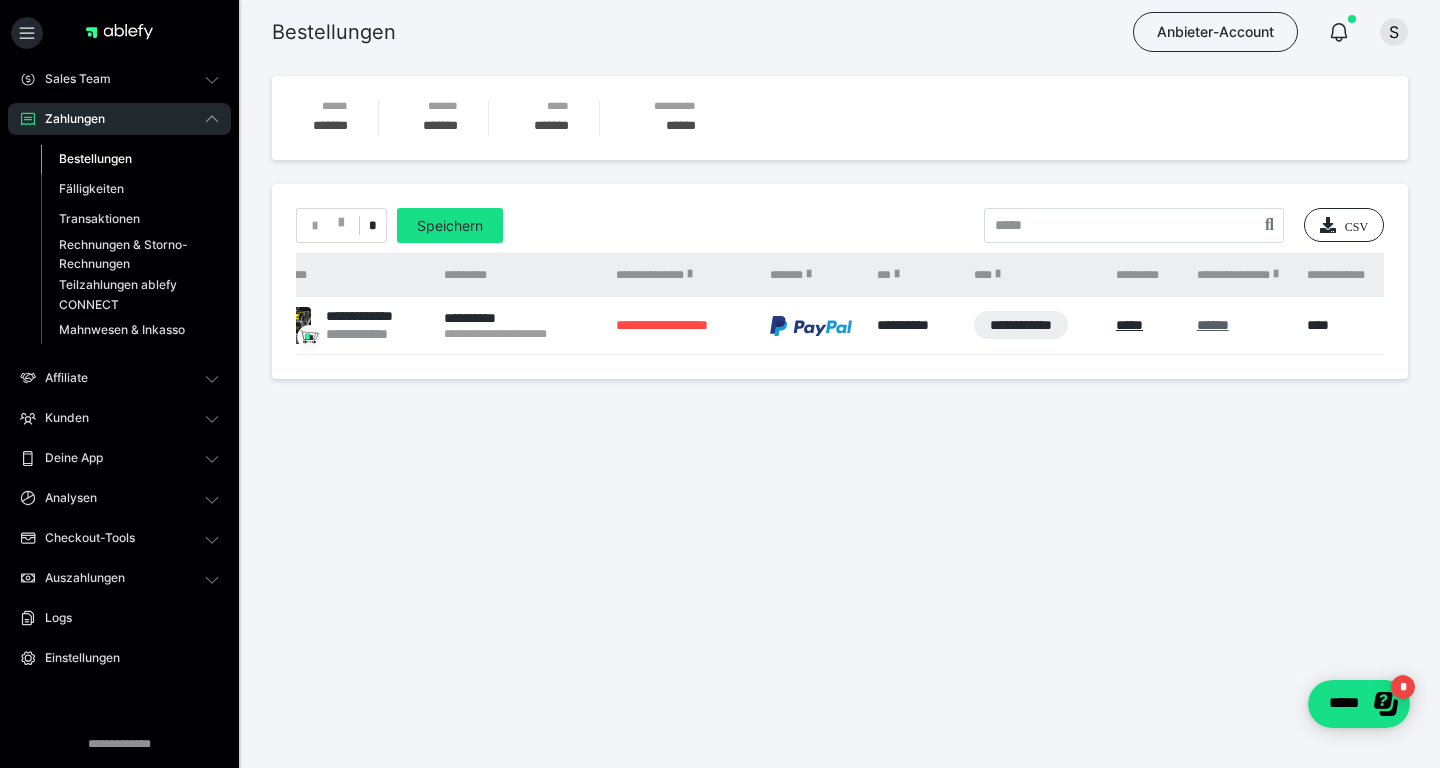 click on "******" at bounding box center [1213, 325] 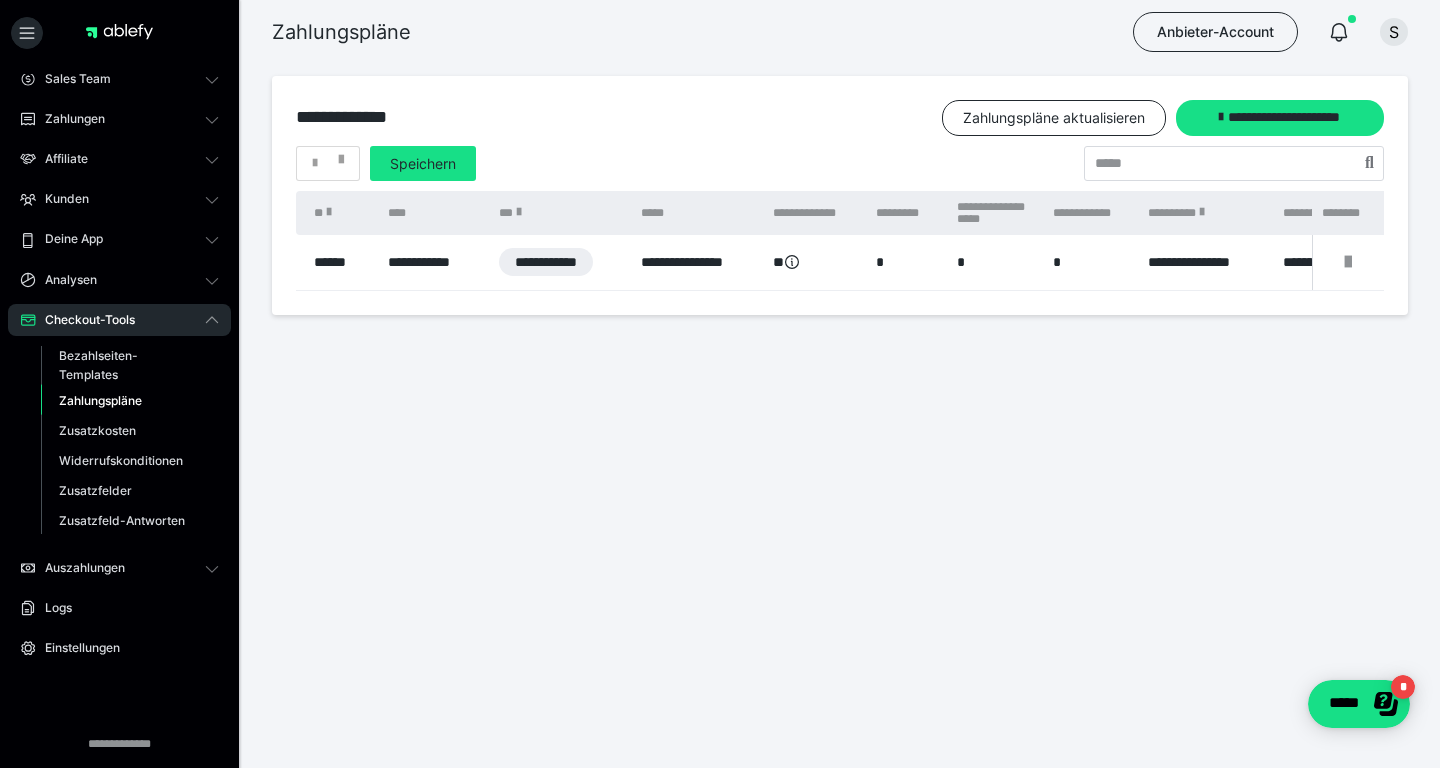 click on "*" at bounding box center [906, 263] 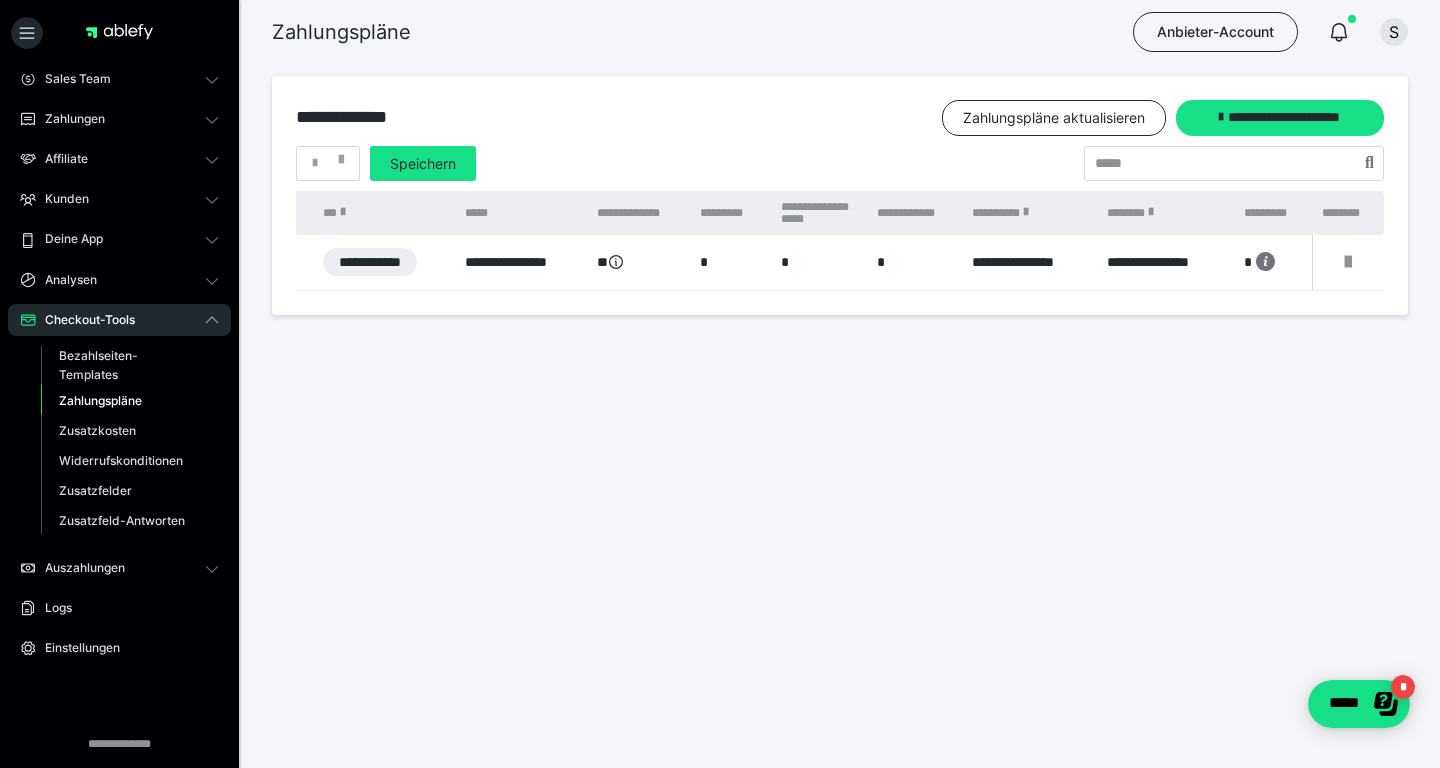 scroll, scrollTop: 0, scrollLeft: 184, axis: horizontal 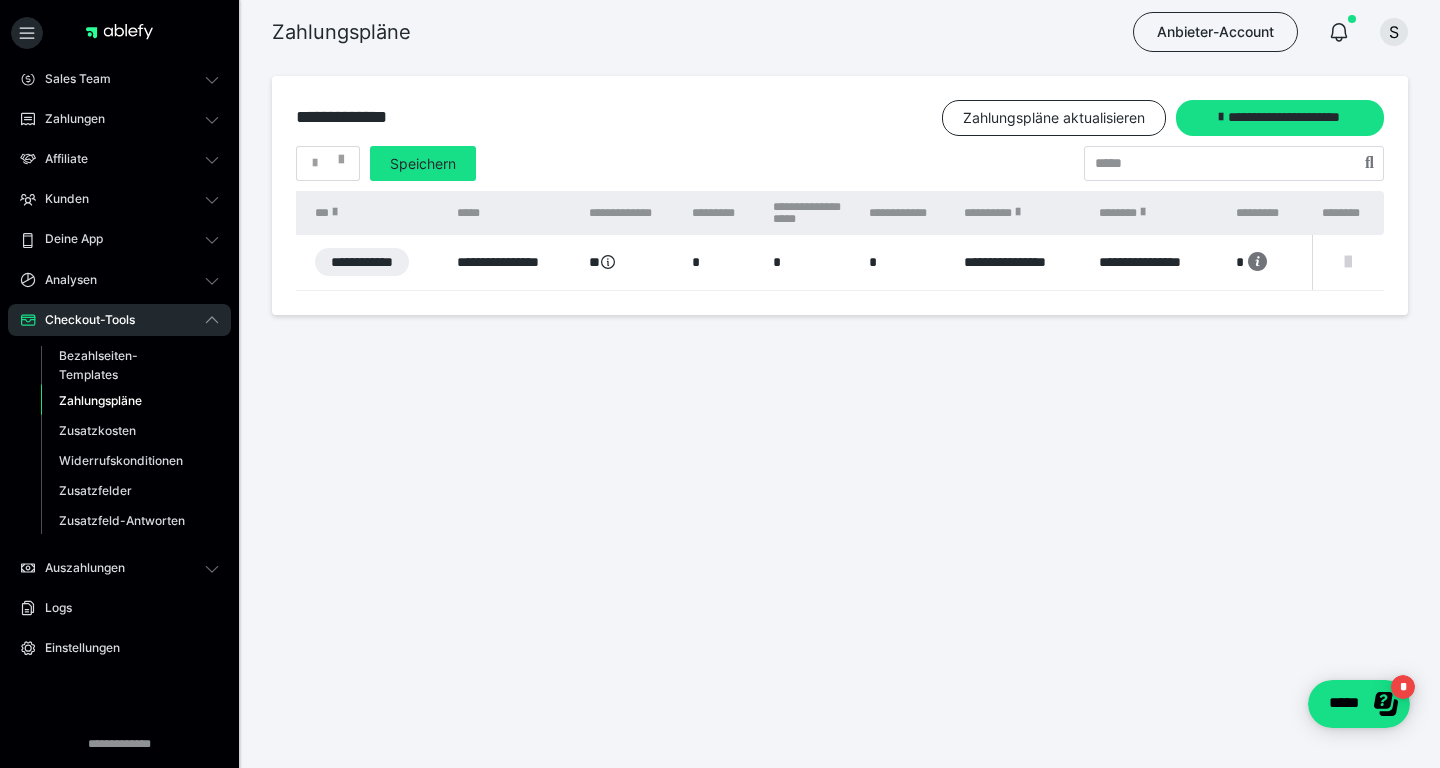 click at bounding box center (1348, 262) 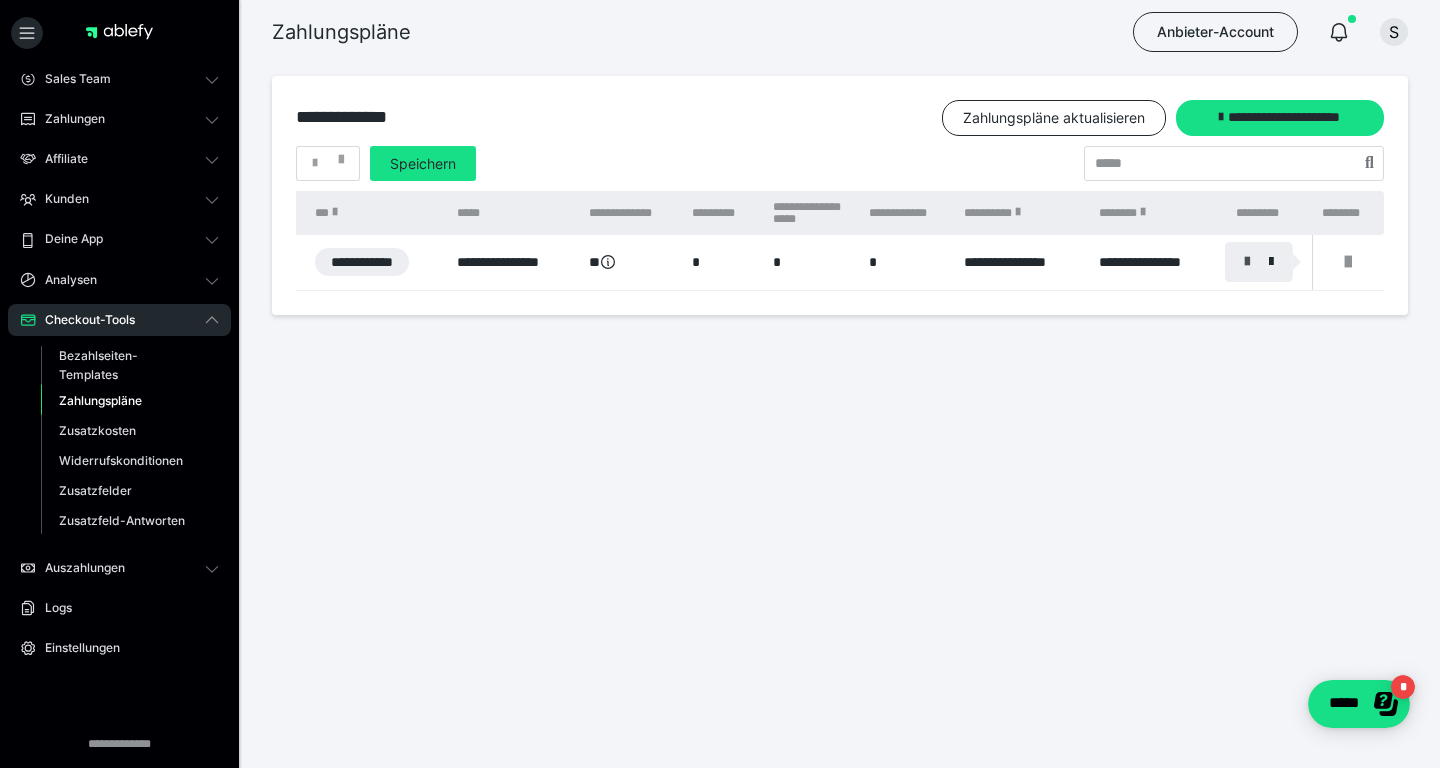 click at bounding box center [1247, 262] 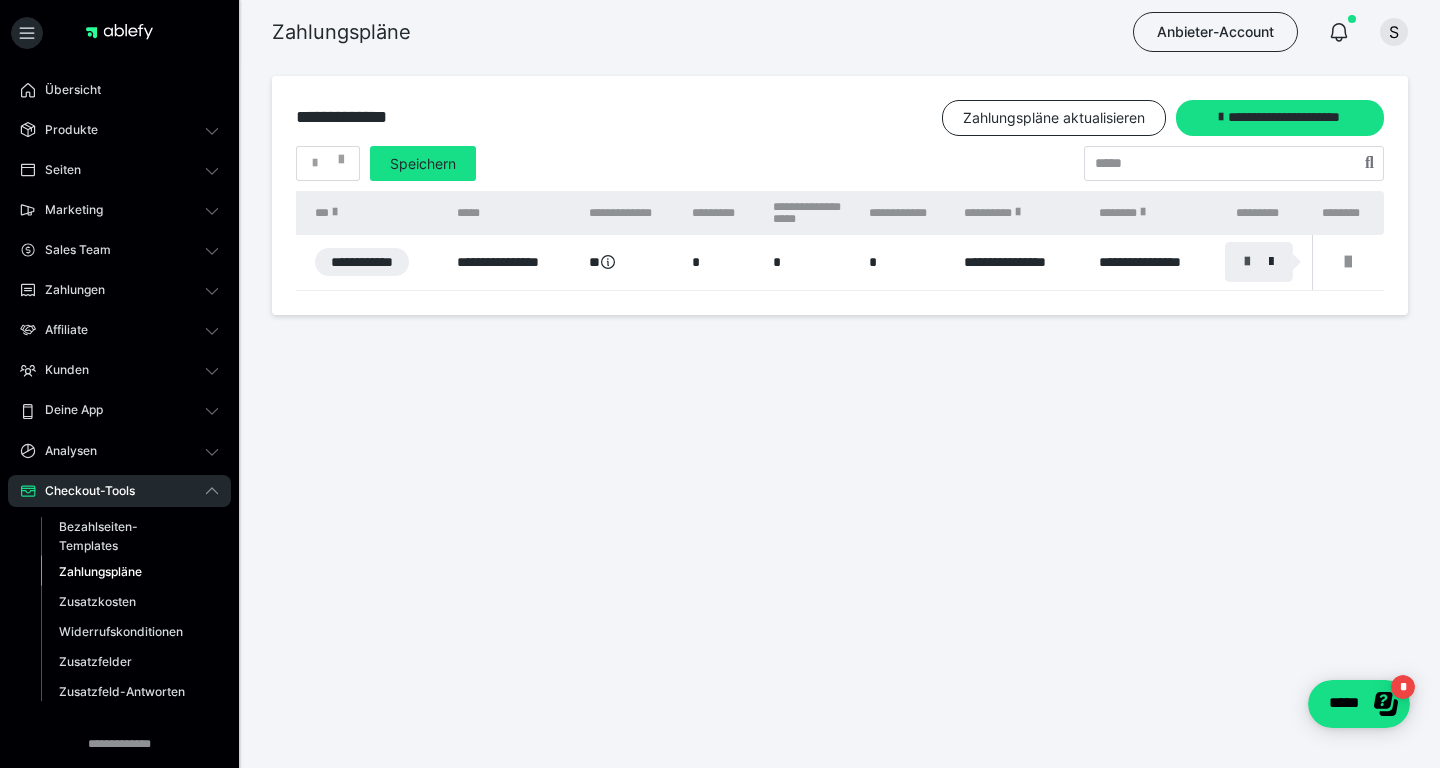 select on "**" 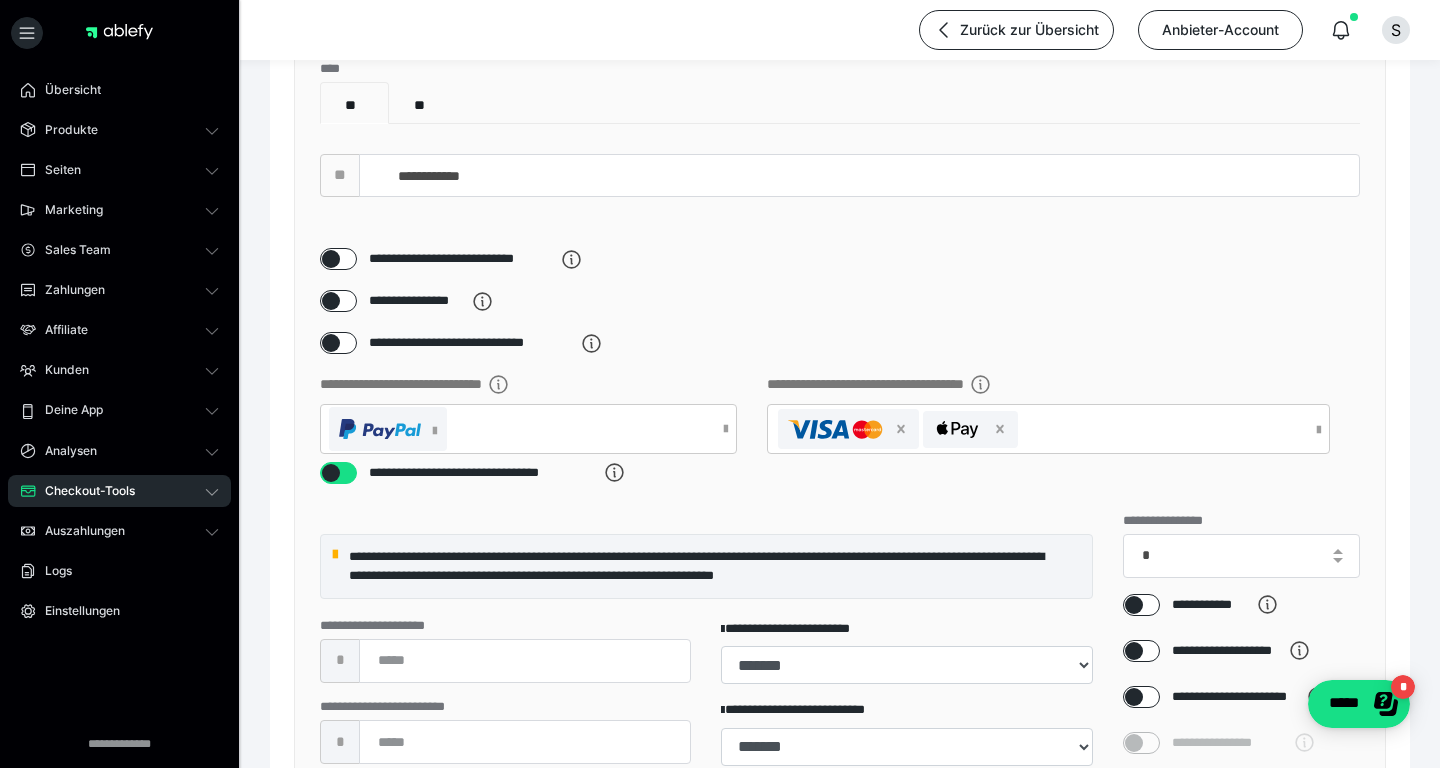 scroll, scrollTop: 0, scrollLeft: 0, axis: both 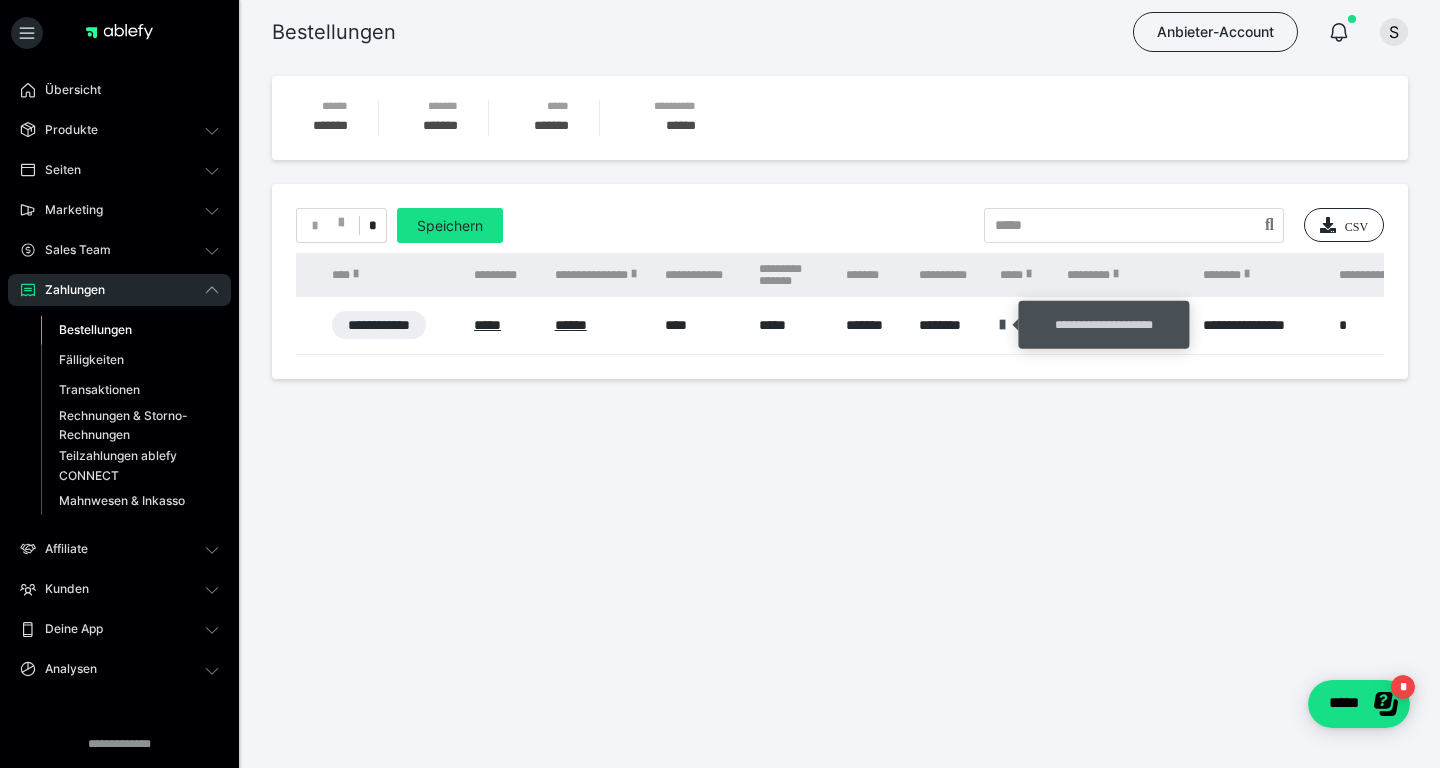 click at bounding box center (1002, 325) 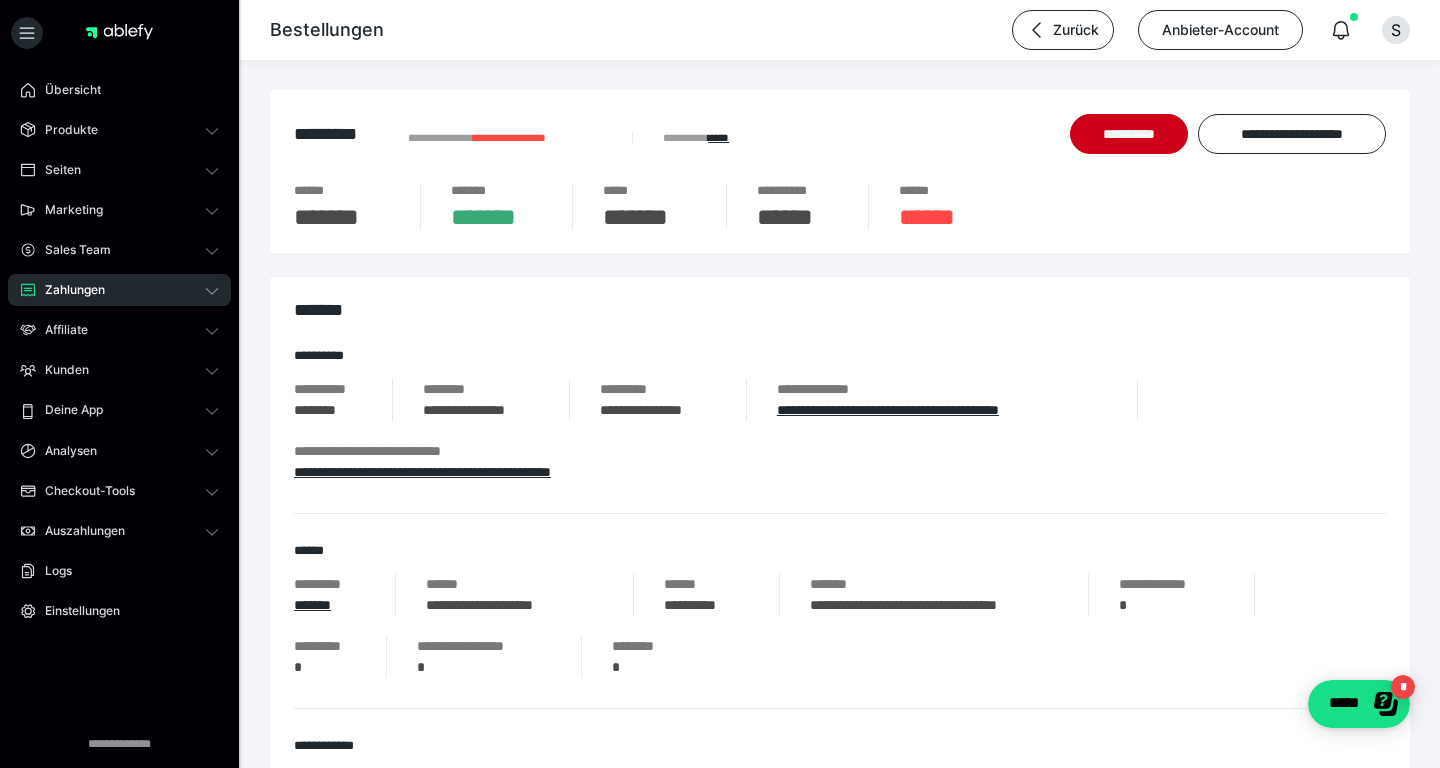 click on "**********" at bounding box center (840, 735) 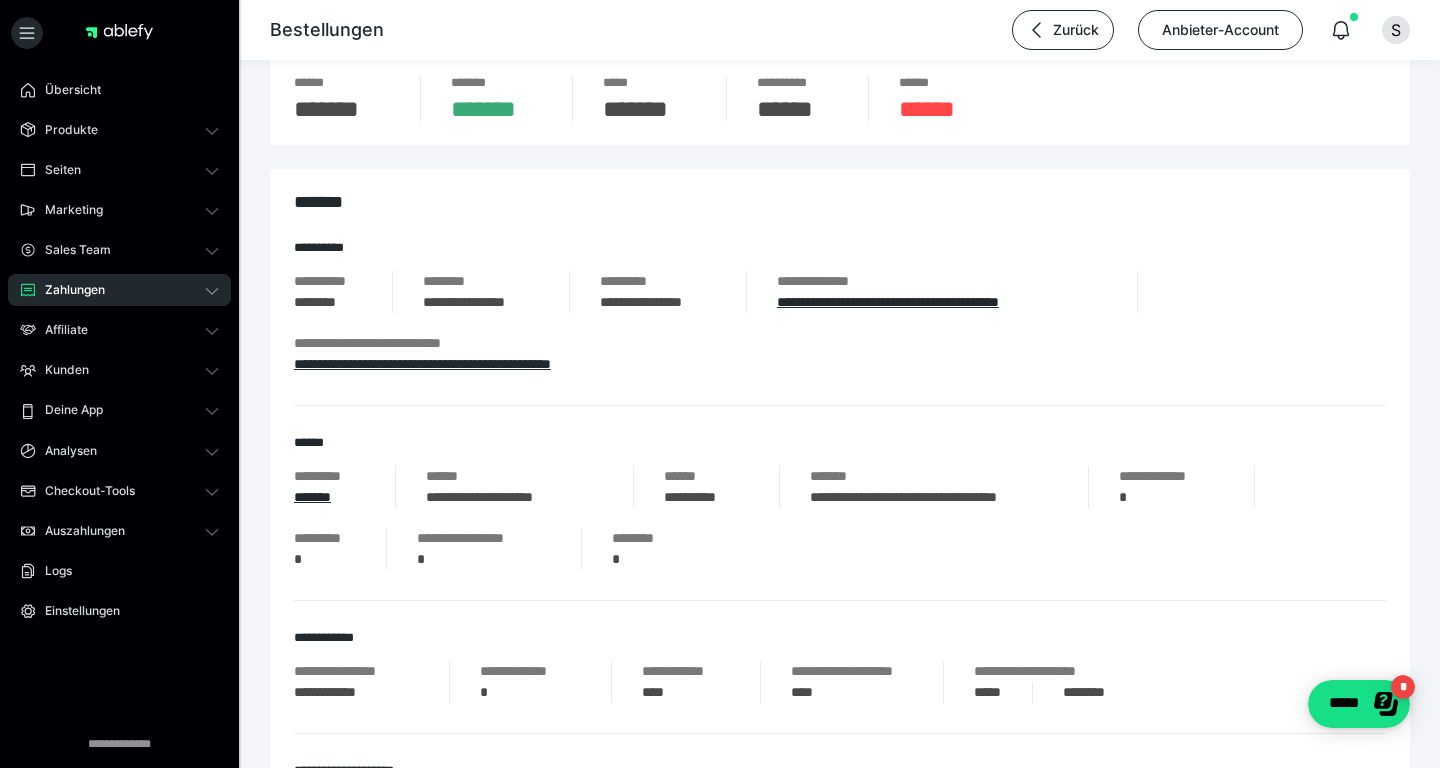 scroll, scrollTop: 0, scrollLeft: 0, axis: both 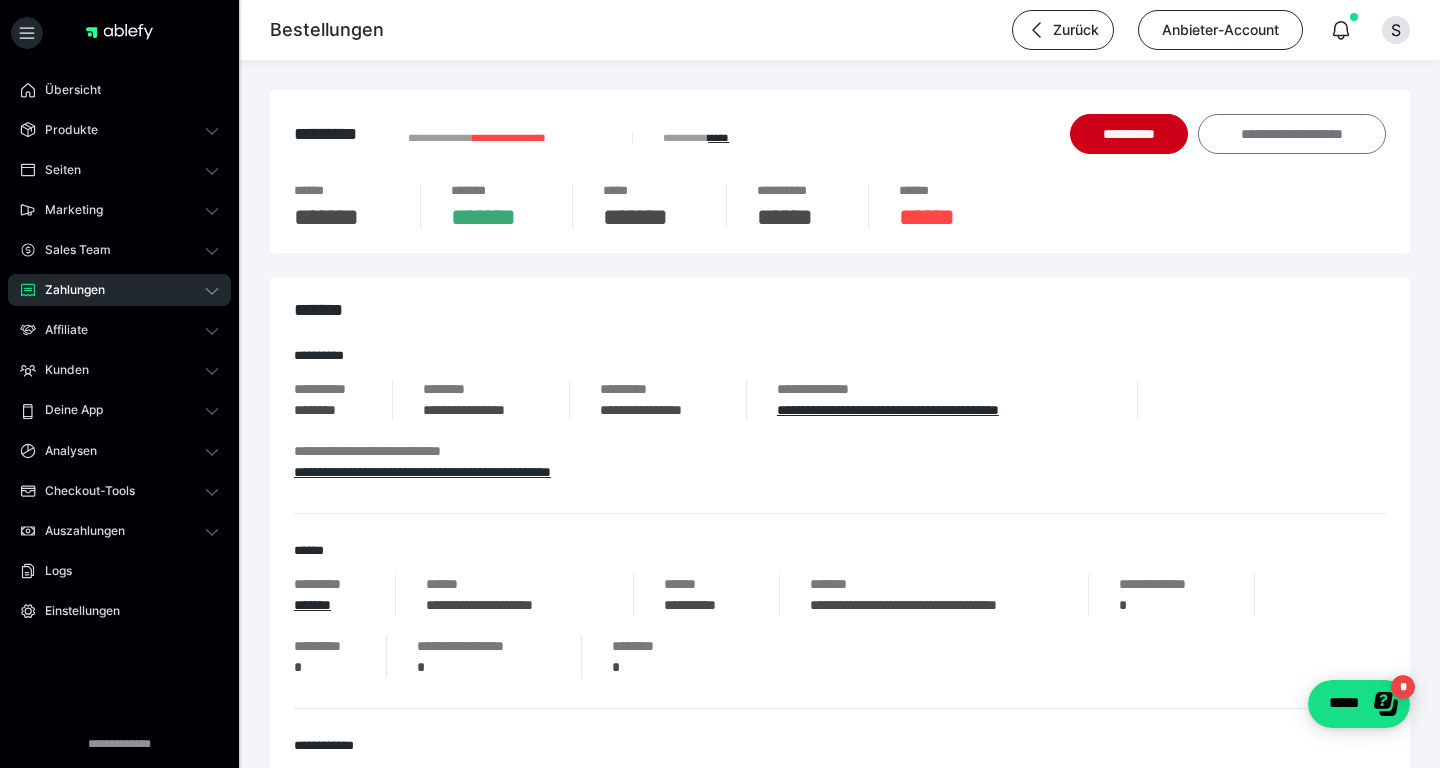click on "**********" at bounding box center (1292, 134) 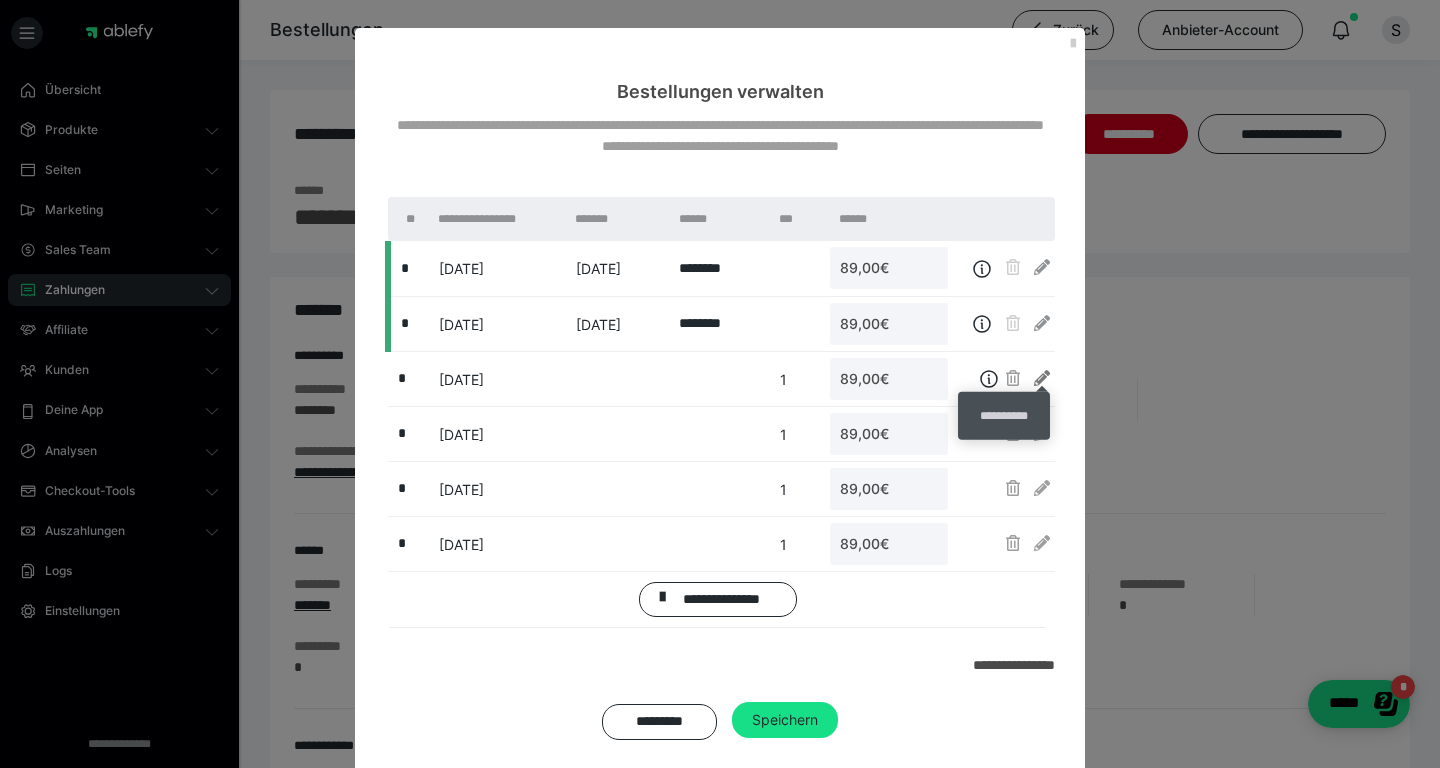 click at bounding box center (1042, 378) 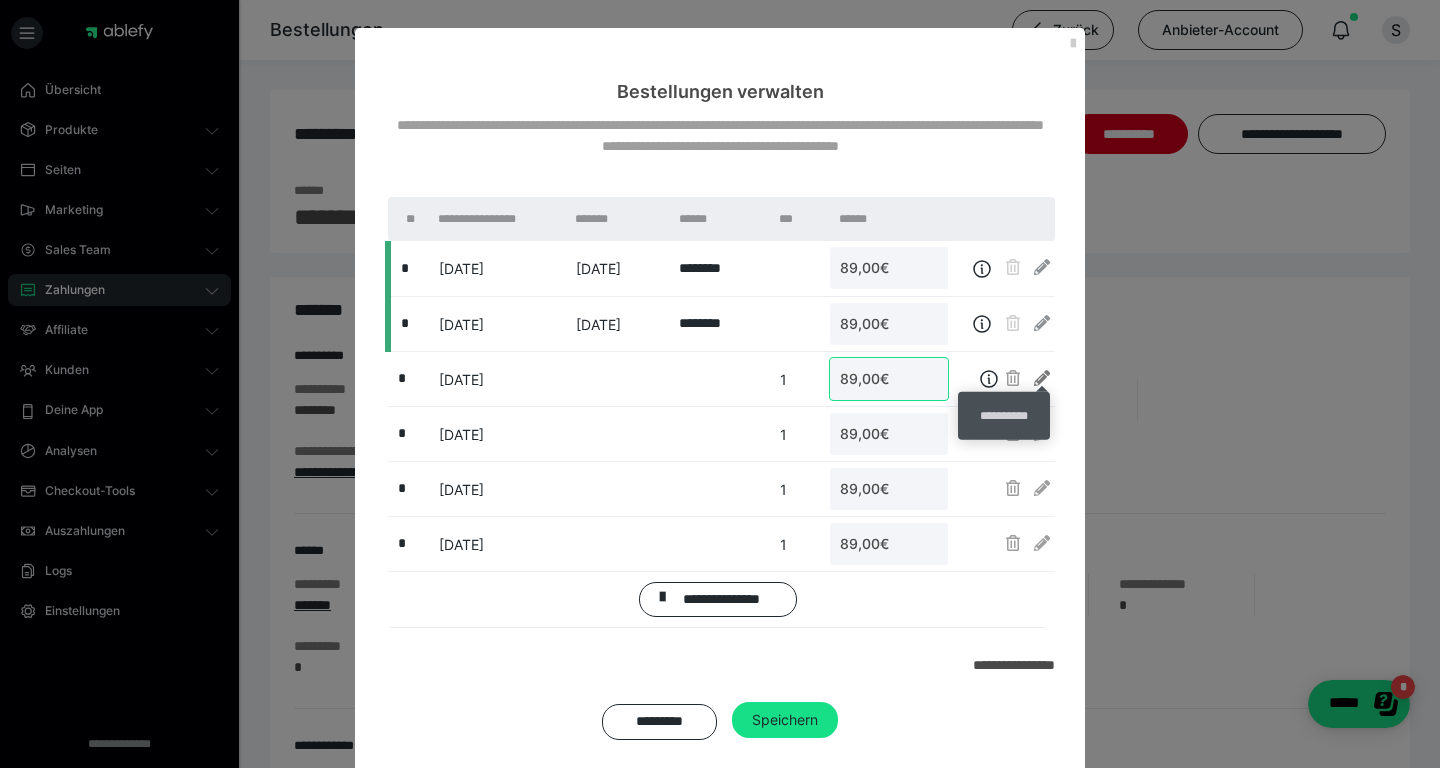 type on "89" 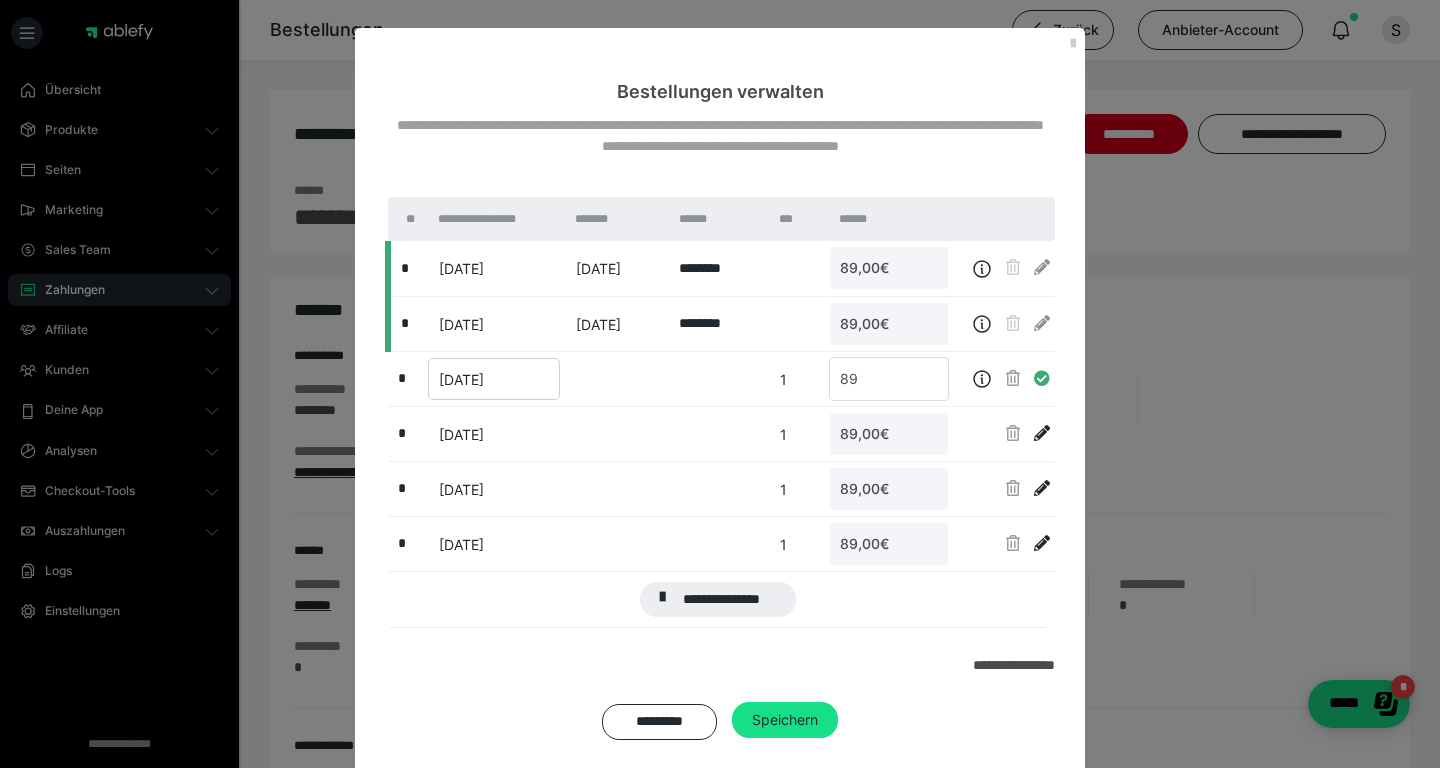 click on "08.07.2025" at bounding box center [461, 379] 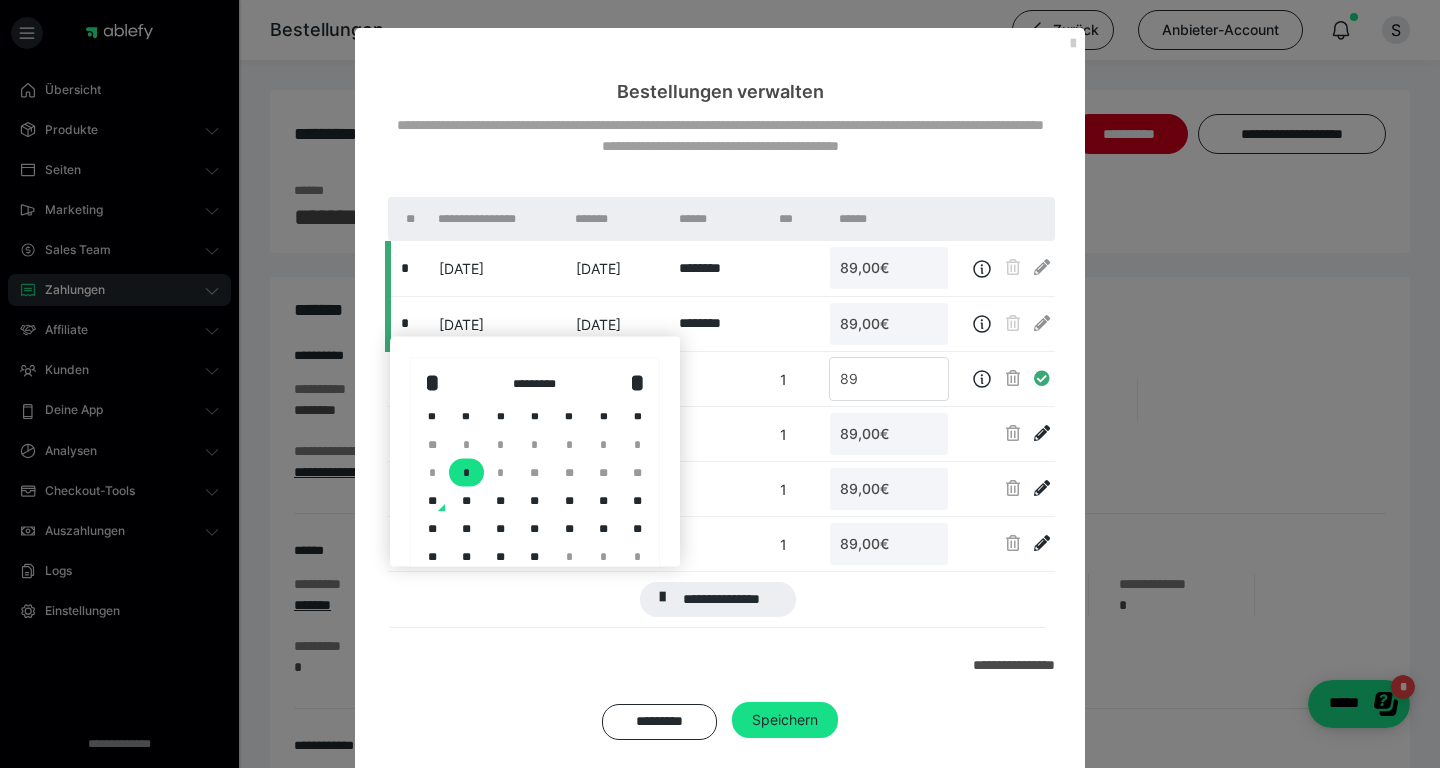 click on "*********" at bounding box center [534, 383] 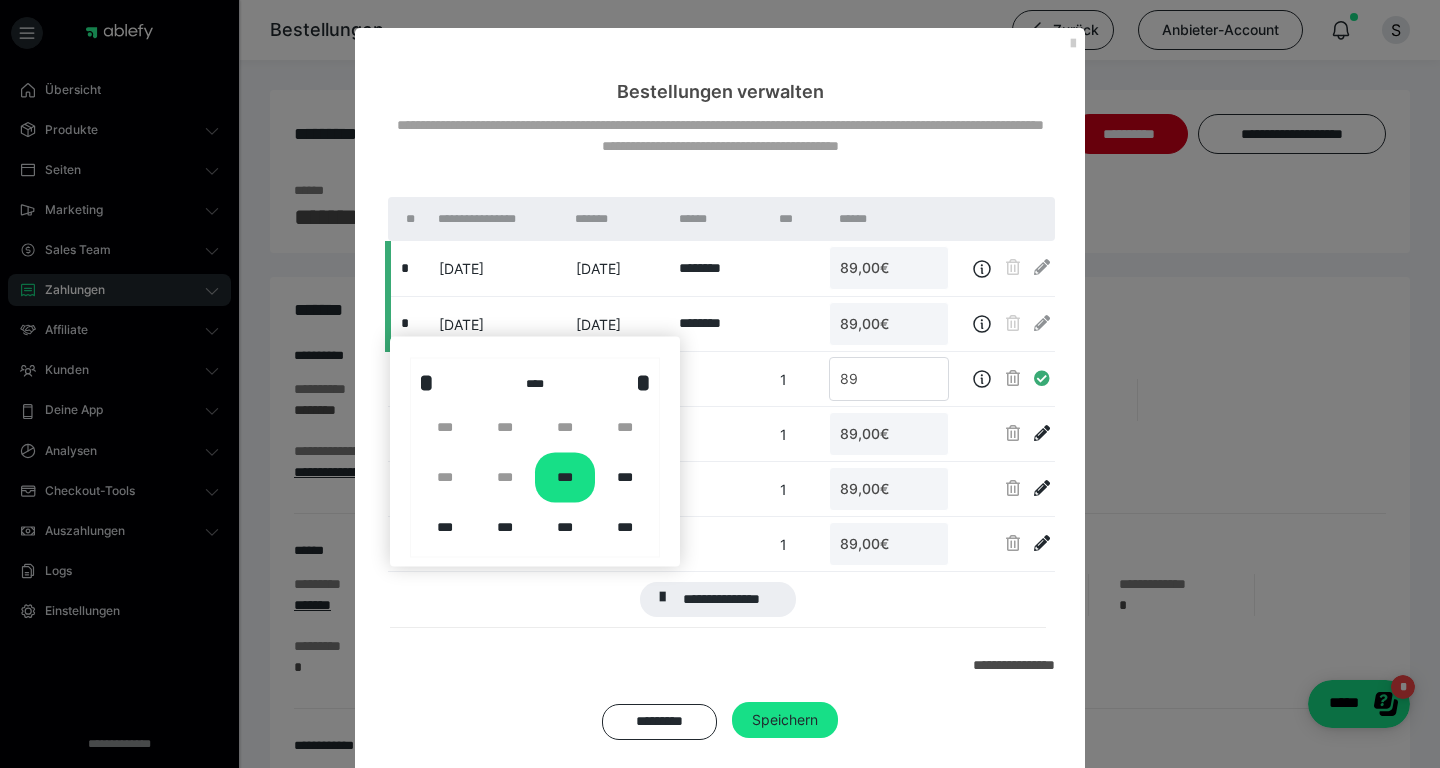 click at bounding box center (720, 384) 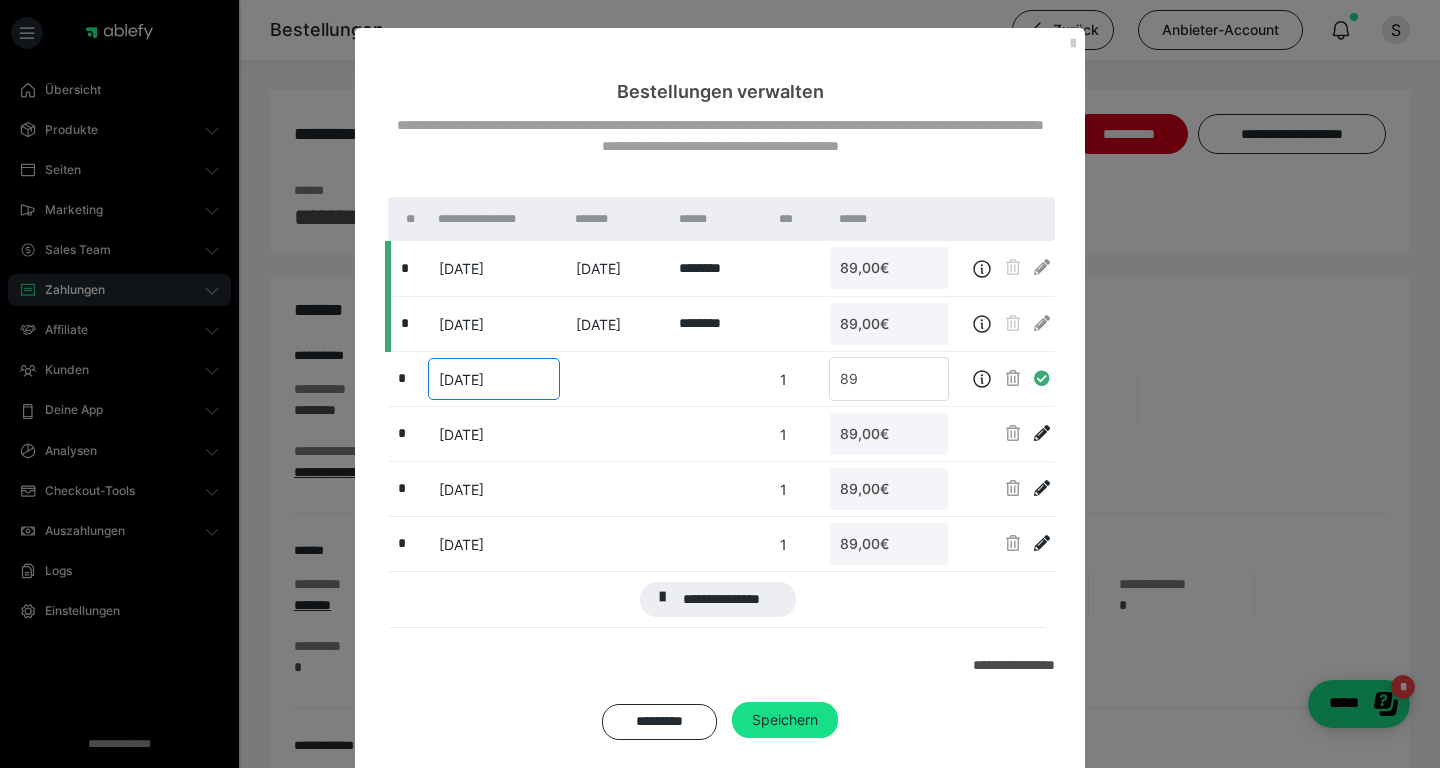 click on "08.07.2025" at bounding box center [461, 379] 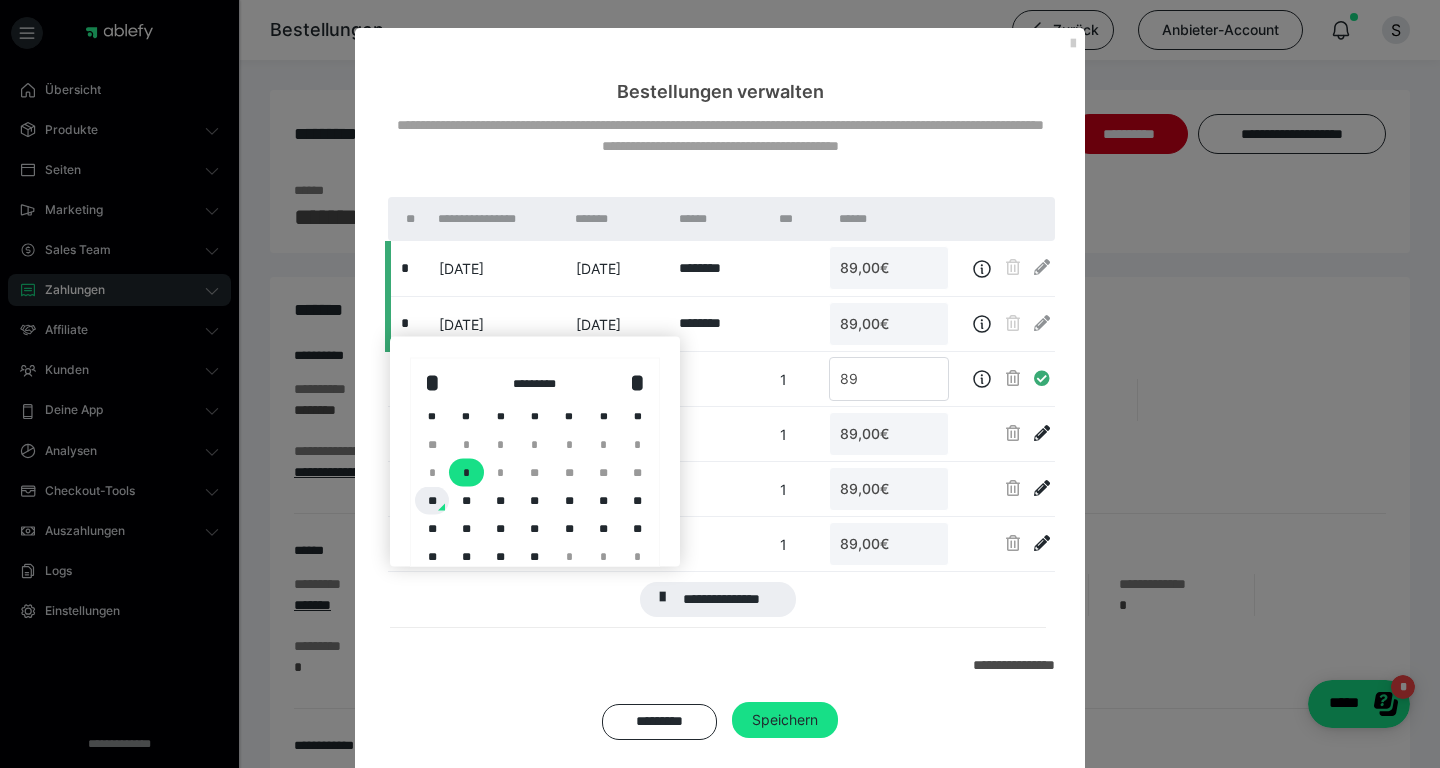 click on "**" at bounding box center [432, 500] 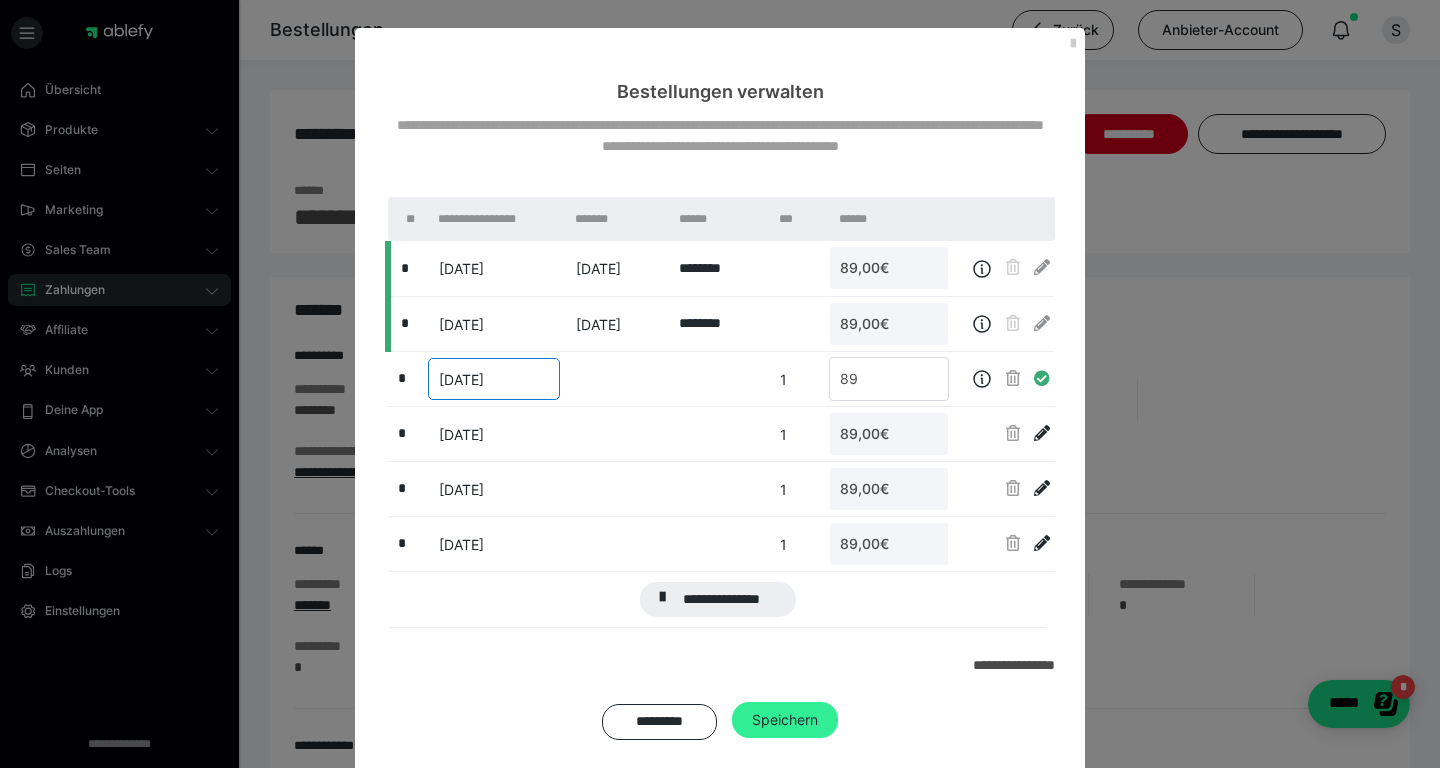 click on "Speichern" at bounding box center [785, 719] 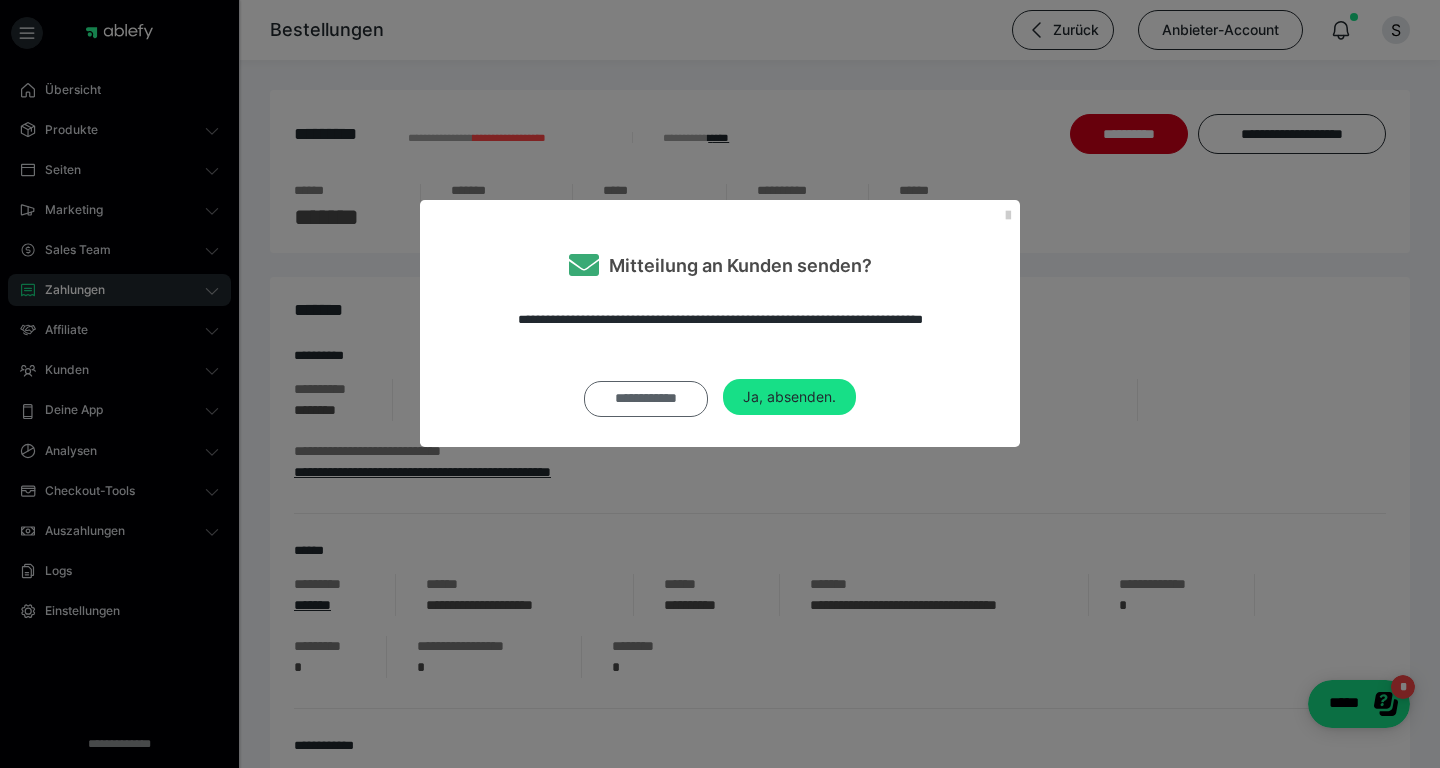 click on "**********" at bounding box center [646, 399] 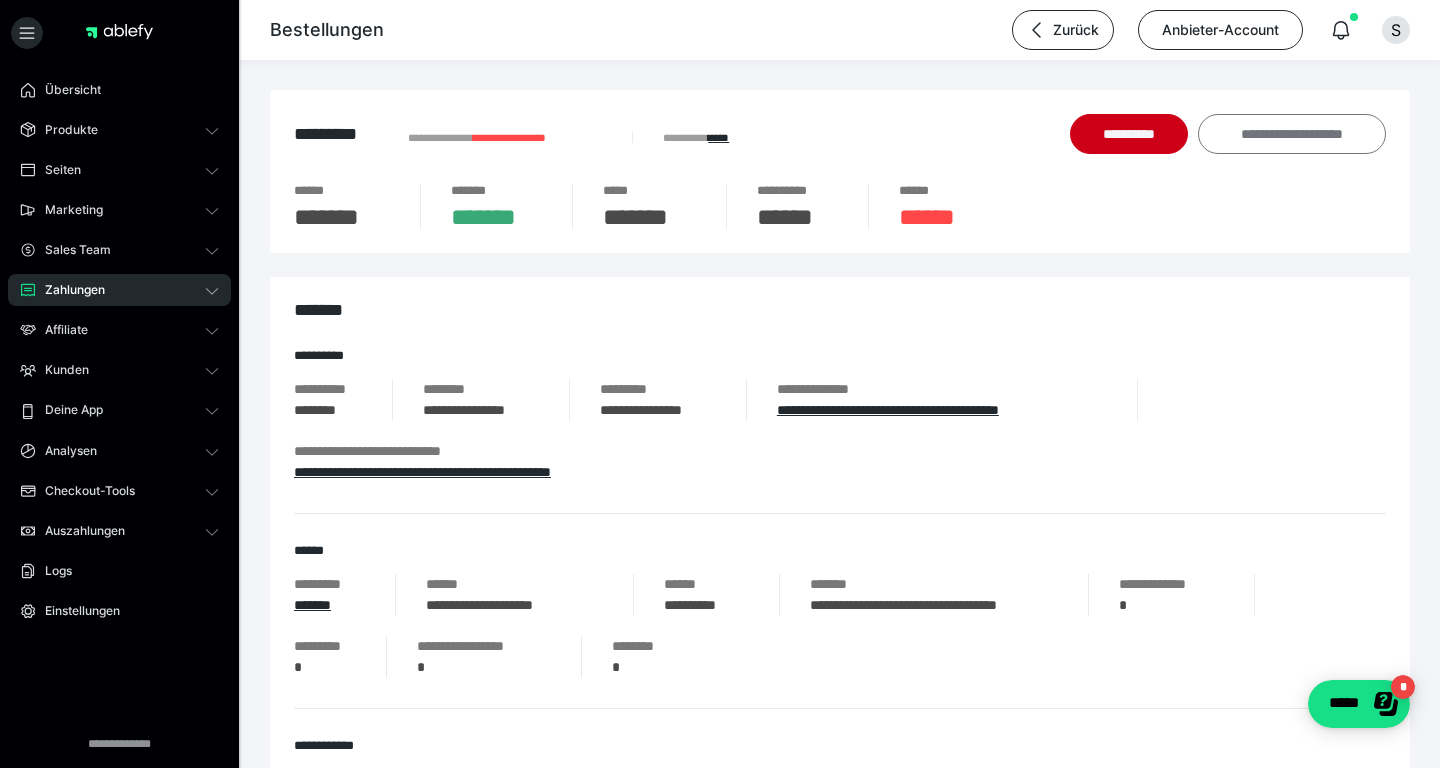 click on "**********" at bounding box center [1292, 134] 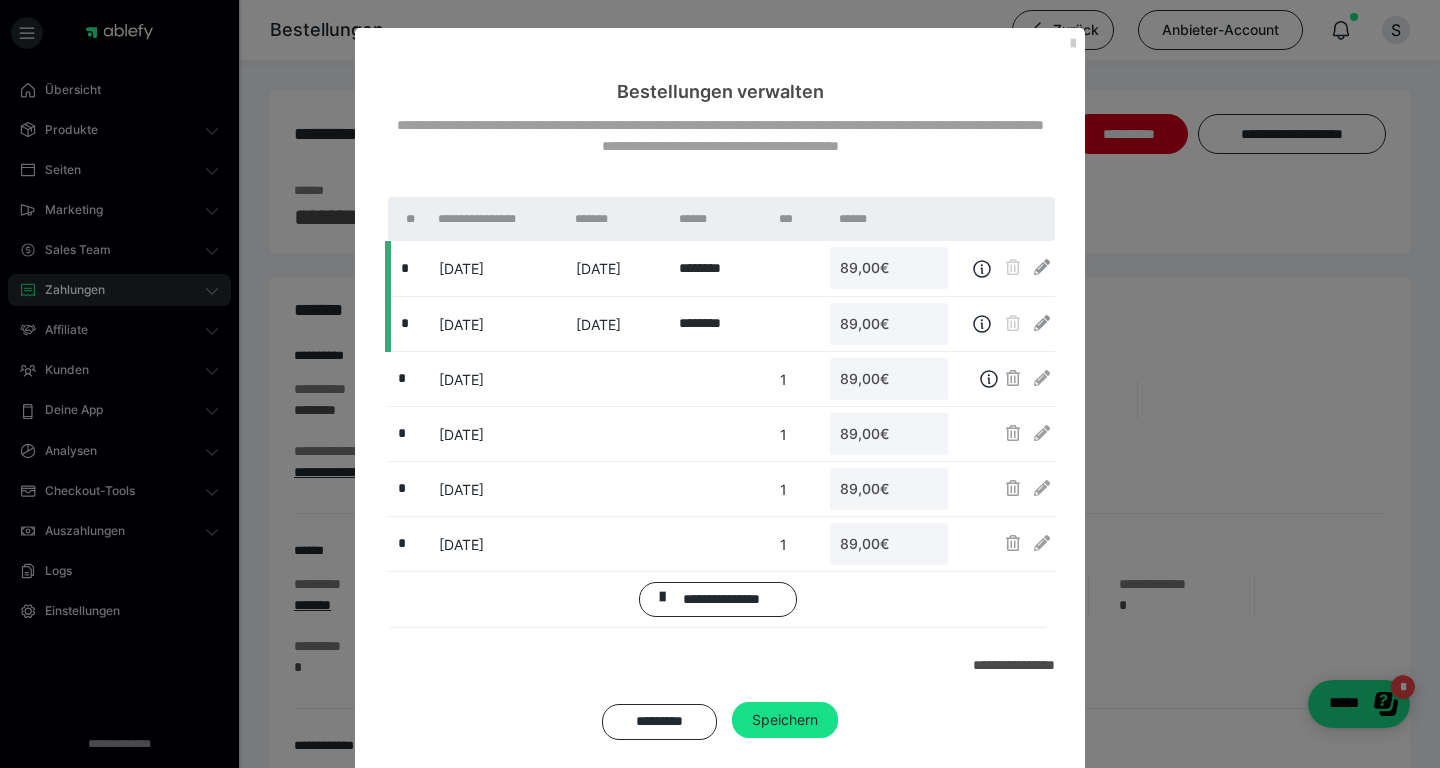 scroll, scrollTop: 48, scrollLeft: 0, axis: vertical 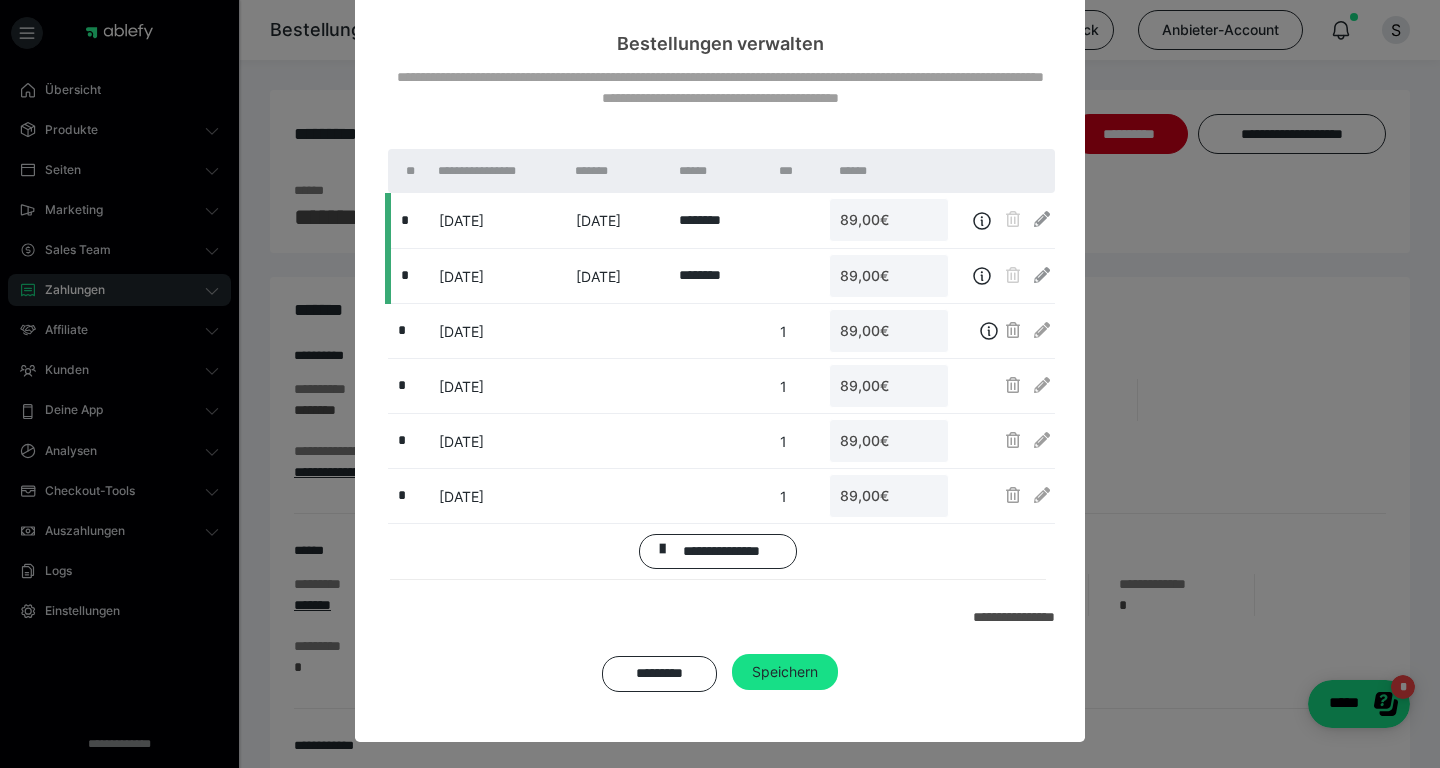 click on "08.07.2025" at bounding box center [461, 331] 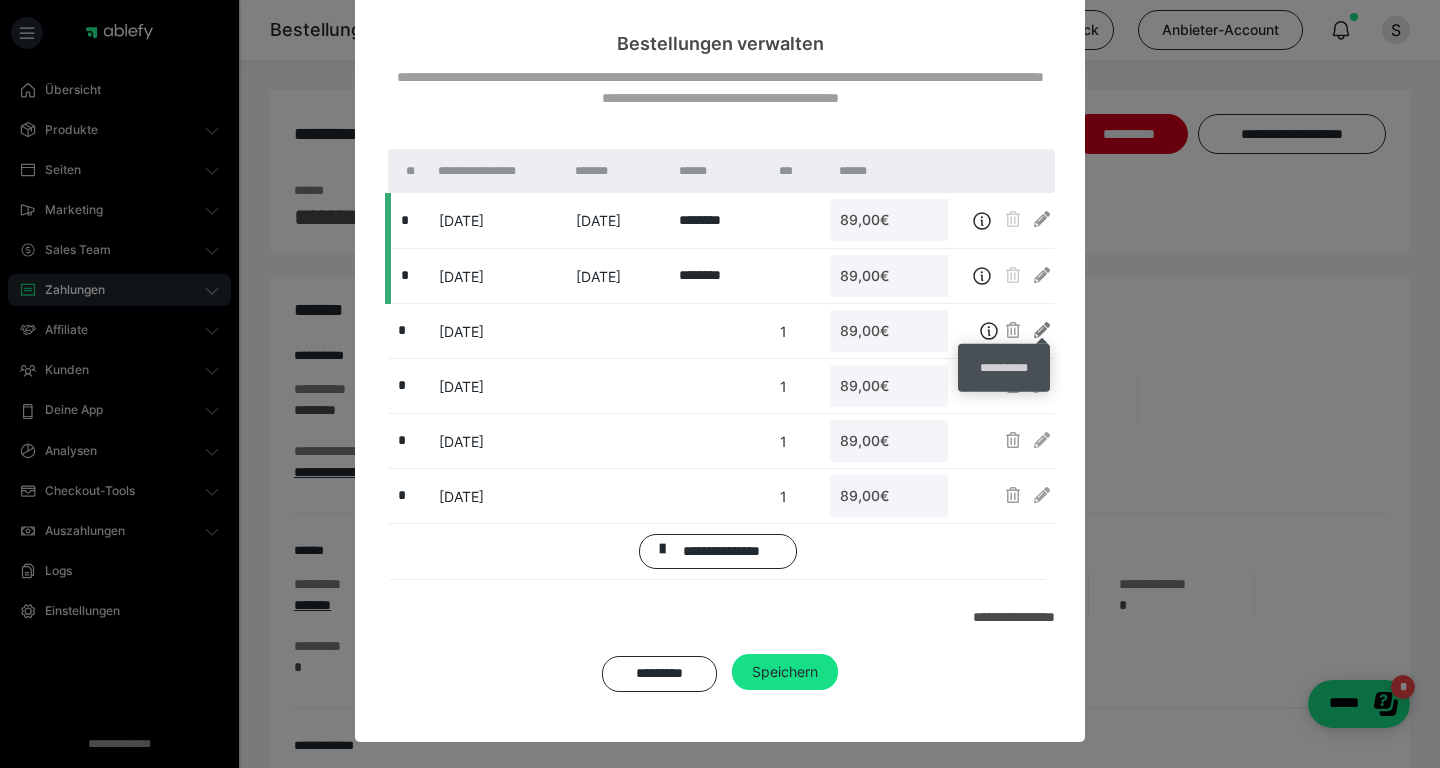 click at bounding box center [1042, 330] 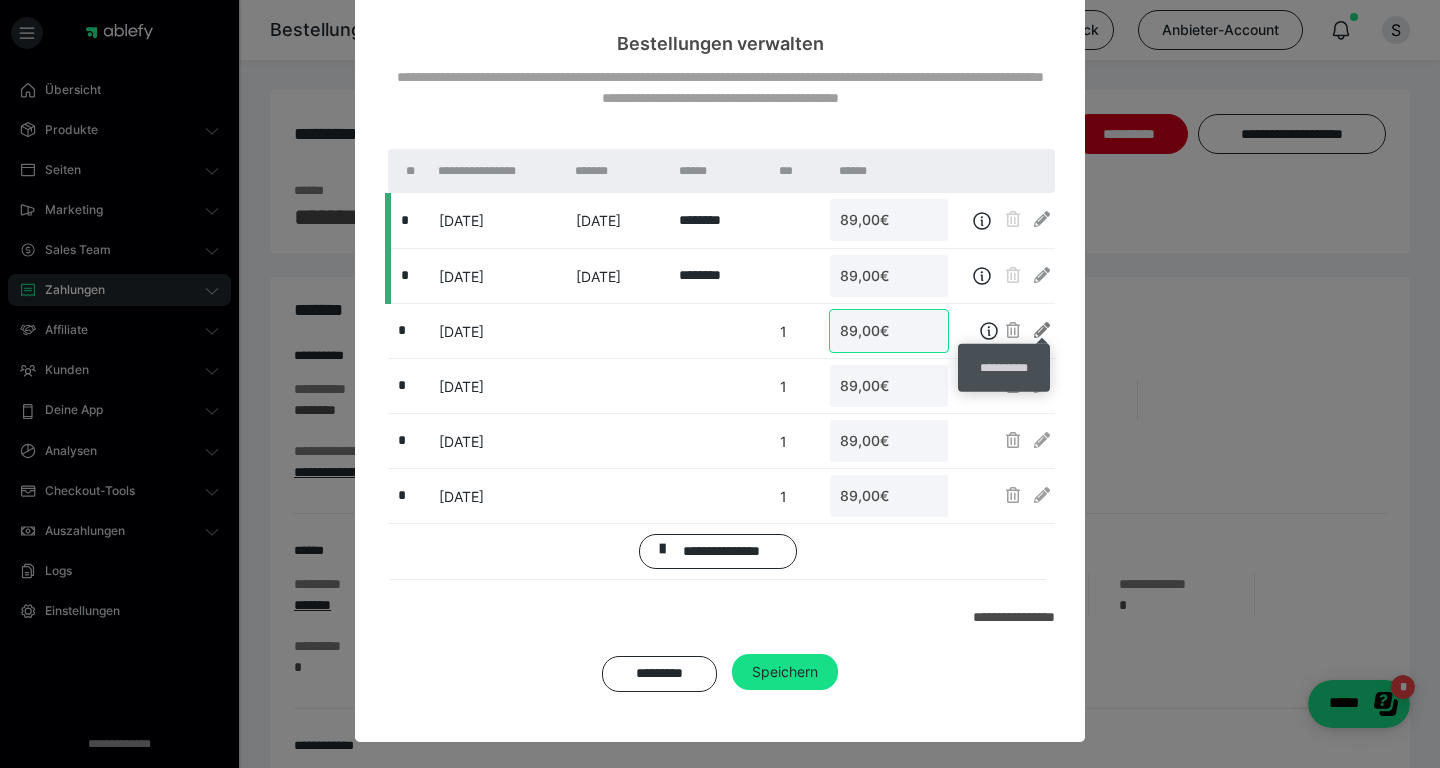 type on "89" 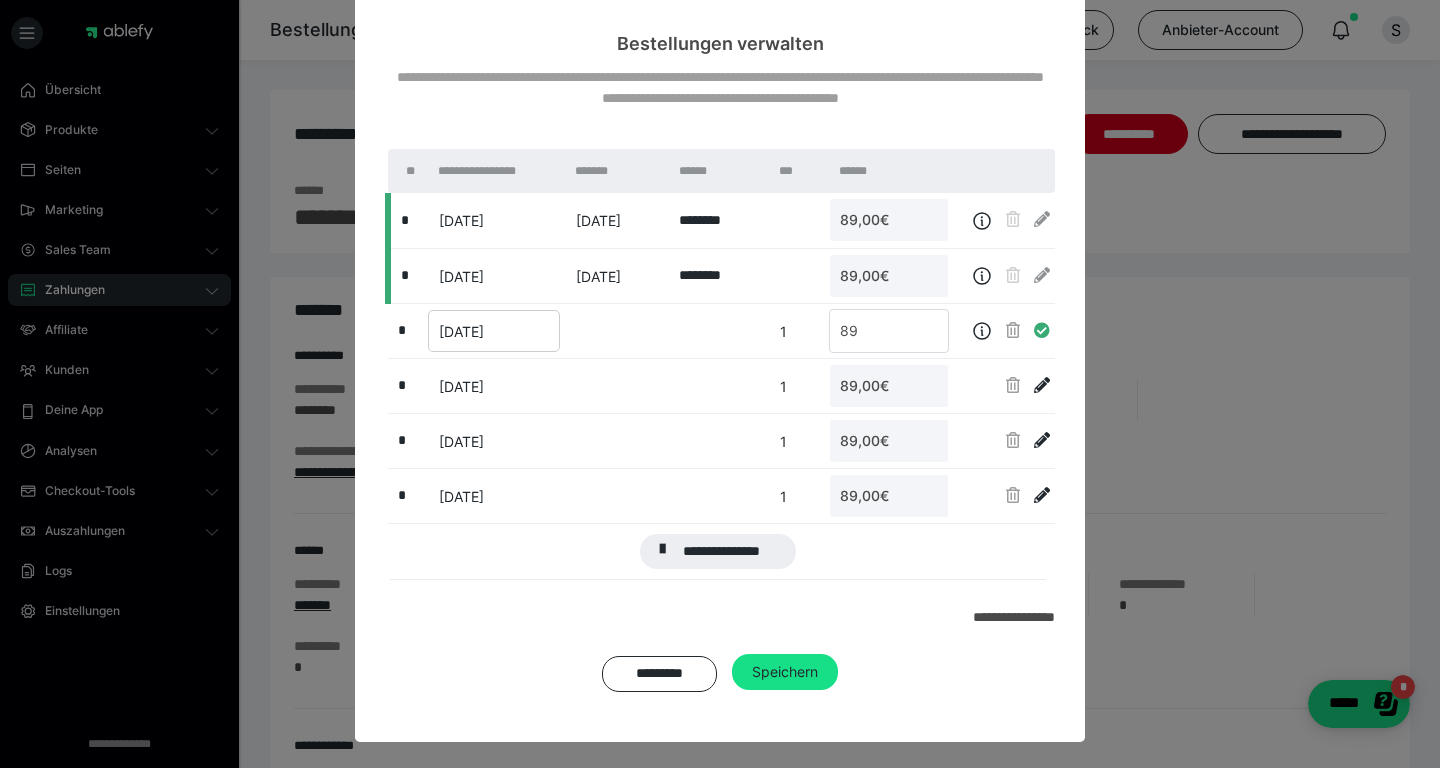 click on "08.07.2025" at bounding box center (461, 331) 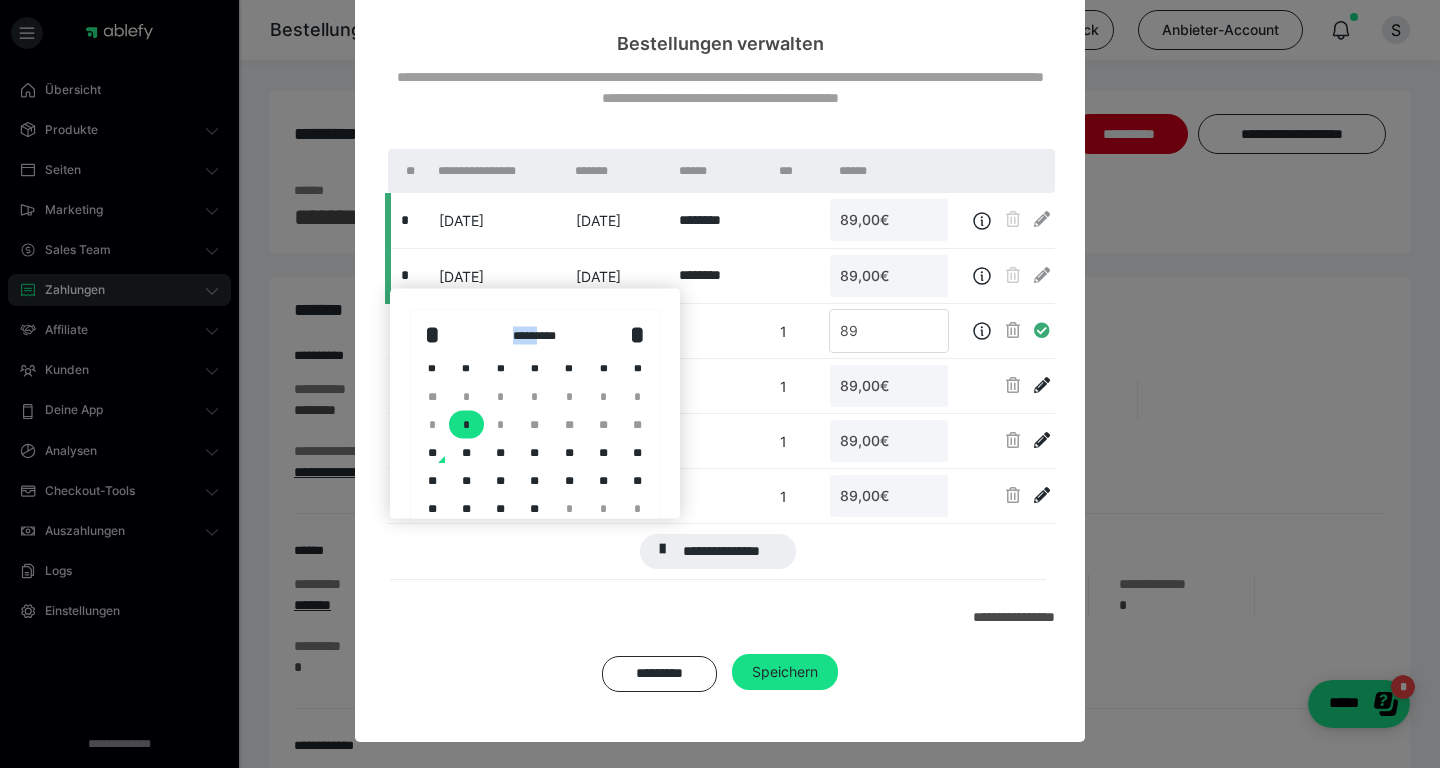 click on "*********" at bounding box center [534, 335] 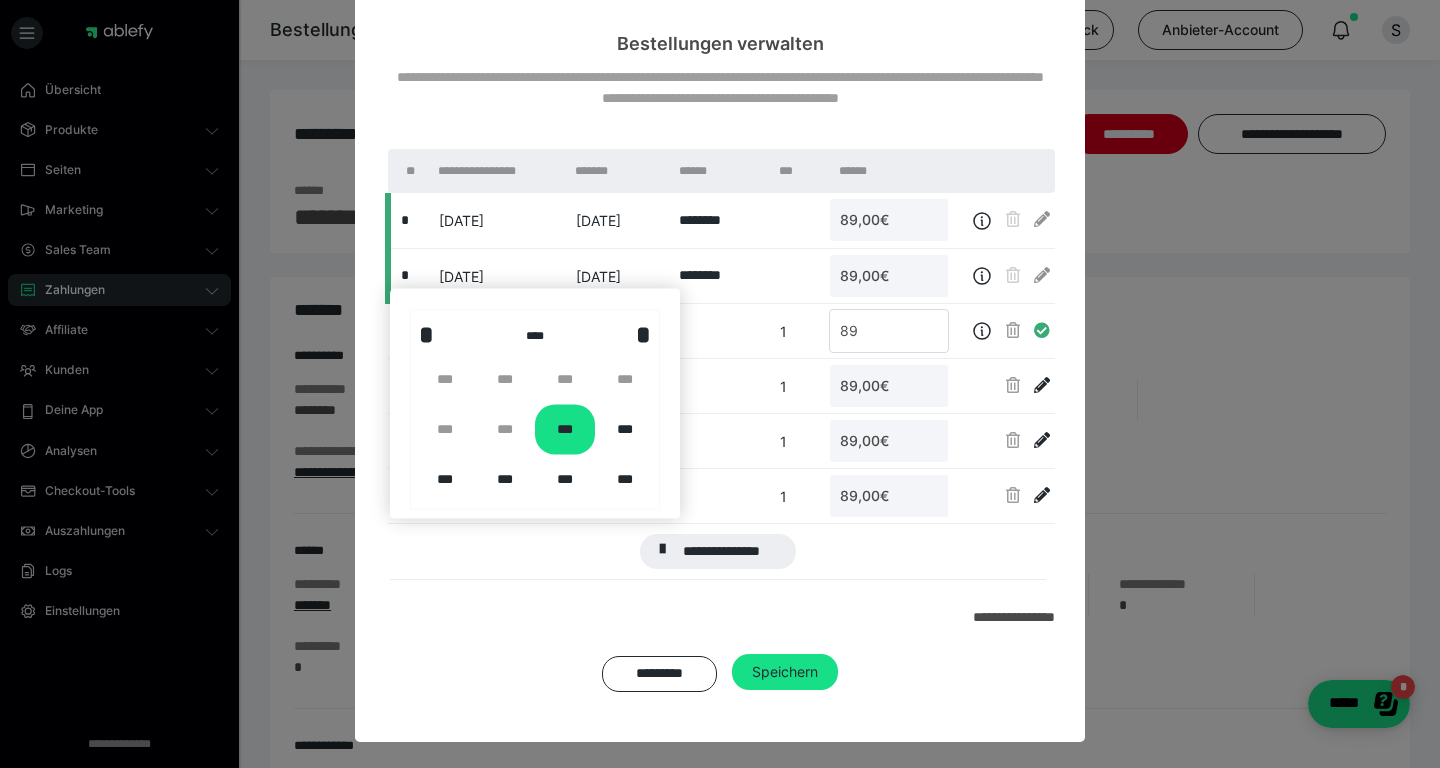 click at bounding box center (720, 384) 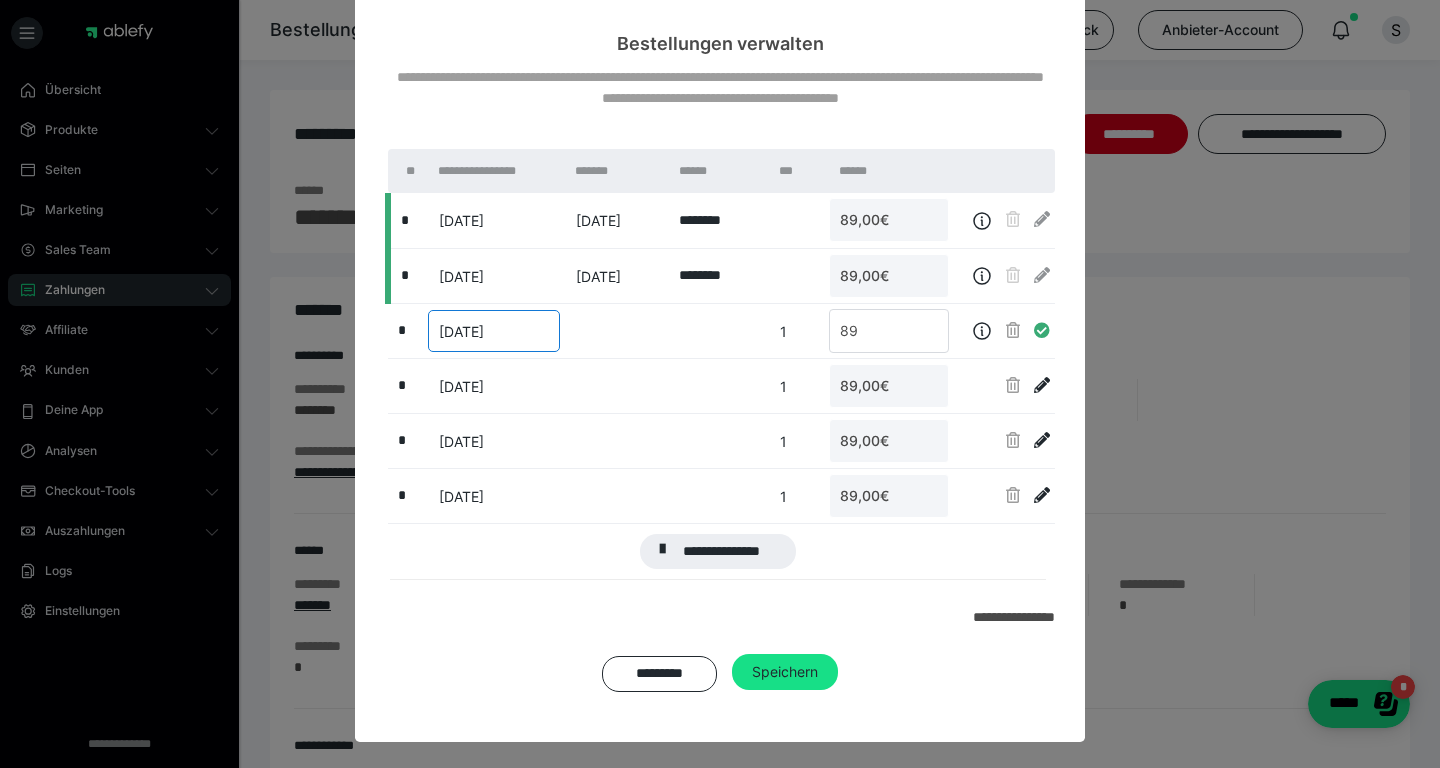 click on "08.07.2025" at bounding box center [461, 331] 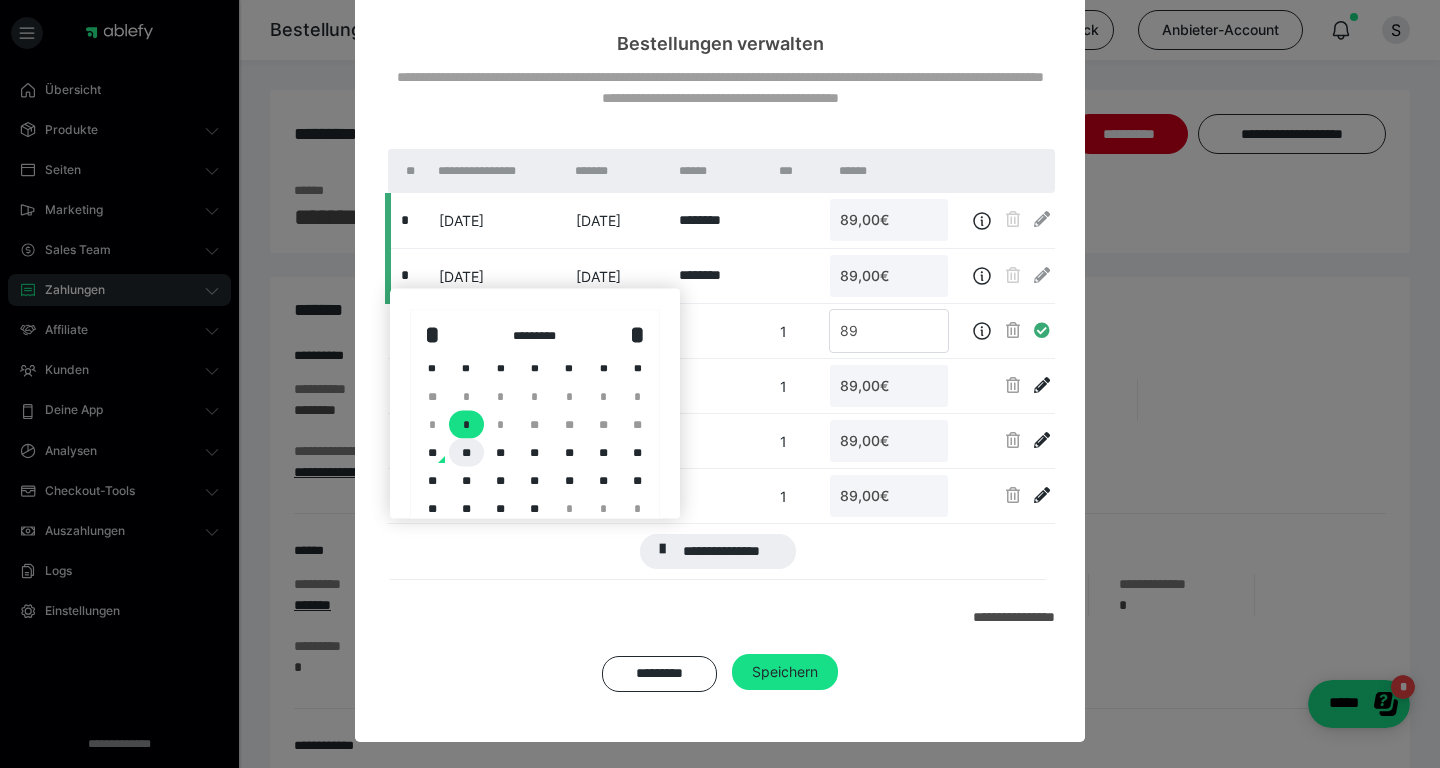 click on "**" at bounding box center (466, 452) 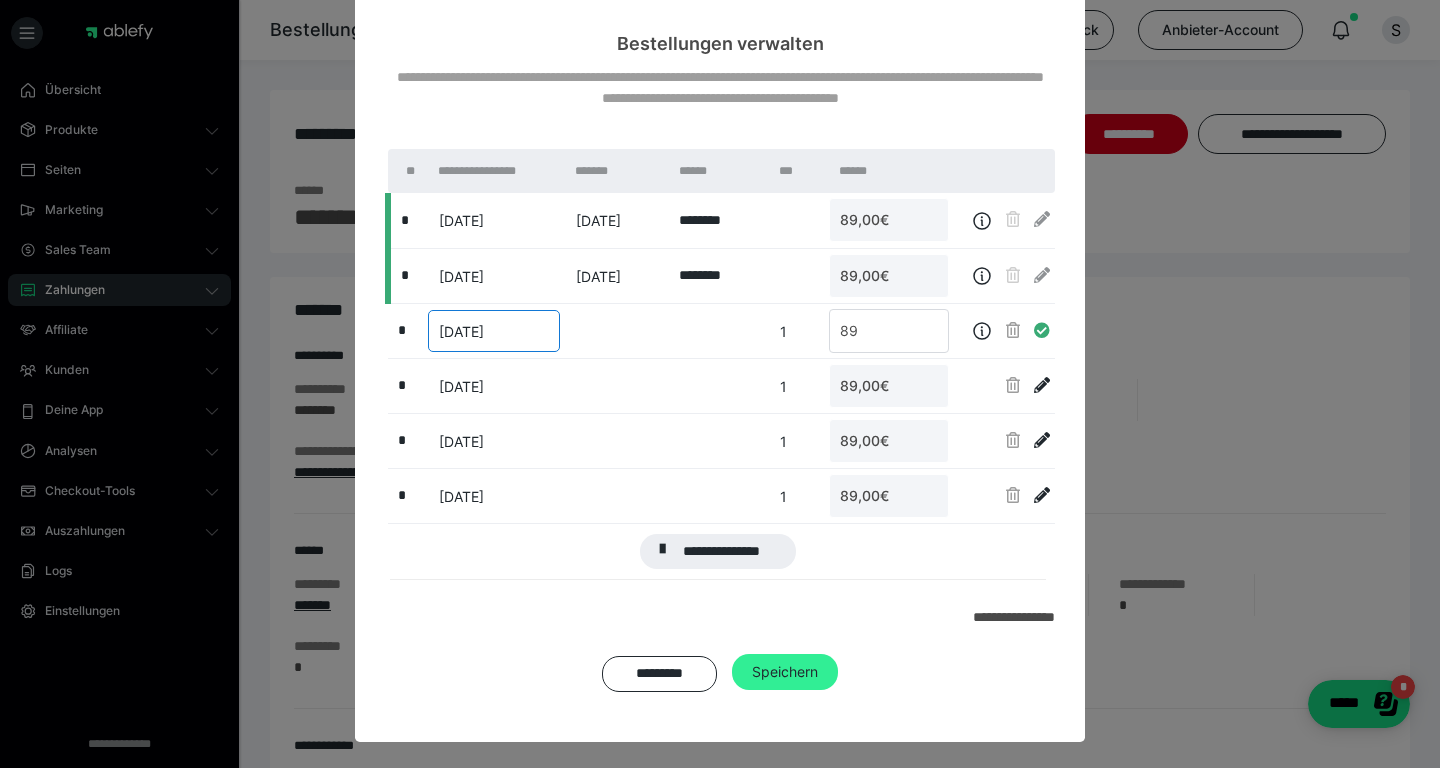 click on "Speichern" at bounding box center [785, 671] 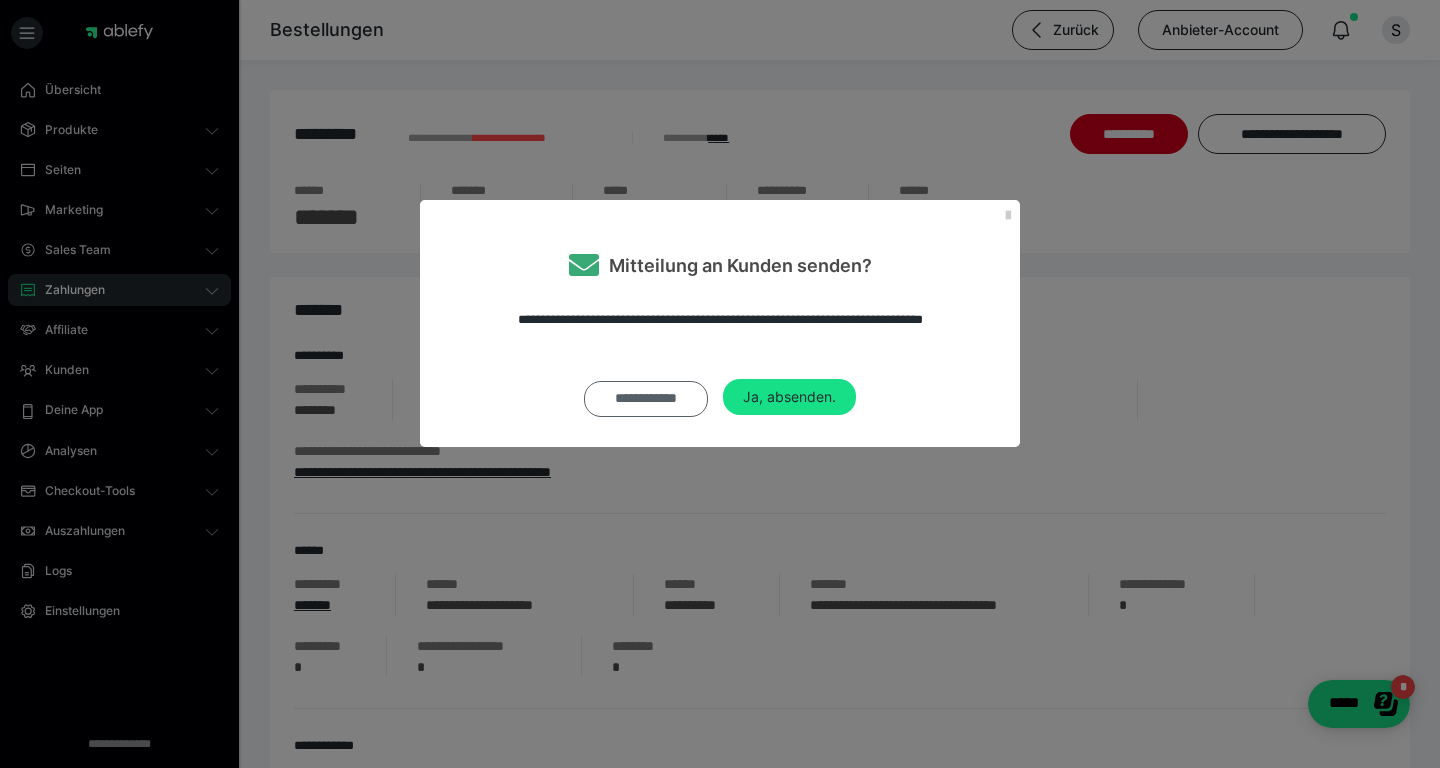click on "**********" at bounding box center [646, 399] 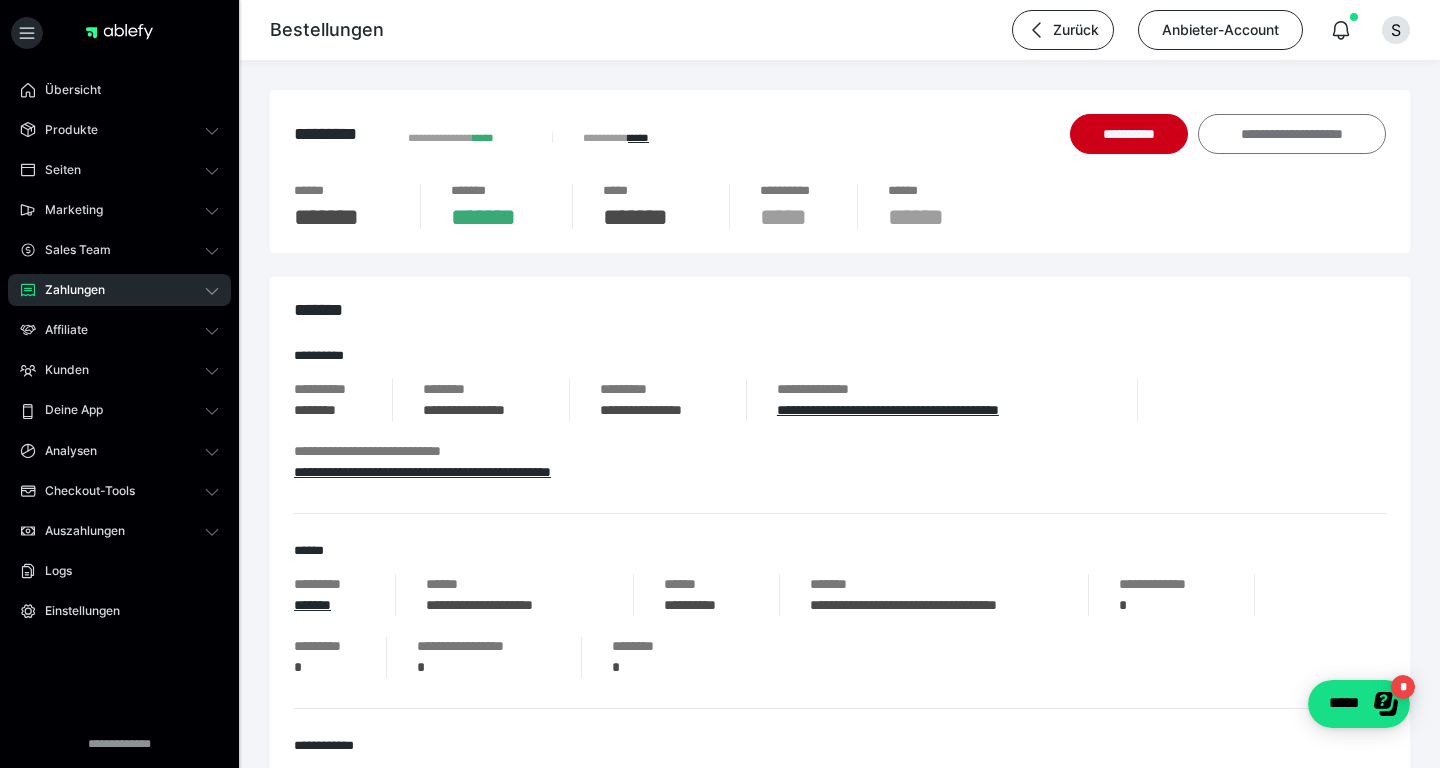 click on "**********" at bounding box center [1292, 134] 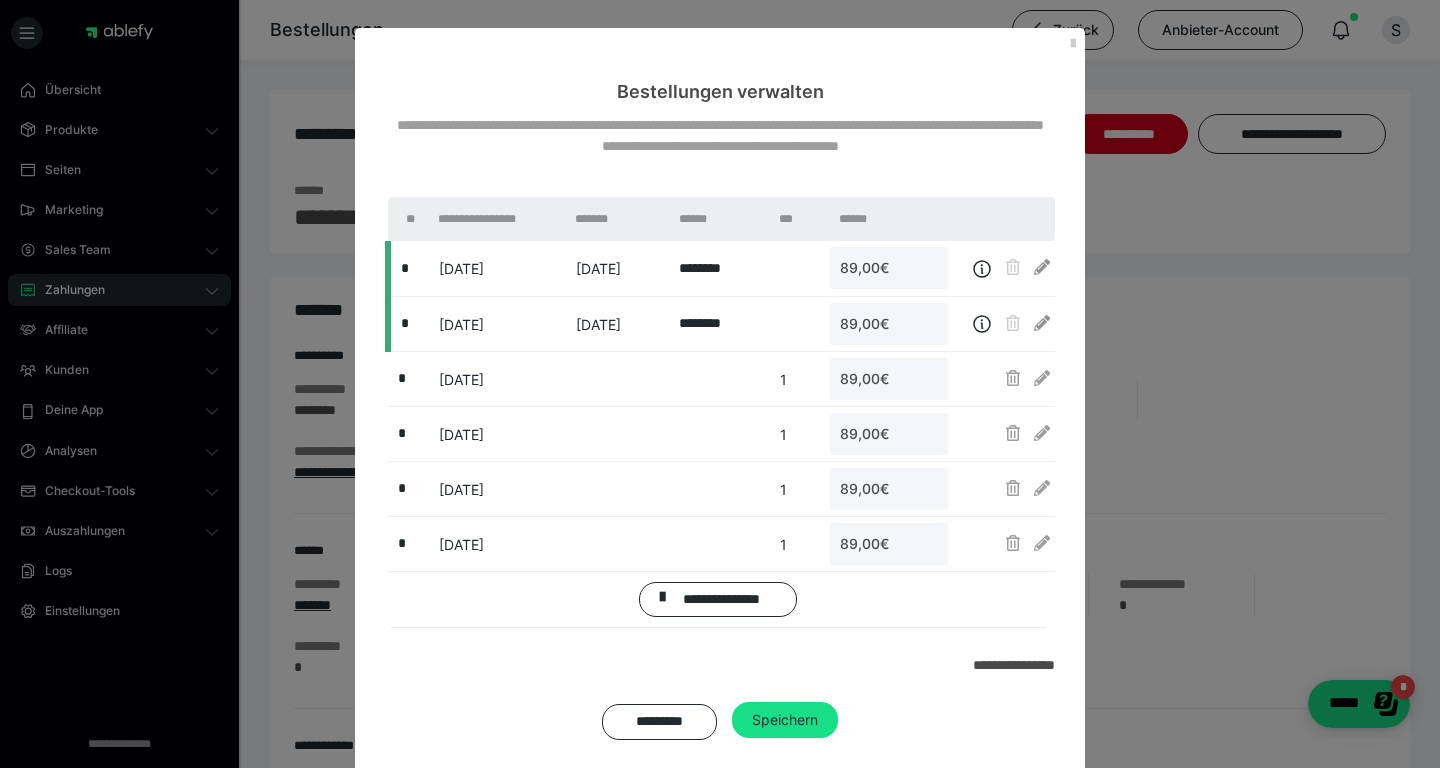 click on "**********" at bounding box center (720, 447) 